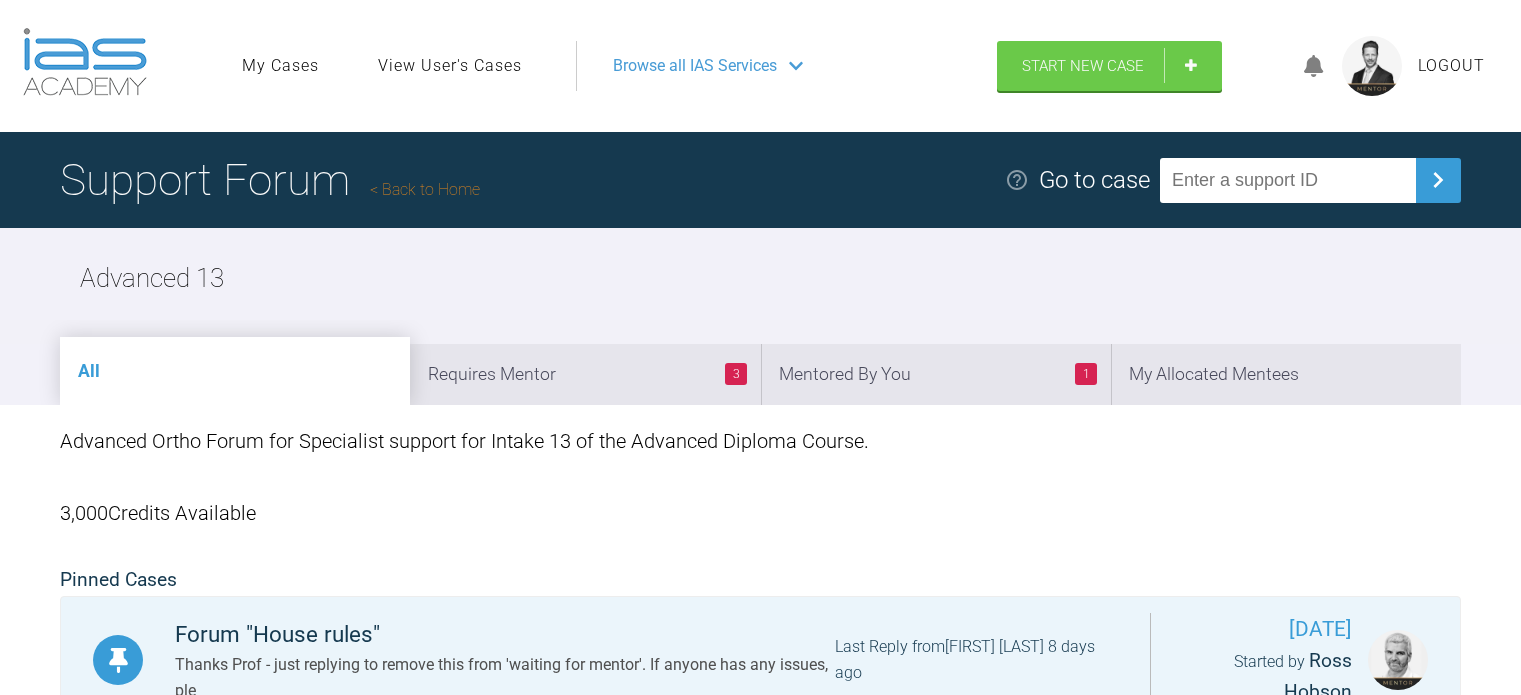 scroll, scrollTop: 0, scrollLeft: 0, axis: both 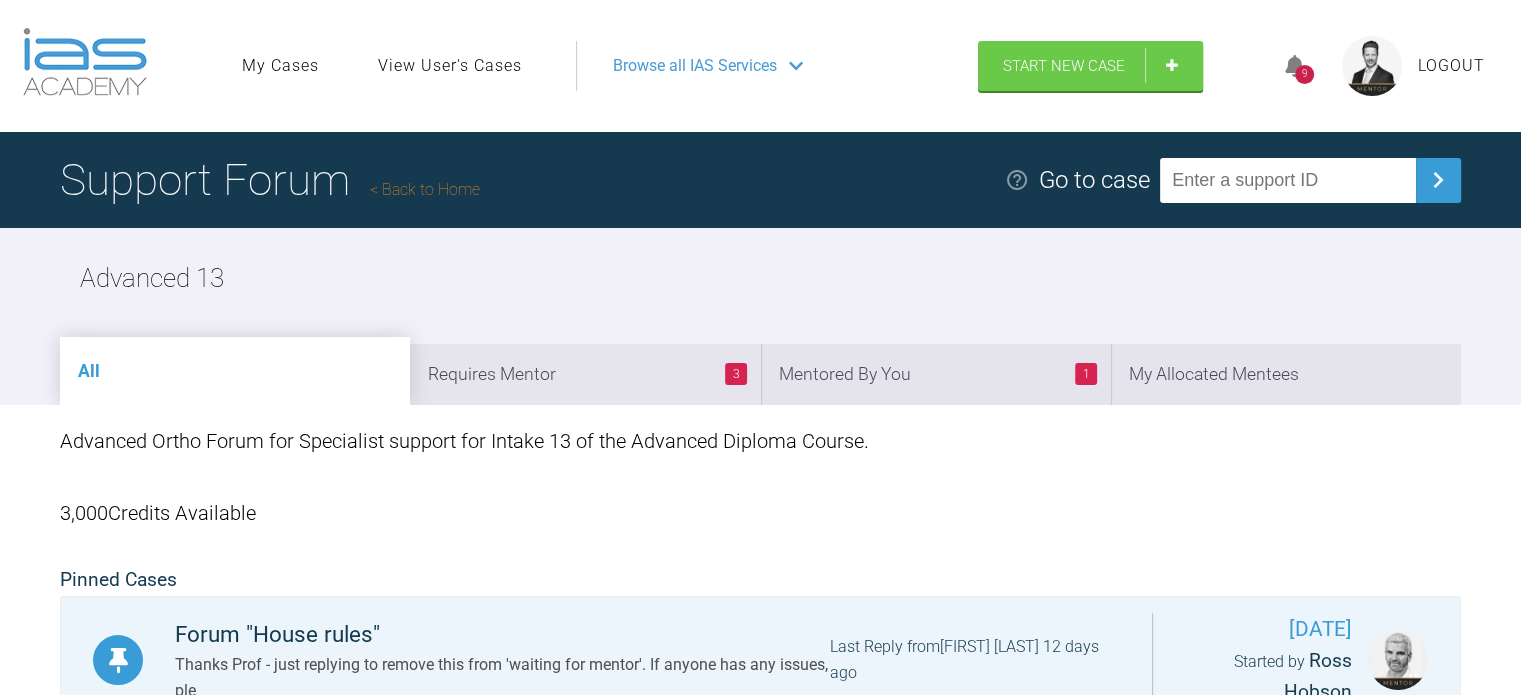click on "Back to Home" at bounding box center (425, 189) 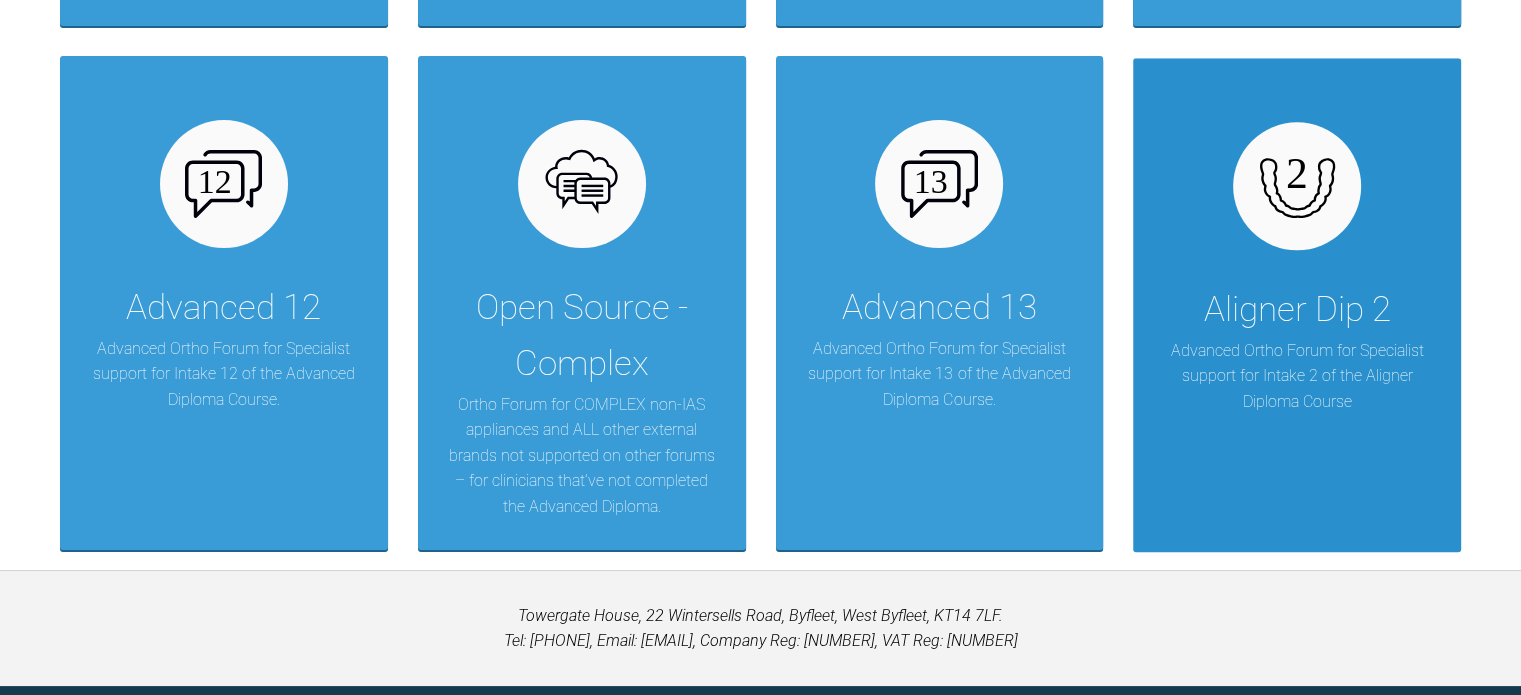 click on "Aligner Dip 2 Advanced Ortho Forum for Specialist support for Intake 2 of the Aligner Diploma Course" at bounding box center [1297, 304] 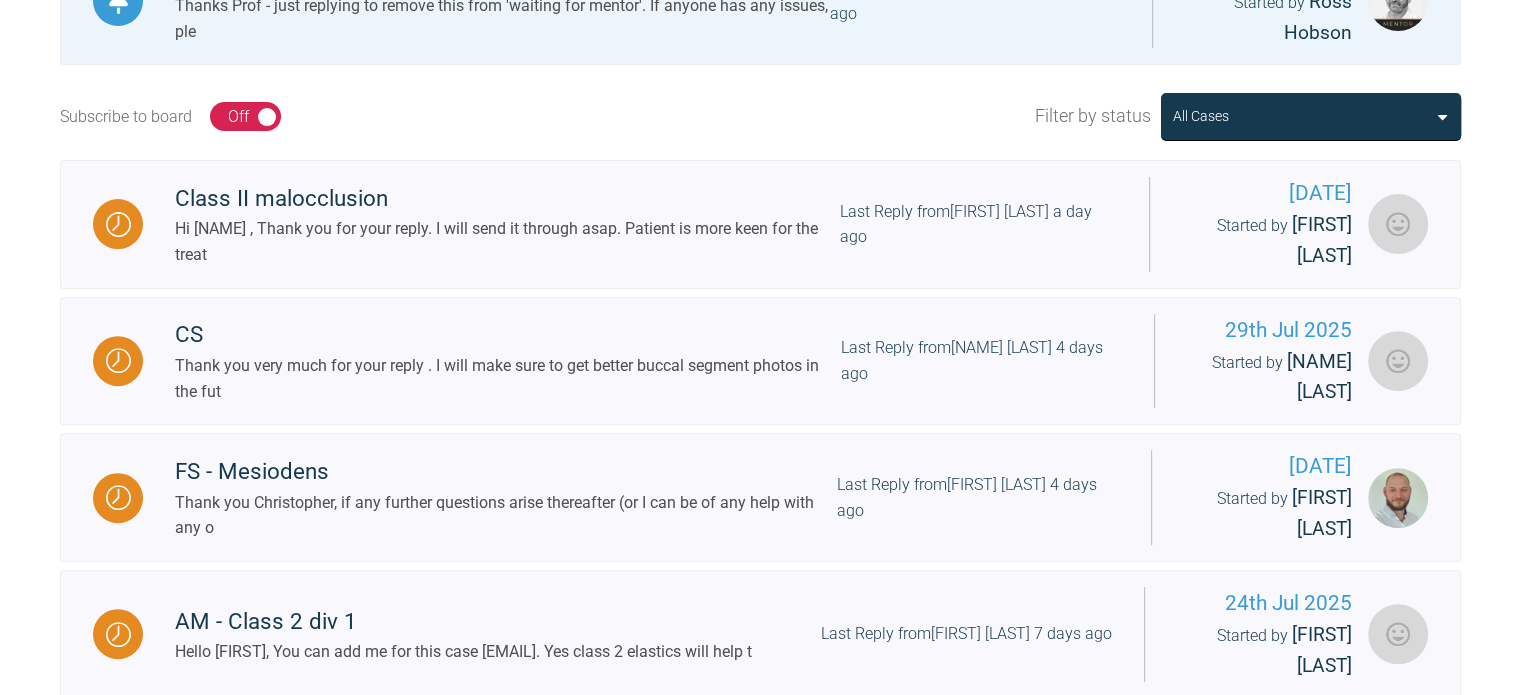 scroll, scrollTop: 655, scrollLeft: 0, axis: vertical 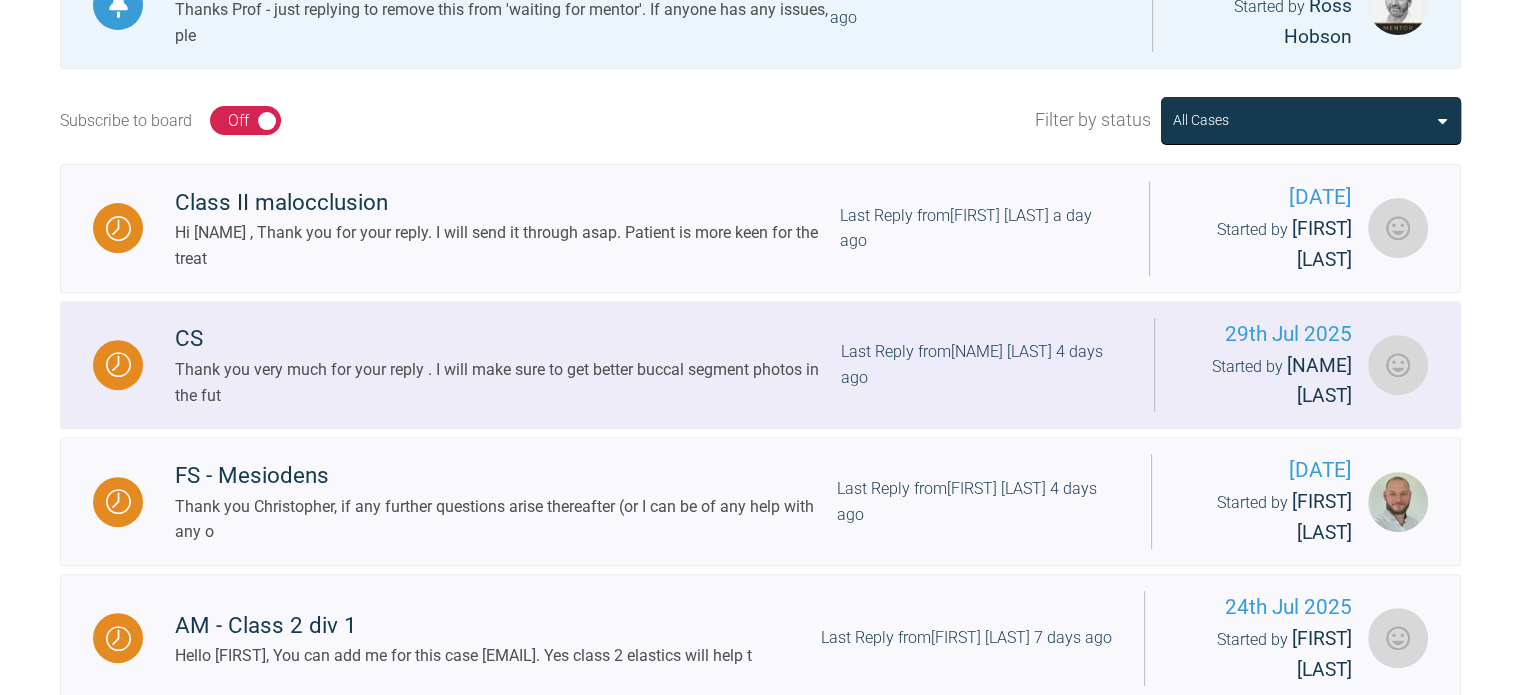 click on "Thank you very much for your reply . I will make sure to get better buccal segment photos in the fut" at bounding box center [508, 382] 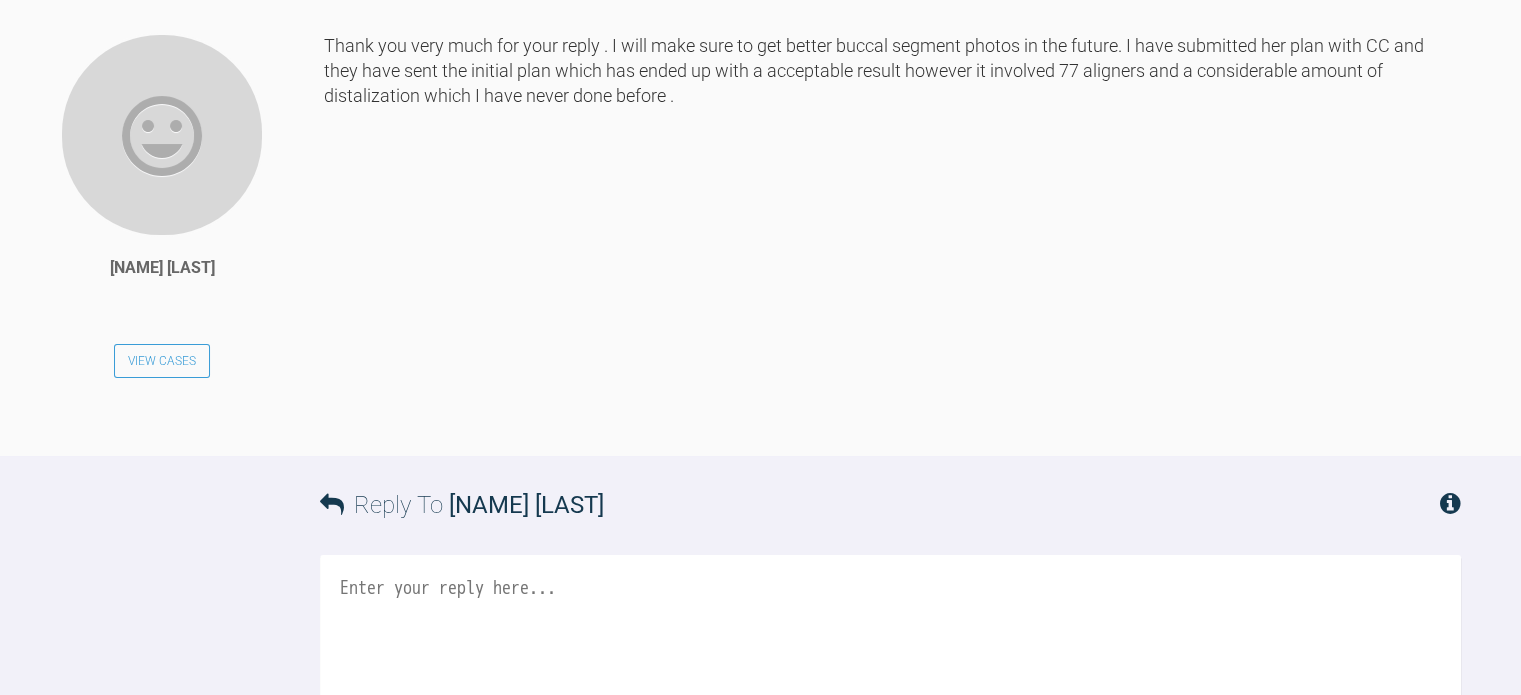 scroll, scrollTop: 2602, scrollLeft: 0, axis: vertical 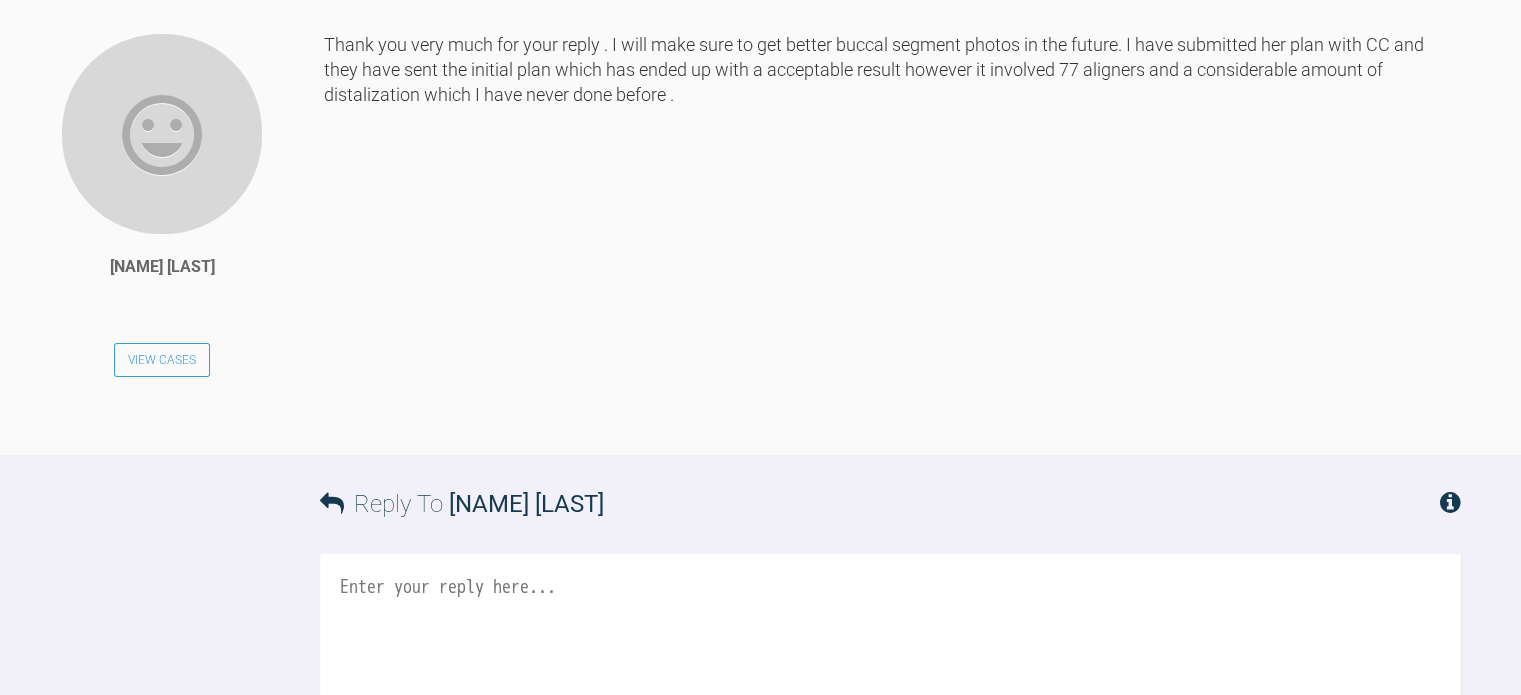 click at bounding box center [890, 654] 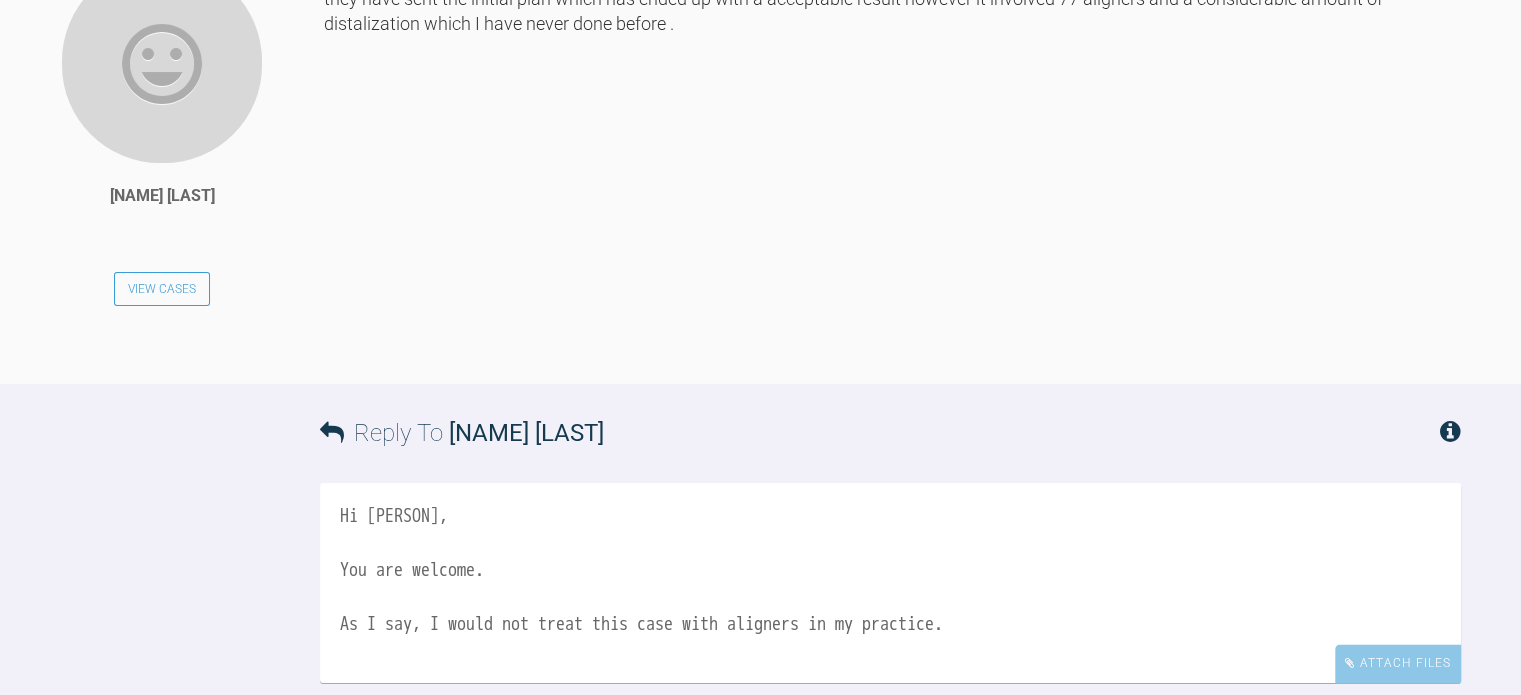 scroll, scrollTop: 2674, scrollLeft: 0, axis: vertical 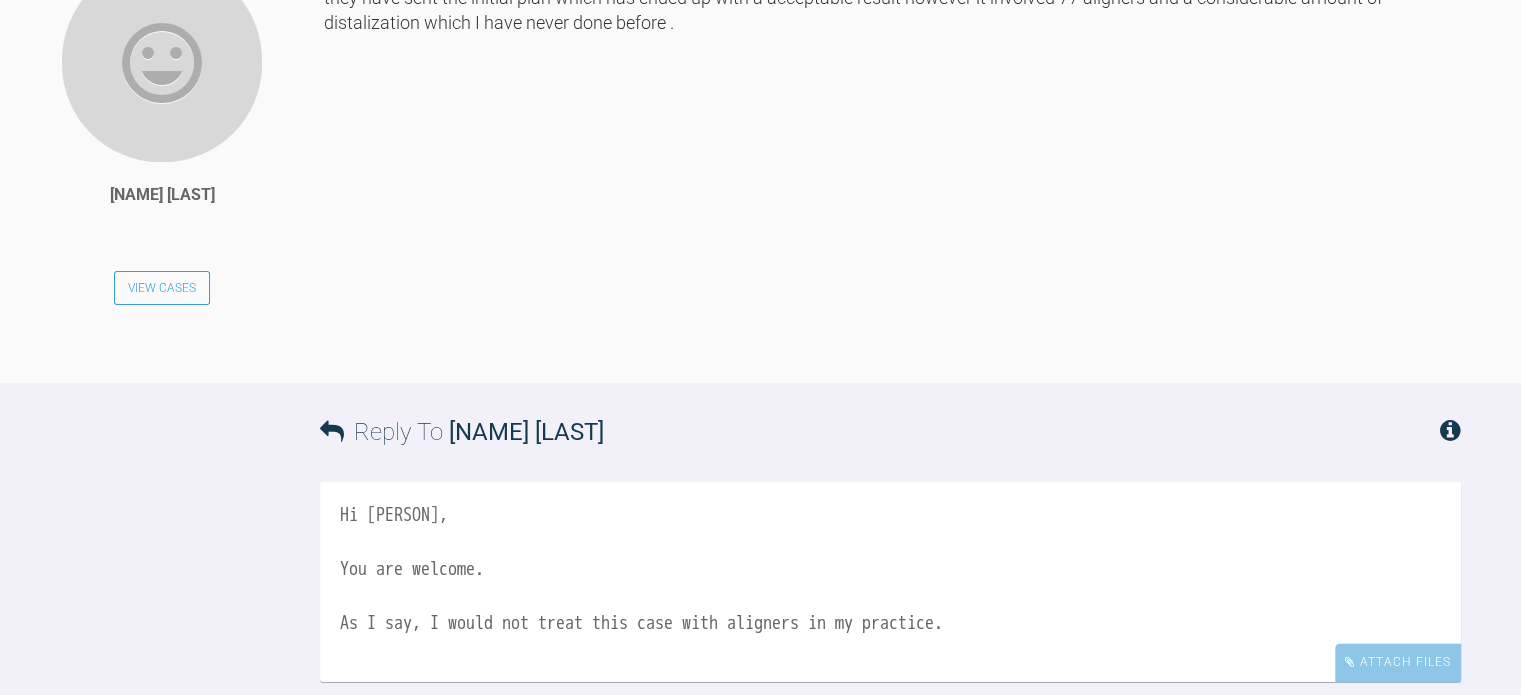 click on "Hi [PERSON],
You are welcome.
As I say, I would not treat this case with aligners in my practice." at bounding box center [890, 582] 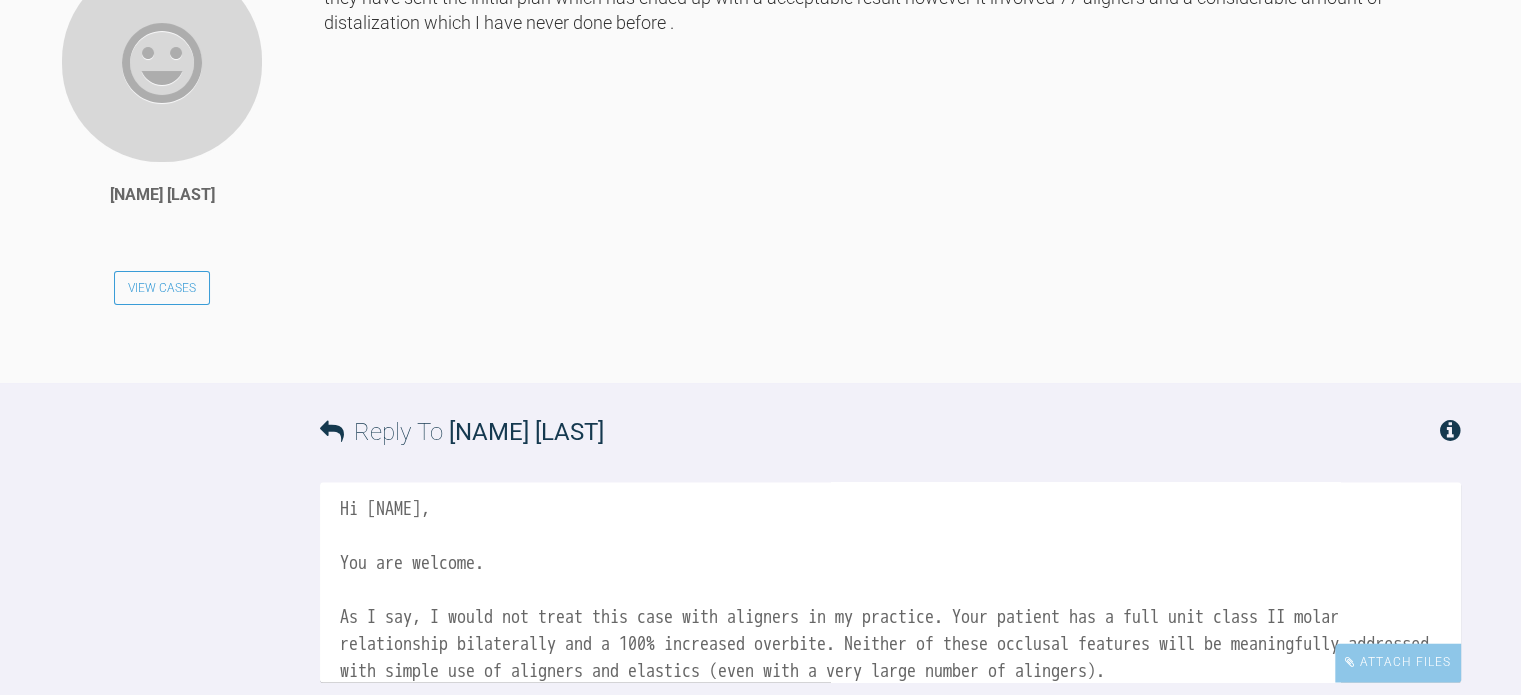 scroll, scrollTop: 60, scrollLeft: 0, axis: vertical 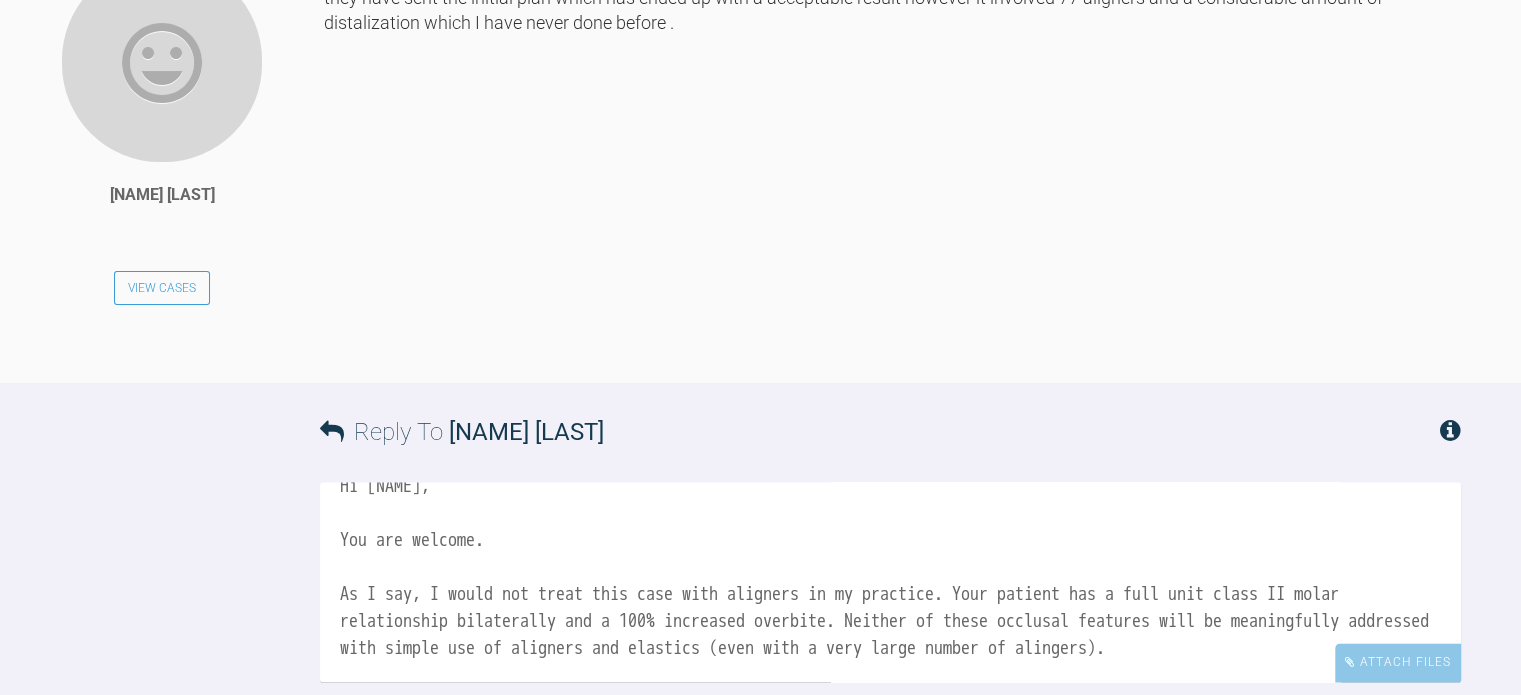 click on "Hi [NAME],
You are welcome.
As I say, I would not treat this case with aligners in my practice. Your patient has a full unit class II molar relationship bilaterally and a 100% increased overbite. Neither of these occlusal features will be meaningfully addressed with simple use of aligners and elastics (even with a very large number of alingers)." at bounding box center [890, 582] 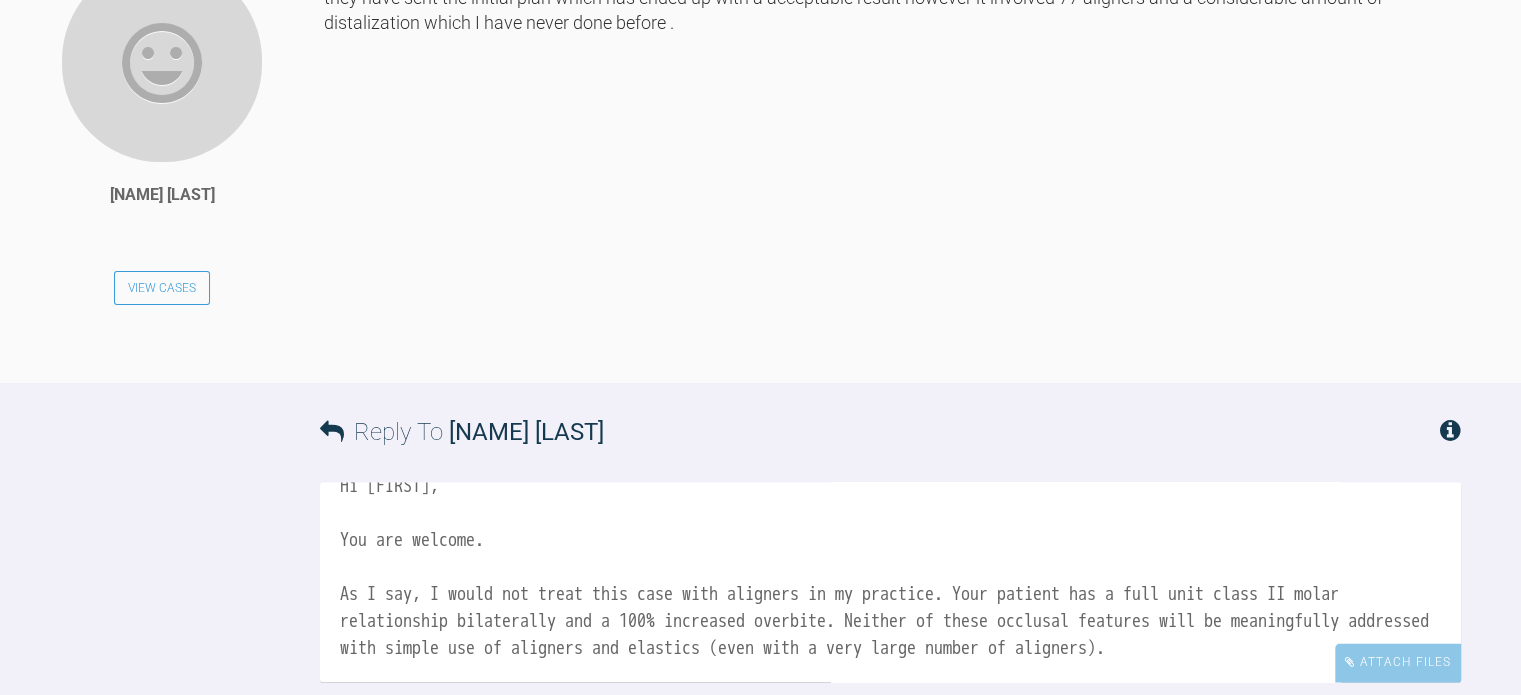 click on "Hi [FIRST],
You are welcome.
As I say, I would not treat this case with aligners in my practice. Your patient has a full unit class II molar relationship bilaterally and a 100% increased overbite. Neither of these occlusal features will be meaningfully addressed with simple use of aligners and elastics (even with a very large number of aligners)." at bounding box center (890, 582) 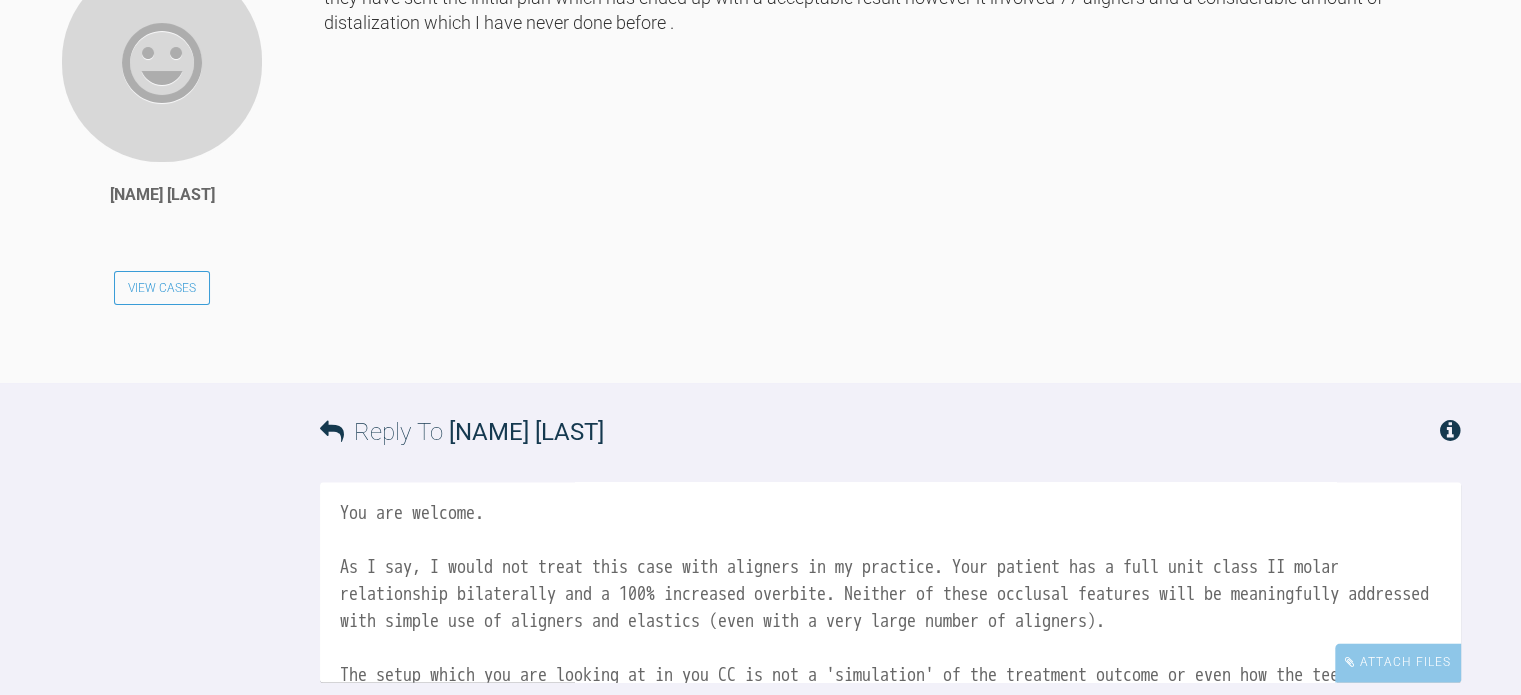 scroll, scrollTop: 136, scrollLeft: 0, axis: vertical 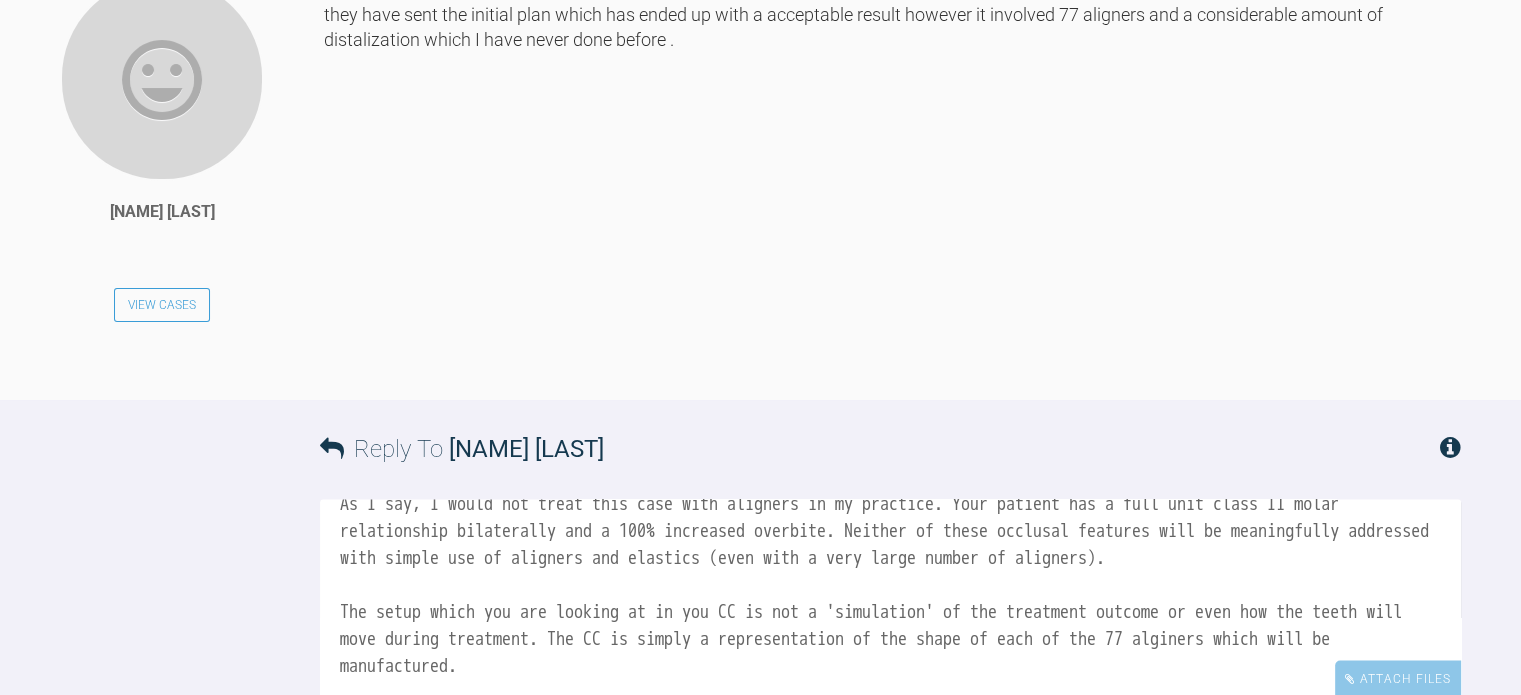 click on "Hi [PERSON],
You are welcome.
As I say, I would not treat this case with aligners in my practice. Your patient has a full unit class II molar relationship bilaterally and a 100% increased overbite. Neither of these occlusal features will be meaningfully addressed with simple use of aligners and elastics (even with a very large number of aligners).
The setup which you are looking at in you CC is not a 'simulation' of the treatment outcome or even how the teeth will move during treatment. The CC is simply a representation of the shape of each of the 77 alginers which will be manufactured." at bounding box center [890, 599] 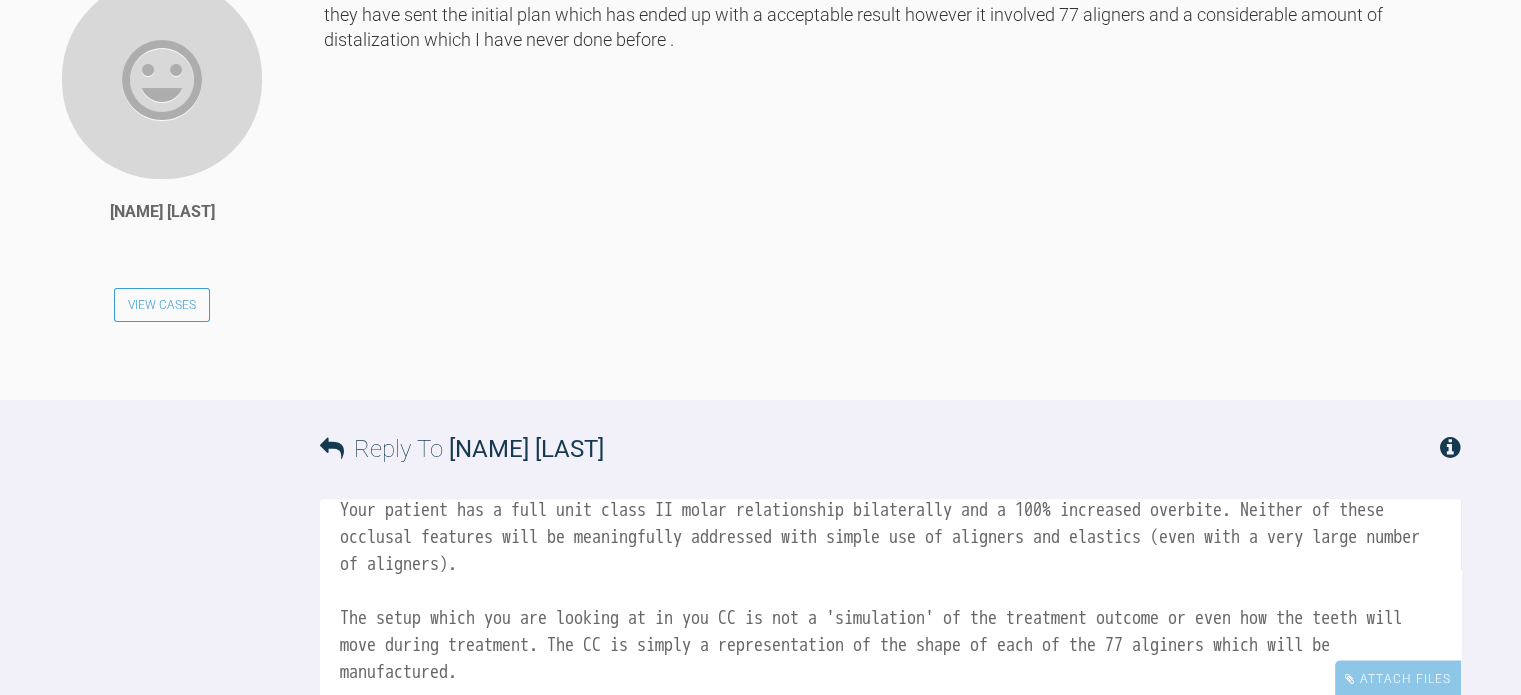 scroll, scrollTop: 191, scrollLeft: 0, axis: vertical 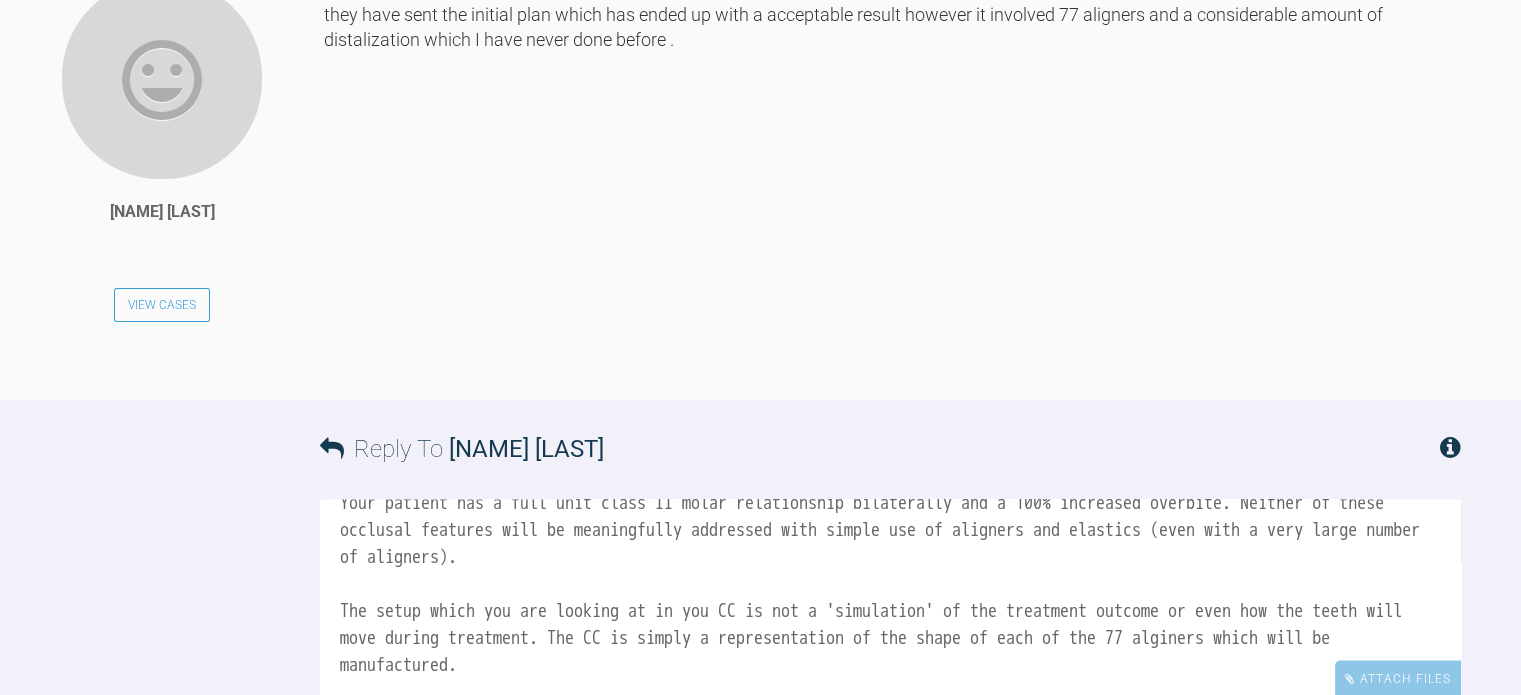 click on "Hi [PERSON],
You are welcome.
As I say, I would not treat this case with aligners in my practice.
Your patient has a full unit class II molar relationship bilaterally and a 100% increased overbite. Neither of these occlusal features will be meaningfully addressed with simple use of aligners and elastics (even with a very large number of aligners).
The setup which you are looking at in you CC is not a 'simulation' of the treatment outcome or even how the teeth will move during treatment. The CC is simply a representation of the shape of each of the 77 alginers which will be manufactured." at bounding box center (890, 599) 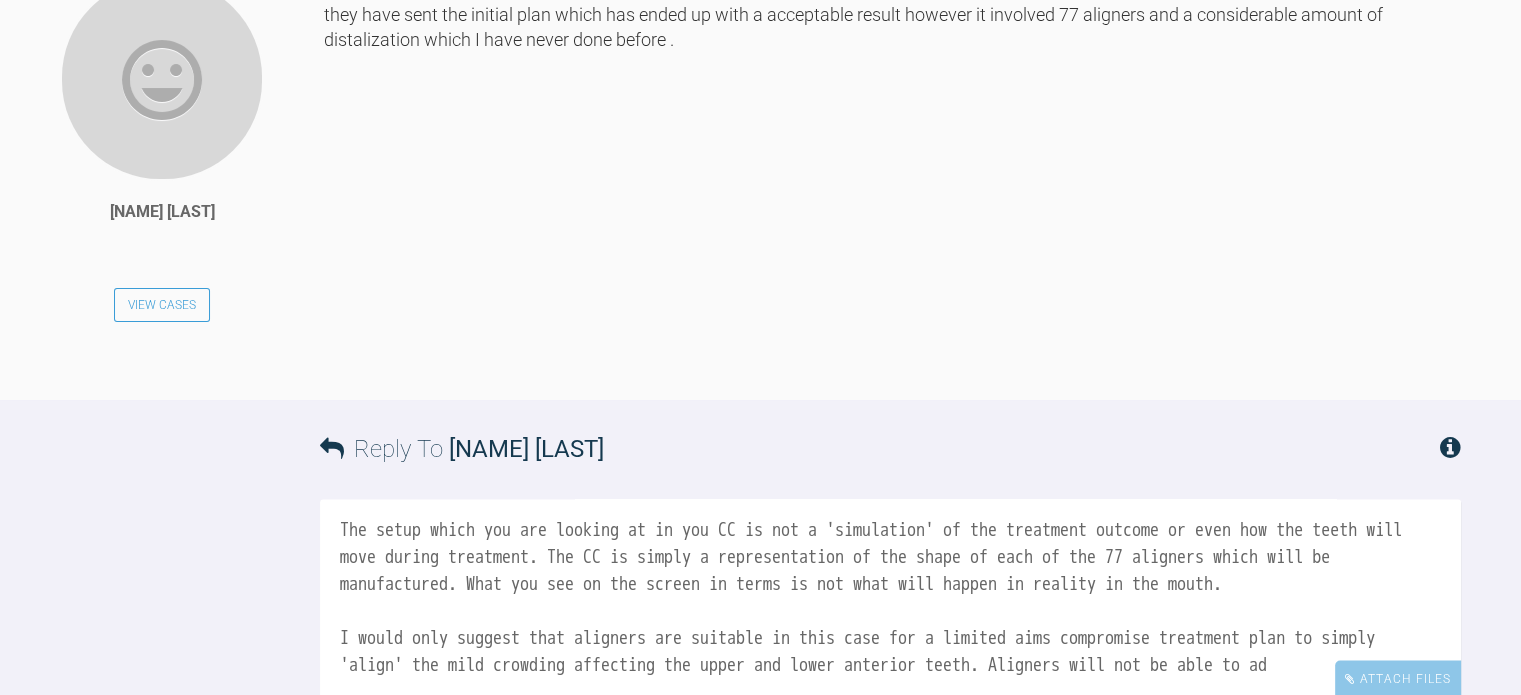 scroll, scrollTop: 303, scrollLeft: 0, axis: vertical 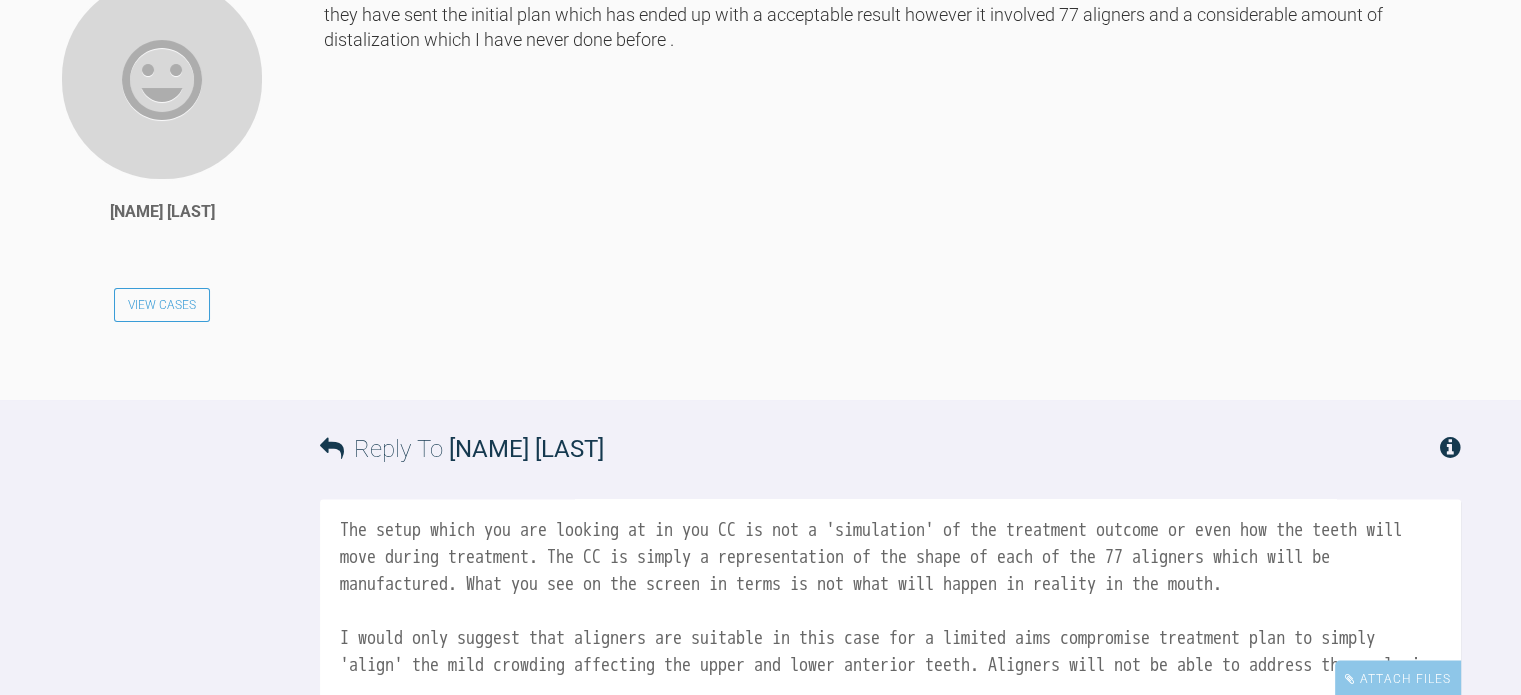 click on "Hi [FIRST],
You are welcome.
As I say, I would not treat this case with aligners in my practice.
Your patient has a full unit class II molar relationship bilaterally and a 100% increased overbite. Neither of these occlusal features will be meaningfully addressed with simple use of aligners and elastics (even with a very large number of aligners).
The setup which you are looking at in you CC is not a 'simulation' of the treatment outcome or even how the teeth will move during treatment. The CC is simply a representation of the shape of each of the 77 aligners which will be manufactured. What you see on the screen in terms is not what will happen in reality in the mouth.
I would only suggest that aligners are suitable in this case for a limited aims compromise treatment plan to simply 'align' the mild crowding affecting the upper and lower anterior teeth. Aligners will not be able to address the occlusion" at bounding box center [890, 599] 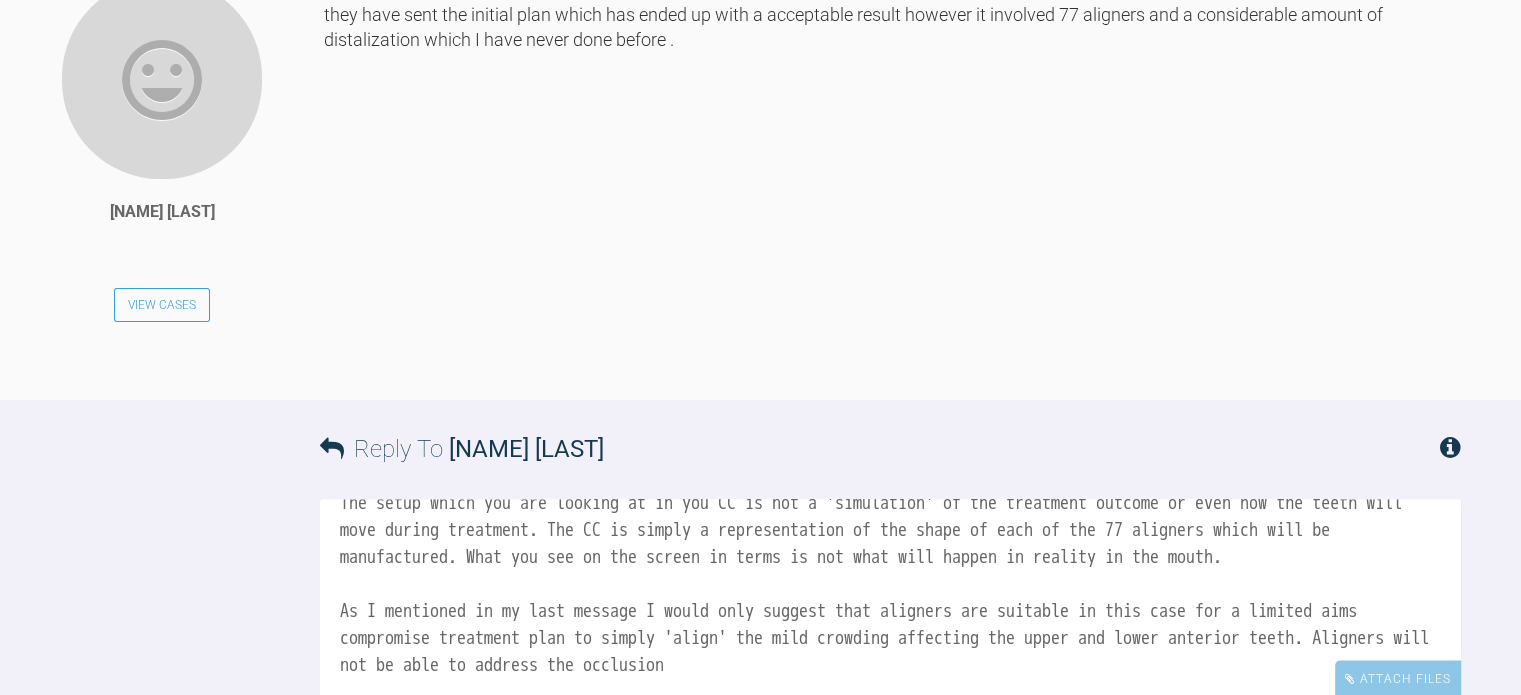 click on "Hi [FIRST],
You are welcome.
As I say, I would not treat this case with aligners in my practice.
Your patient has a full unit class II molar relationship bilaterally and a 100% increased overbite. Neither of these occlusal features will be meaningfully addressed with simple use of aligners and elastics (even with a very large number of aligners).
The setup which you are looking at in you CC is not a 'simulation' of the treatment outcome or even how the teeth will move during treatment. The CC is simply a representation of the shape of each of the 77 aligners which will be manufactured. What you see on the screen in terms is not what will happen in reality in the mouth.
As I mentioned in my last message I would only suggest that aligners are suitable in this case for a limited aims compromise treatment plan to simply 'align' the mild crowding affecting the upper and lower anterior teeth. Aligners will not be able to address the occlusion" at bounding box center (890, 599) 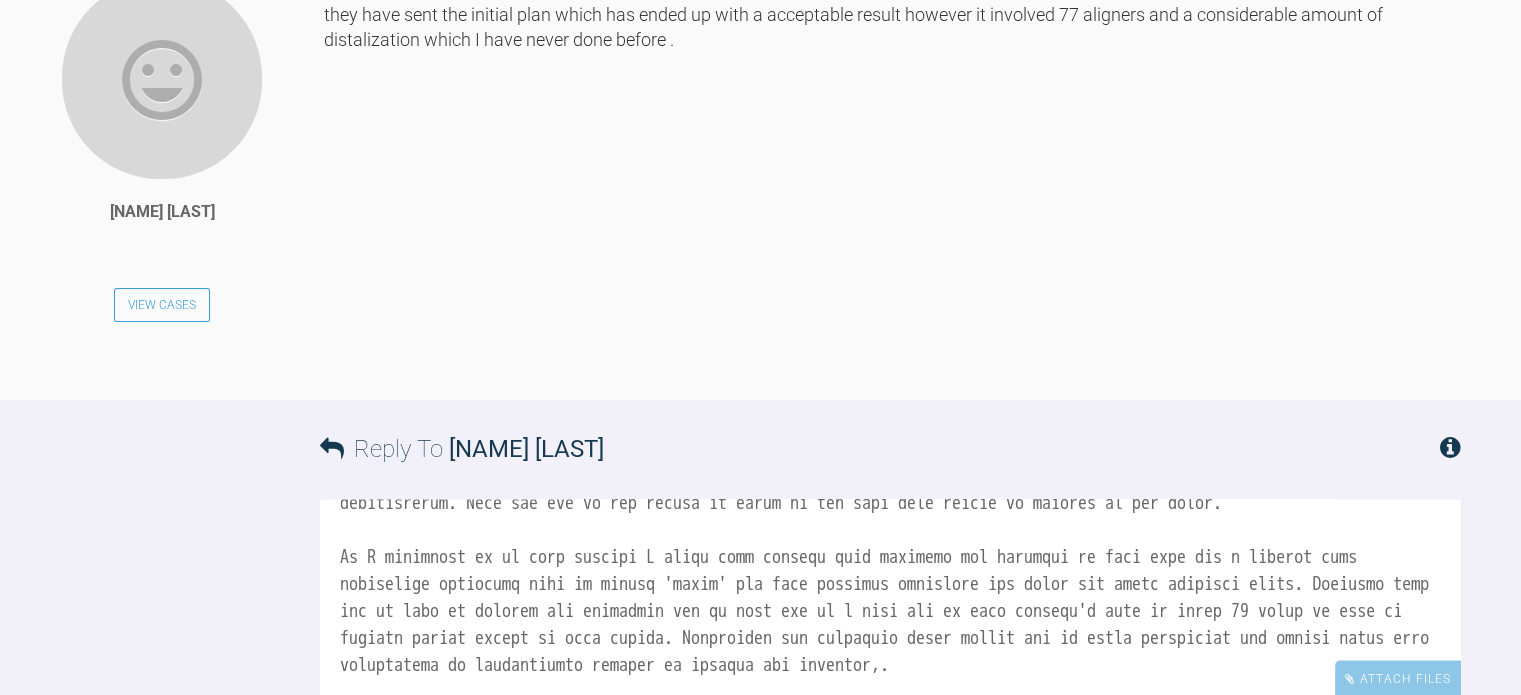 scroll, scrollTop: 411, scrollLeft: 0, axis: vertical 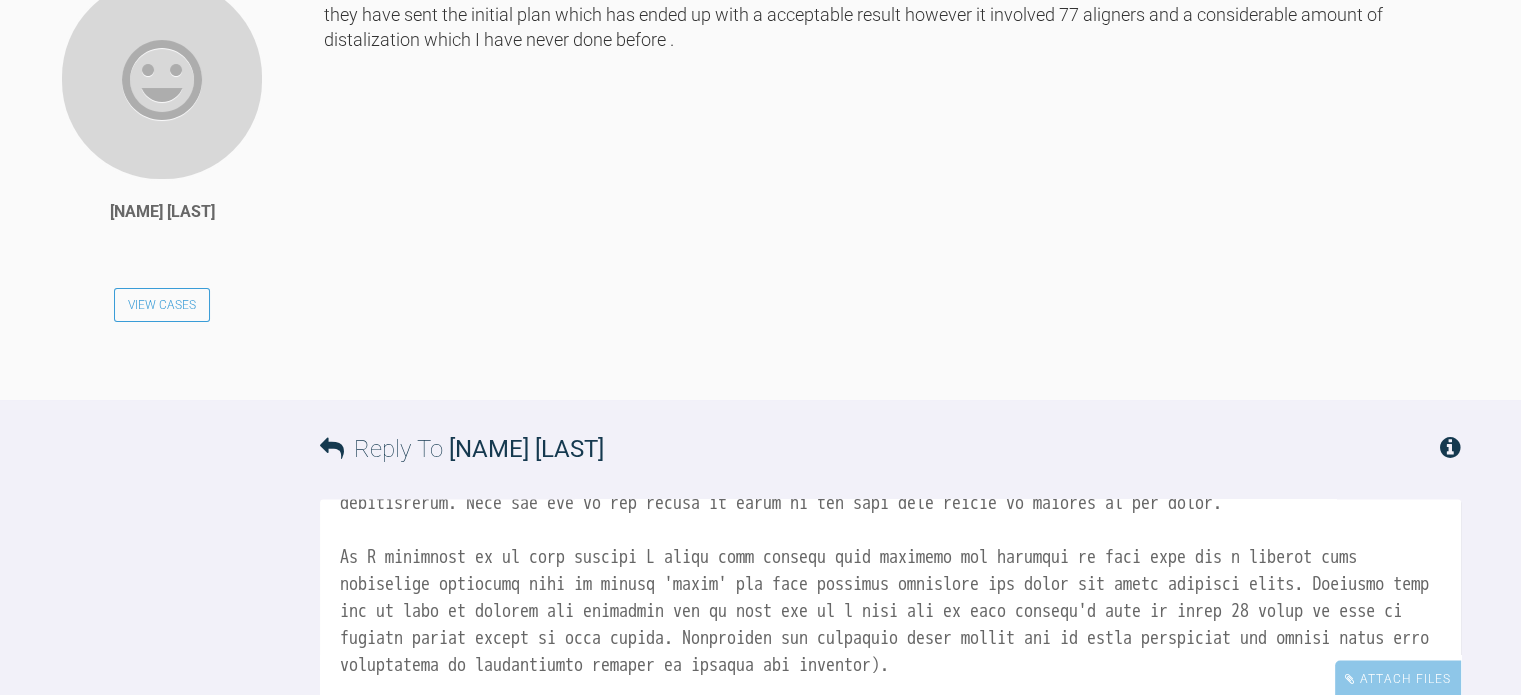 click at bounding box center (890, 599) 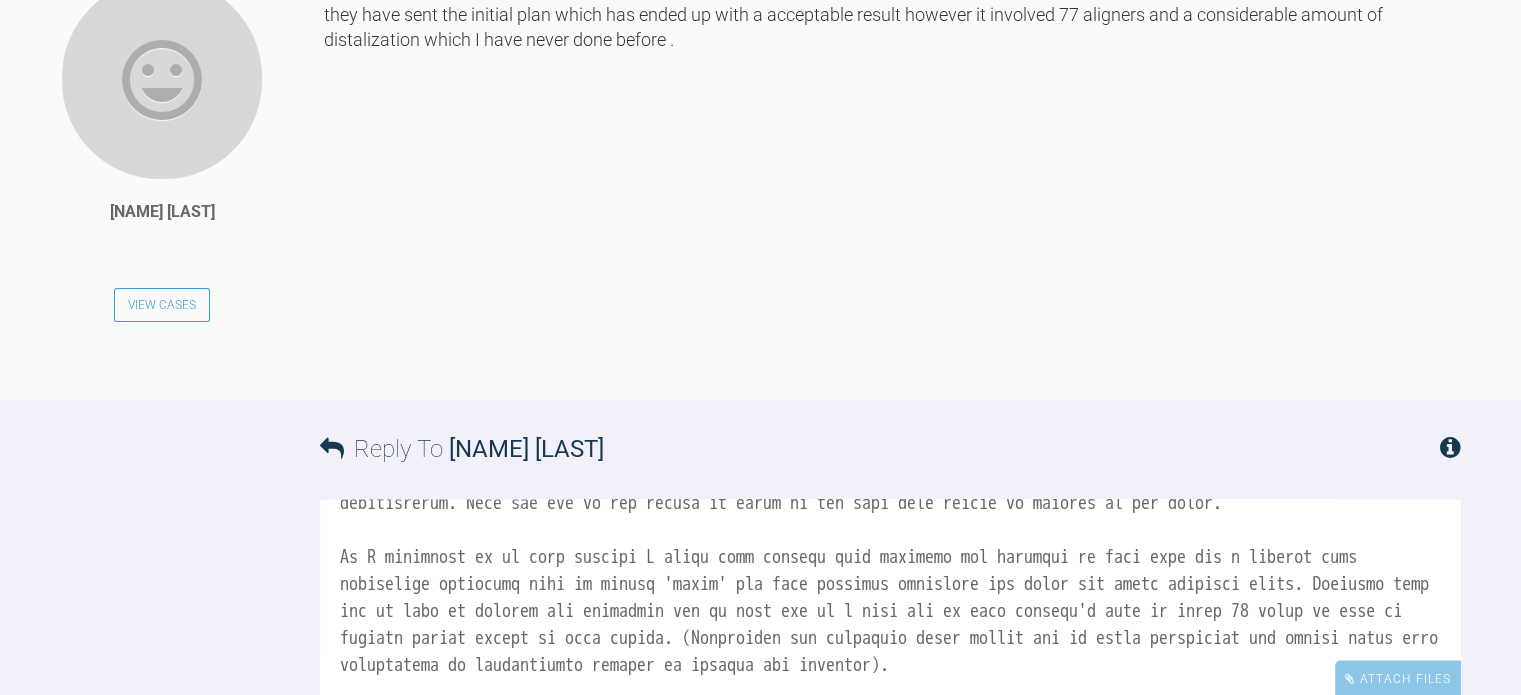 scroll, scrollTop: 395, scrollLeft: 0, axis: vertical 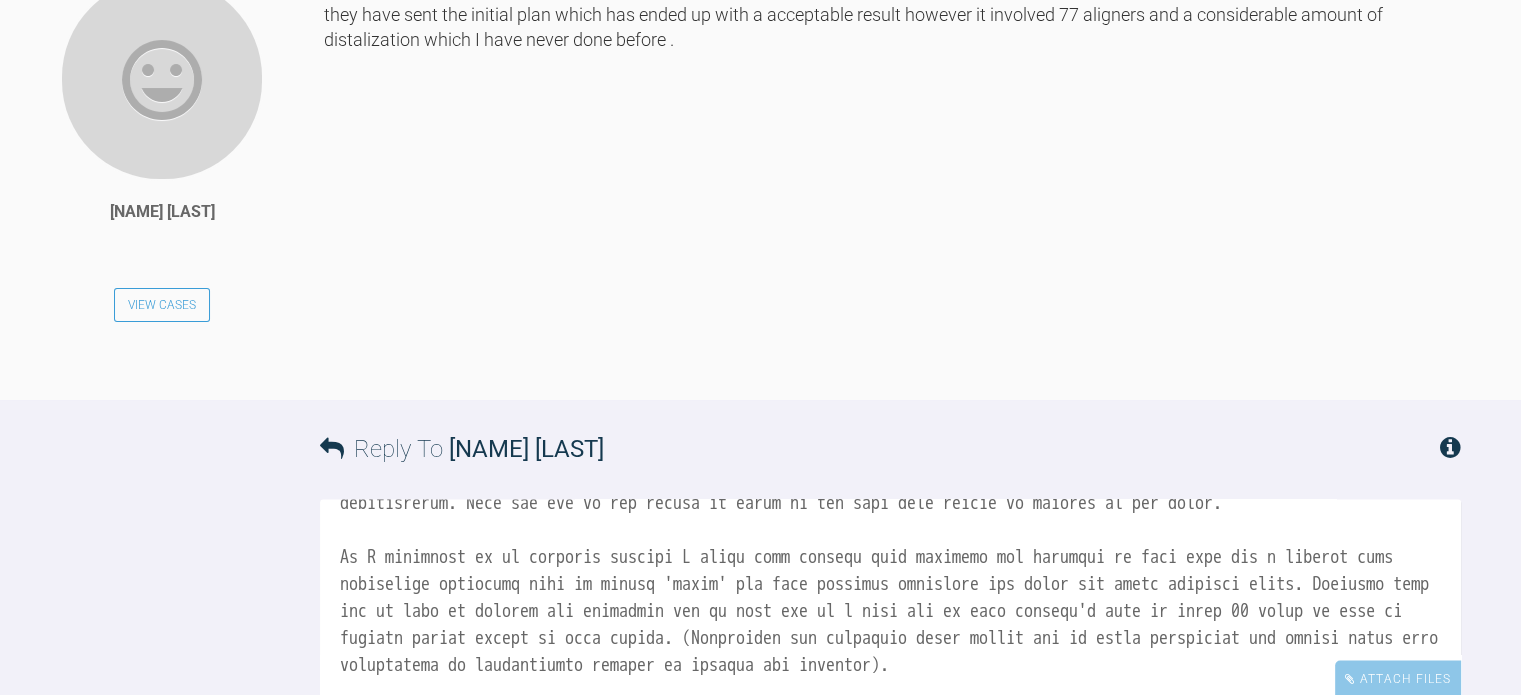 click at bounding box center [890, 599] 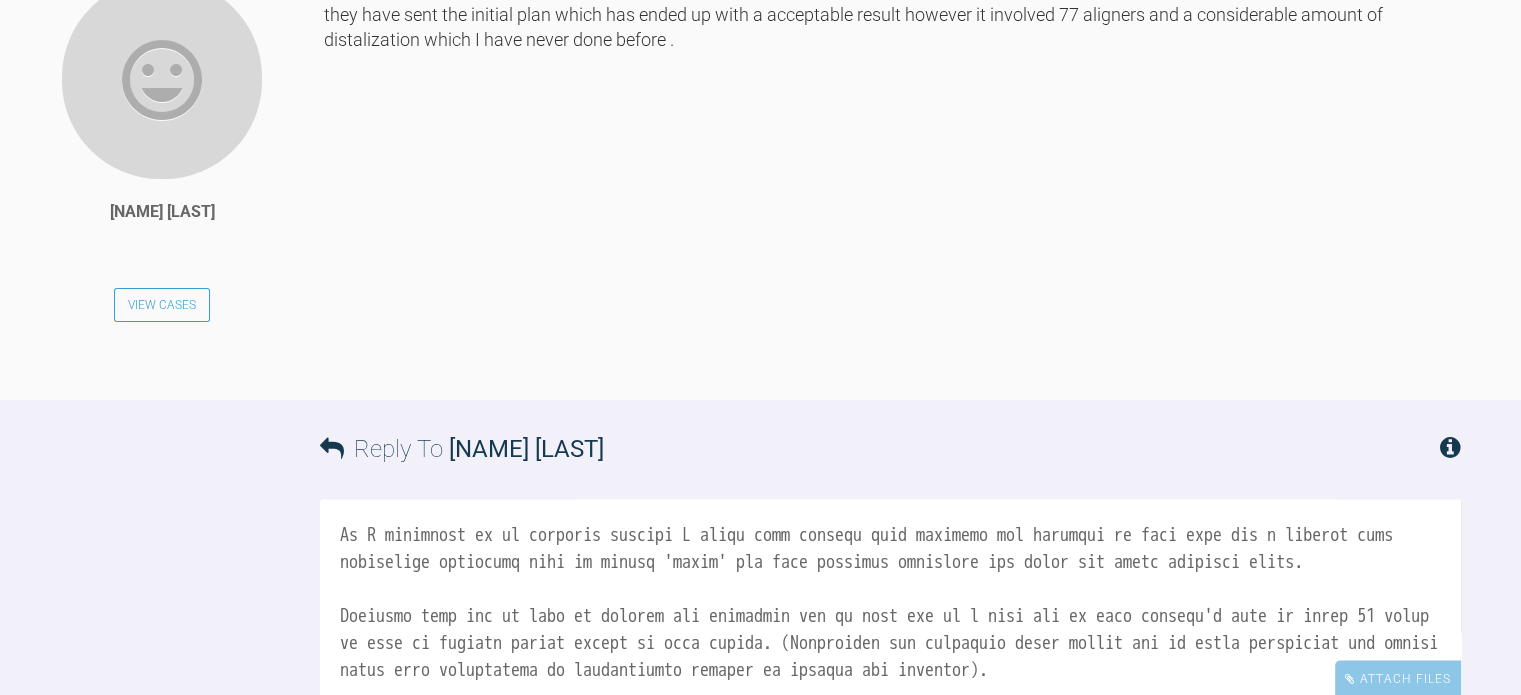 click at bounding box center (890, 599) 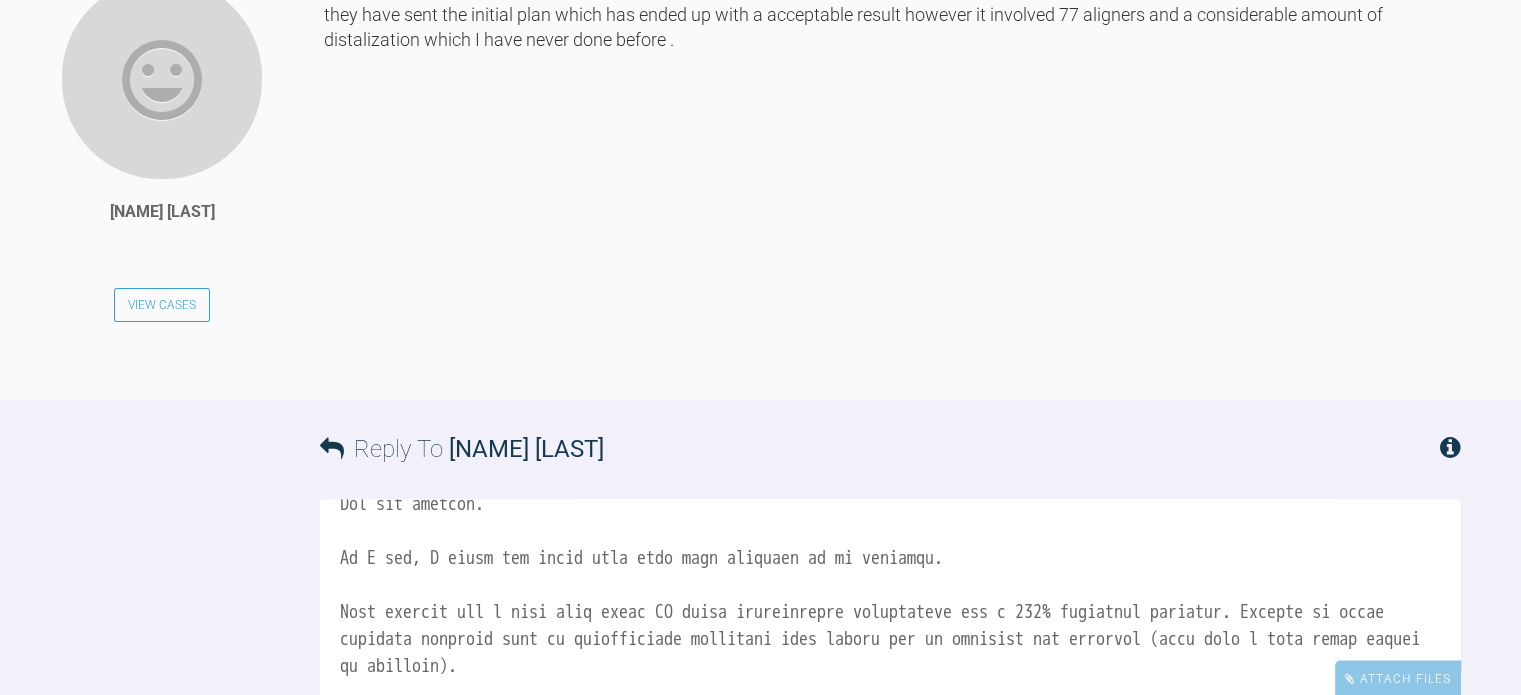 scroll, scrollTop: 57, scrollLeft: 0, axis: vertical 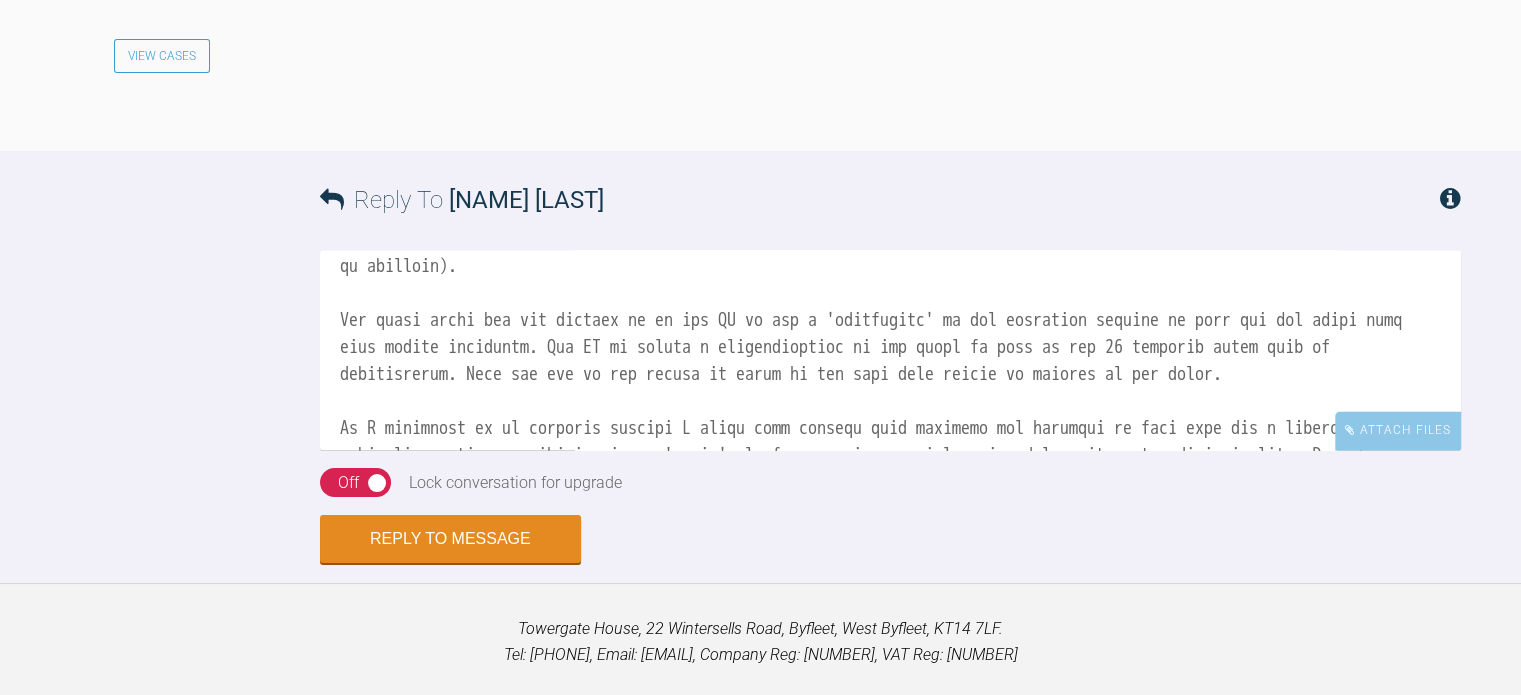click at bounding box center (890, 350) 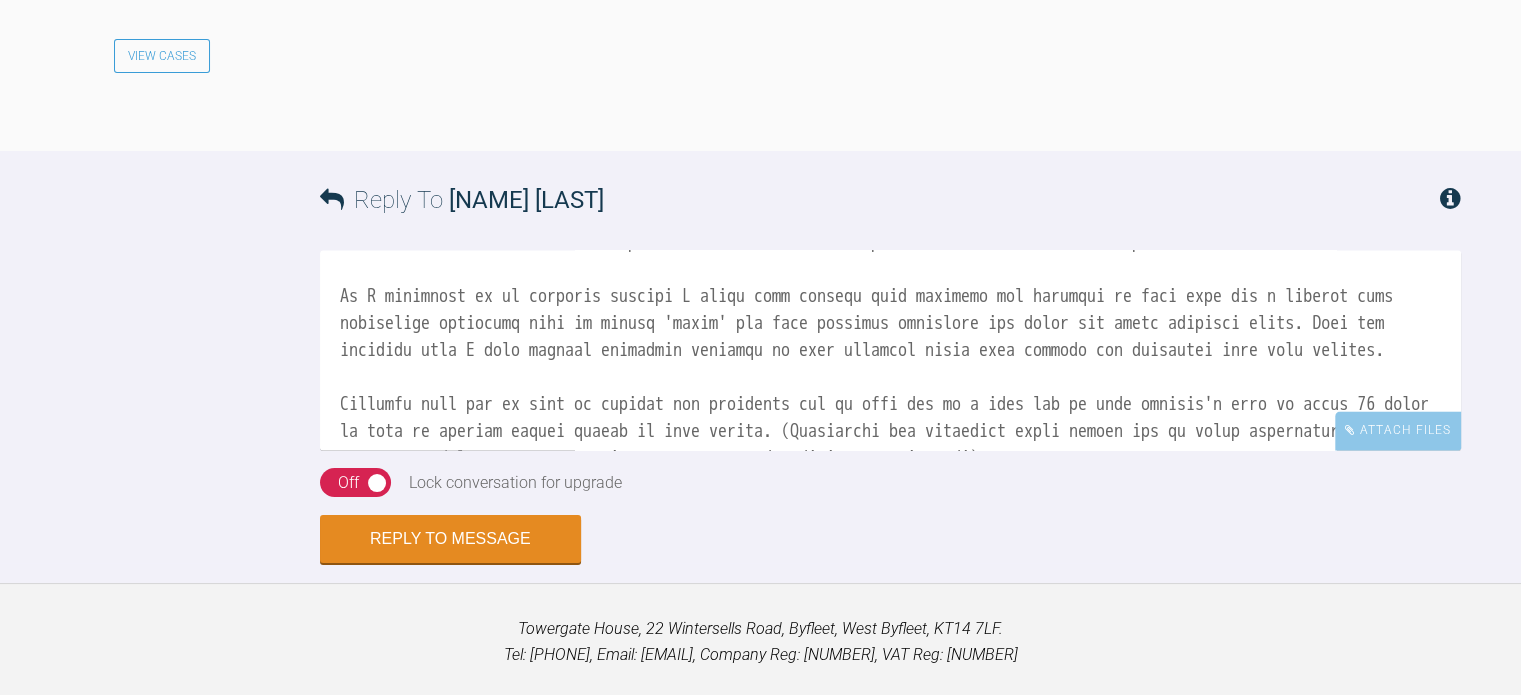 scroll, scrollTop: 367, scrollLeft: 0, axis: vertical 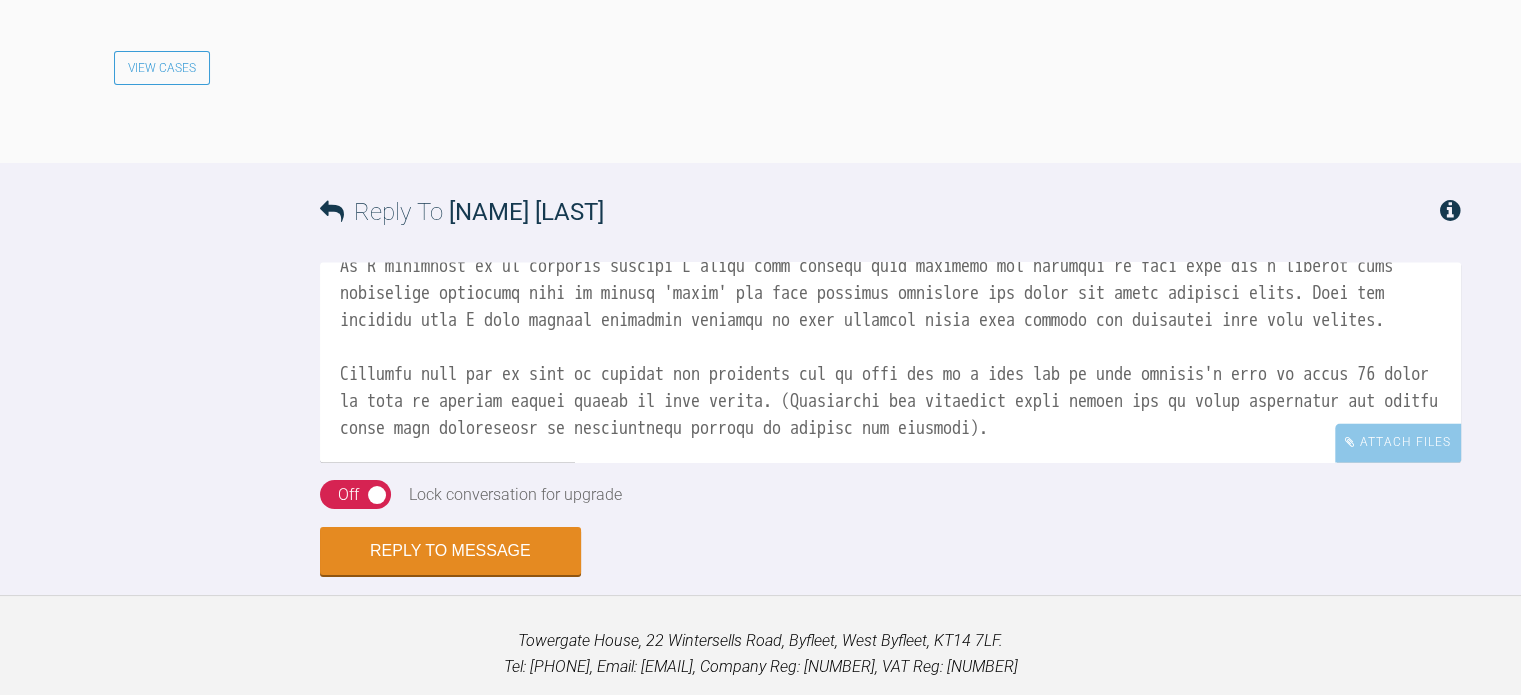 click at bounding box center [890, 362] 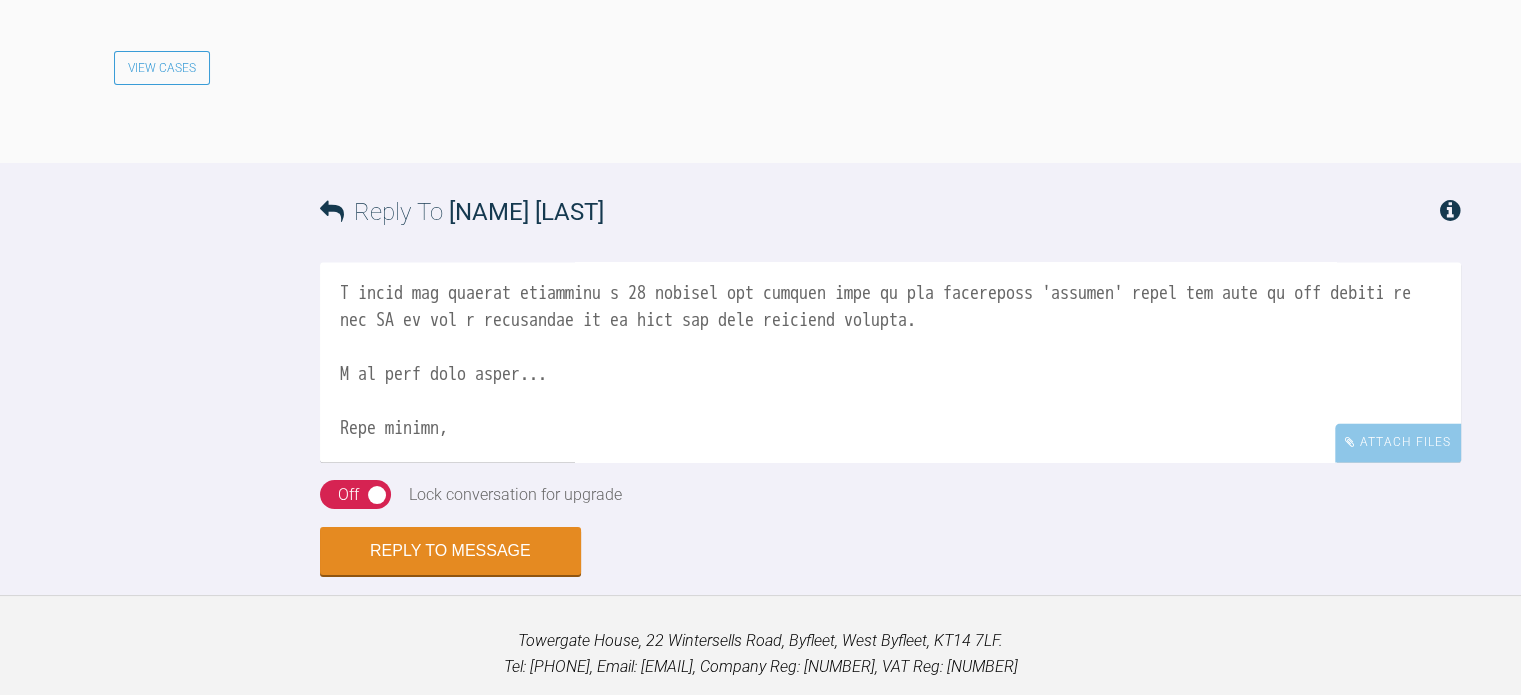 scroll, scrollTop: 681, scrollLeft: 0, axis: vertical 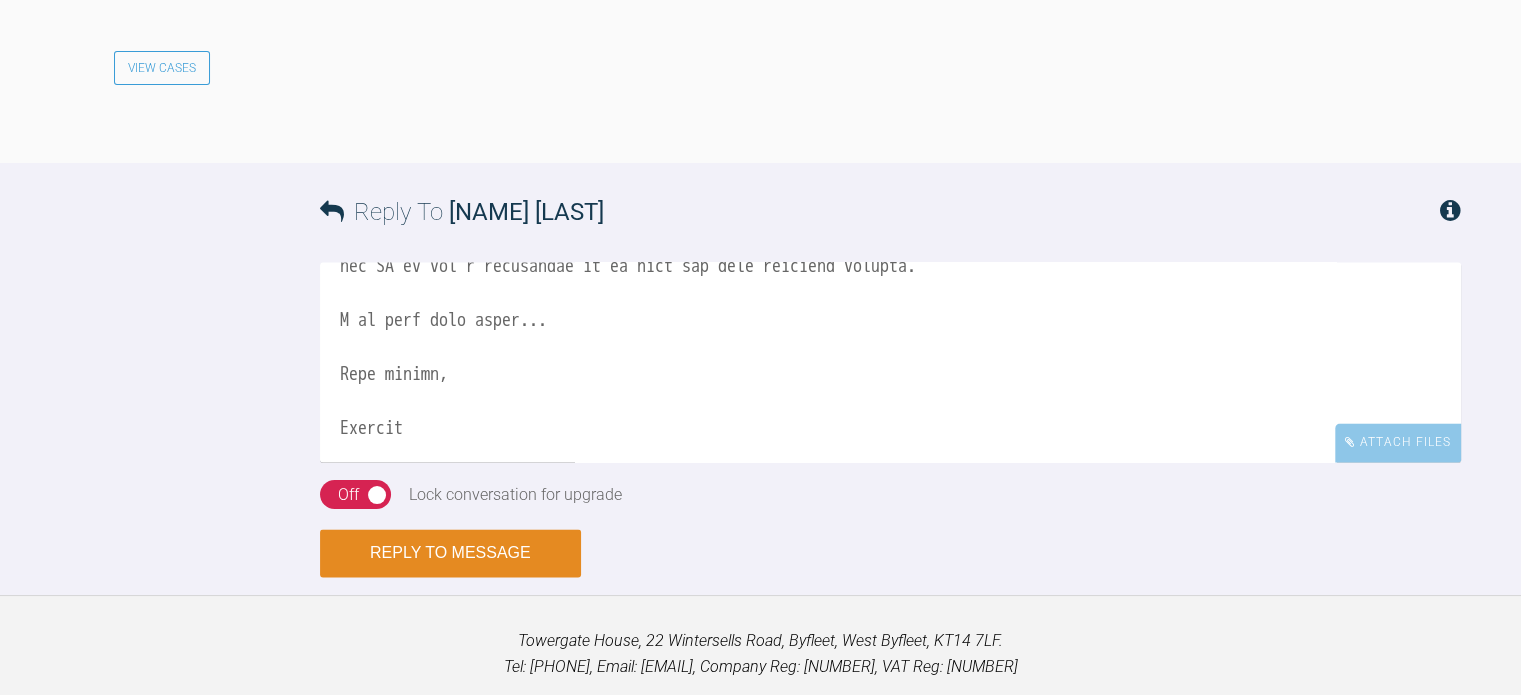 type on "Hi [FIRST],
You are welcome.
As I say, I would not treat this case with aligners in my practice.
Your patient has a full unit class II molar relationship bilaterally and a 100% increased overbite. Neither of these occlusal features will be meaningfully addressed with simple use of aligners and elastics (even with a very large number of aligners).
The setup which you are looking at in you CC is not a 'simulation' of the treatment outcome or even how the teeth will move during treatment. The CC is simply a representation of the shape of each of the 77 aligners which will be manufactured. What you see on the screen in terms is not what will happen in reality in the mouth.
As I mentioned in my previous message I would only suggest that aligners are suitable in this case for a limited aims compromise treatment plan to simply 'align' the mild crowding affecting the upper and lower anterior teeth. With the cautions that I have already mentioned entailed in this approach taken into account and discussed with ..." 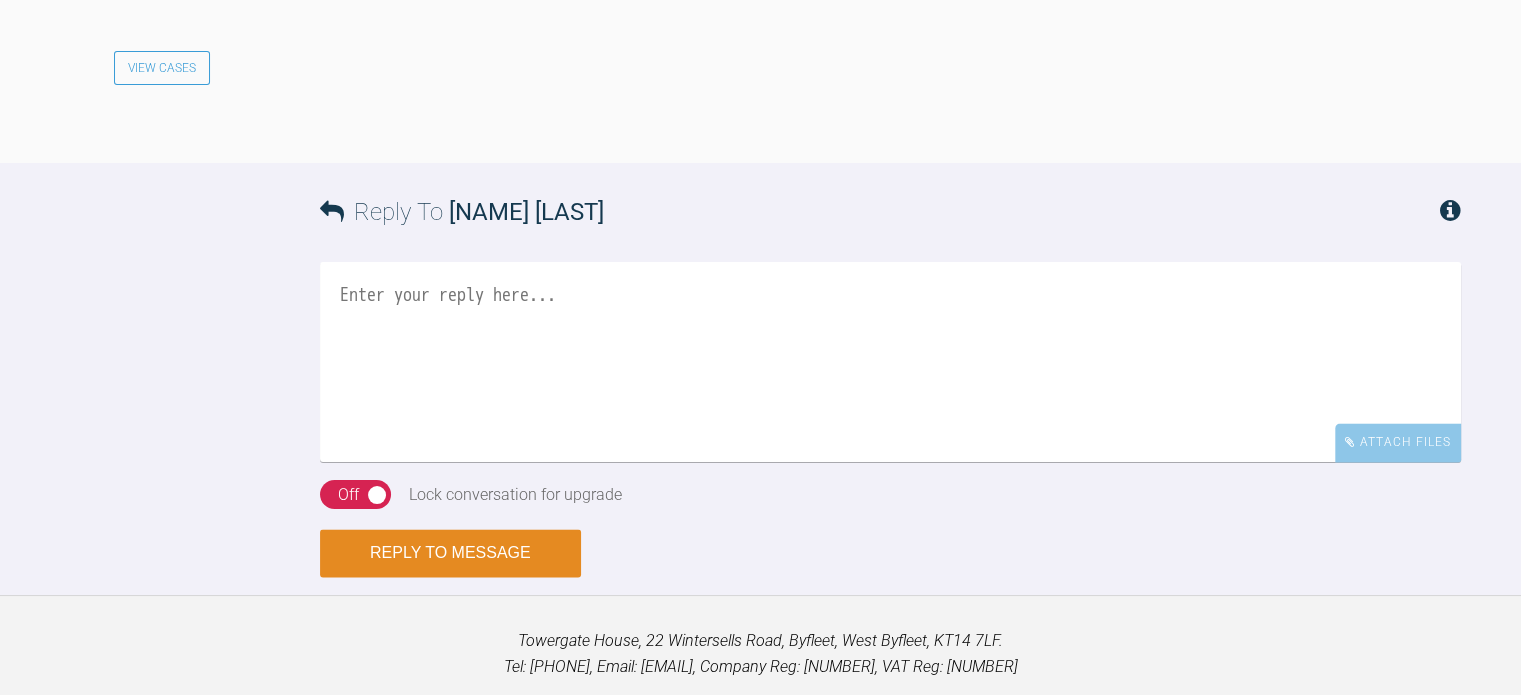 scroll, scrollTop: 0, scrollLeft: 0, axis: both 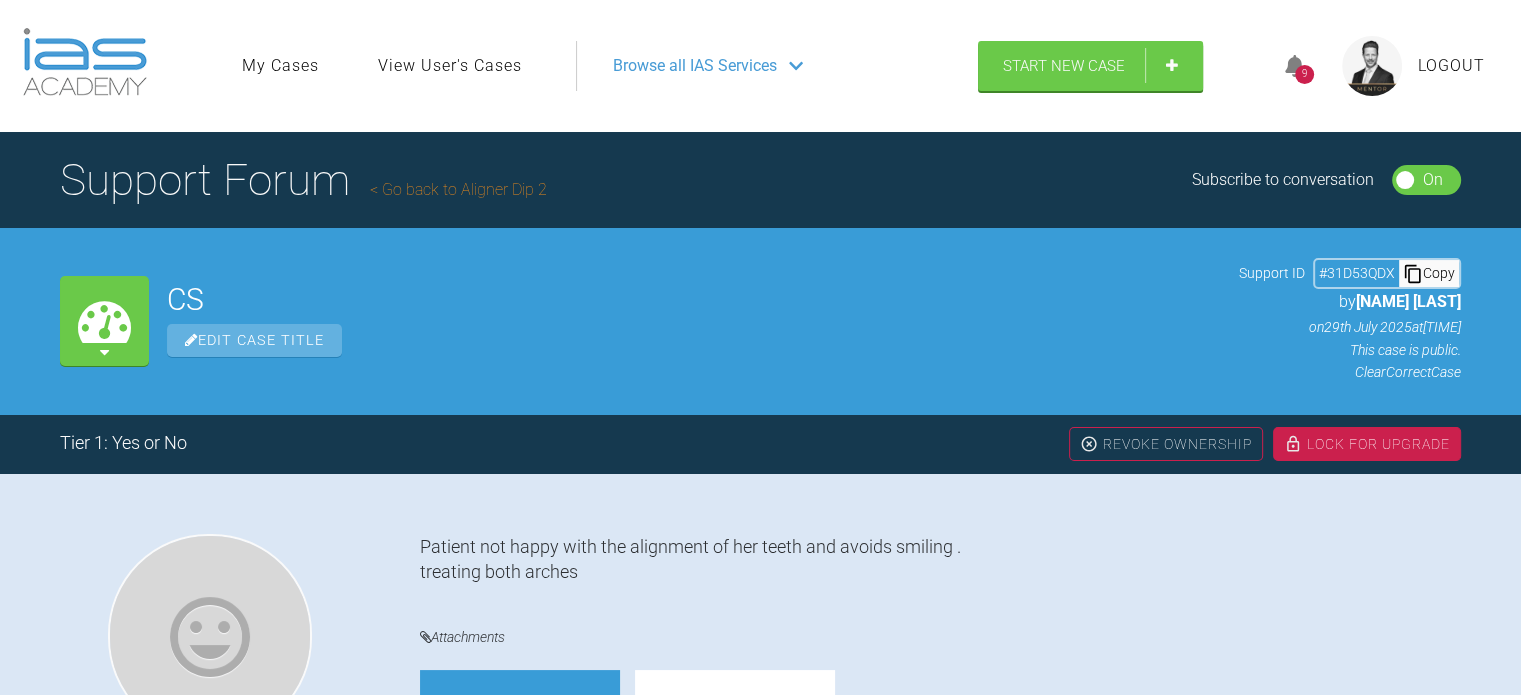 click on "Lock For Upgrade" at bounding box center [1367, 444] 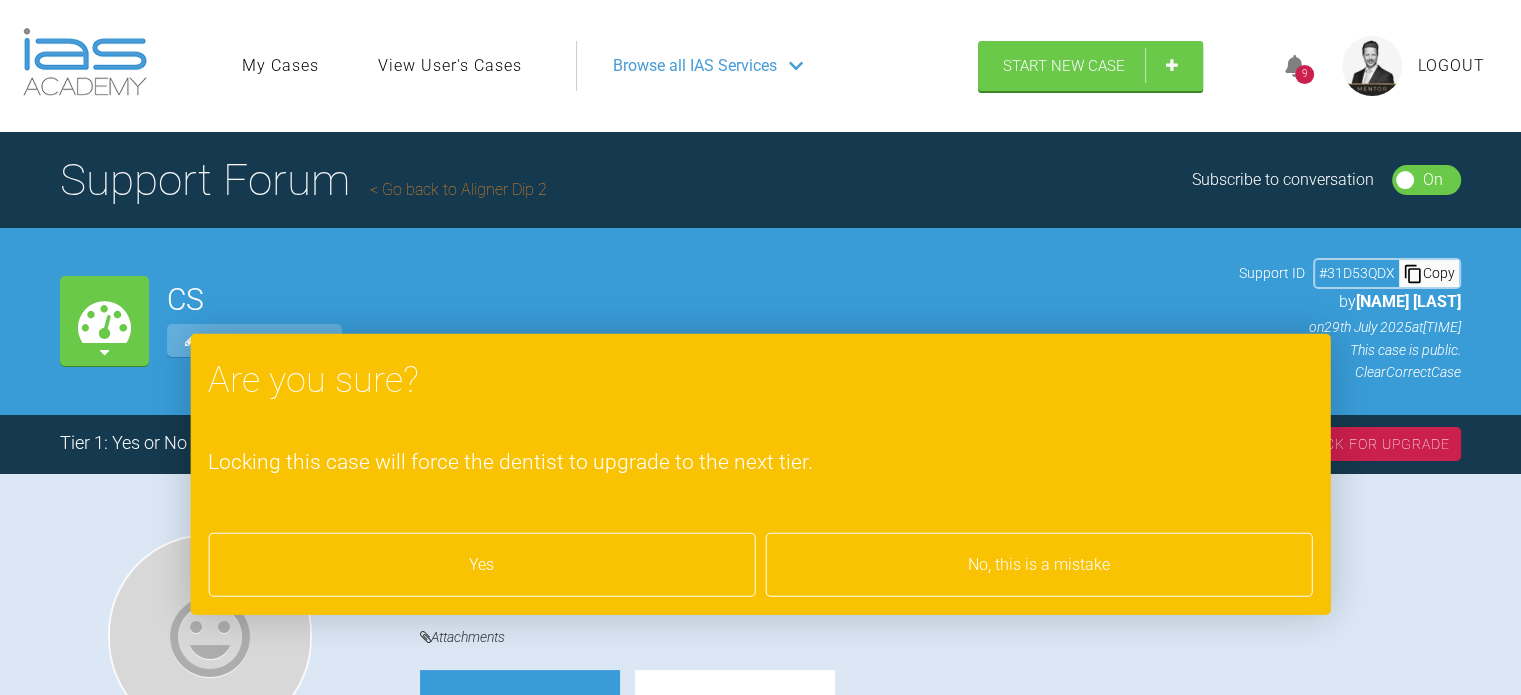 click on "No, this is a mistake" at bounding box center (1039, 565) 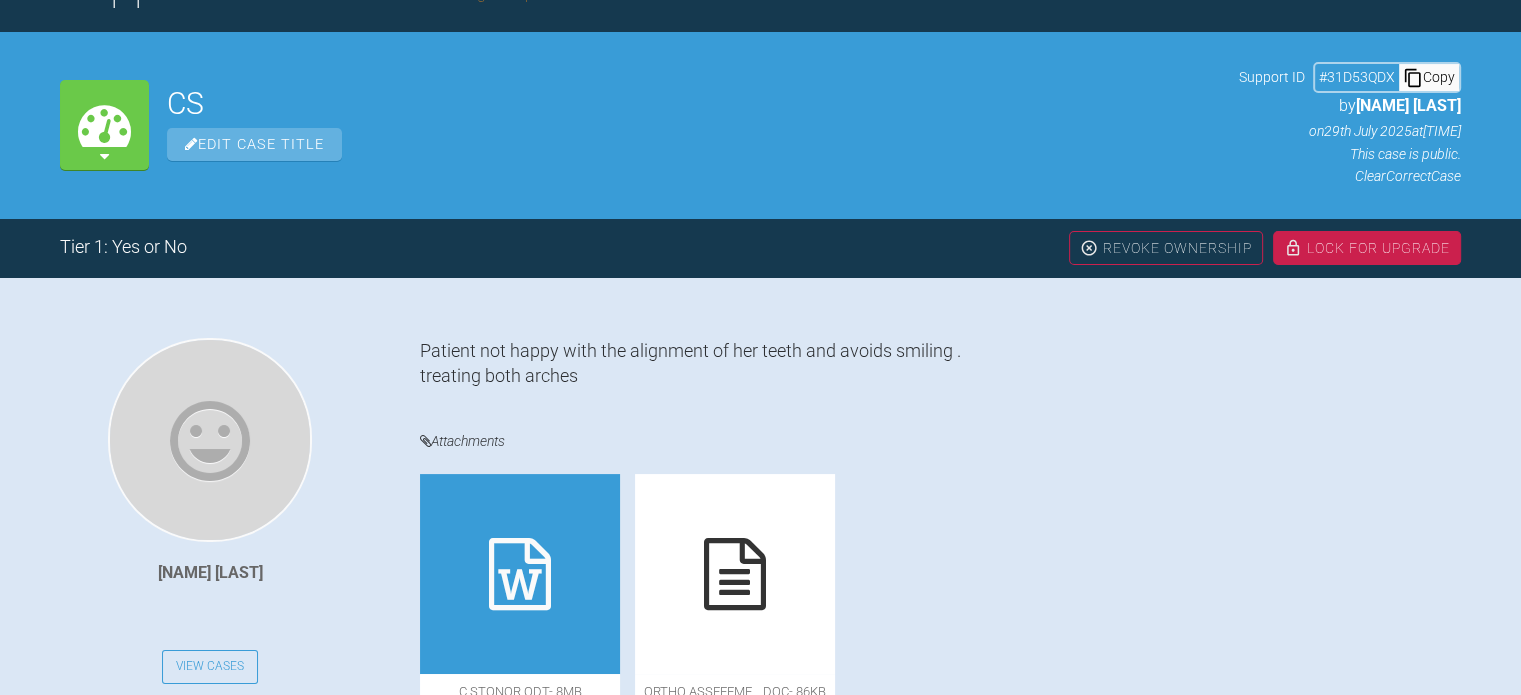 scroll, scrollTop: 0, scrollLeft: 0, axis: both 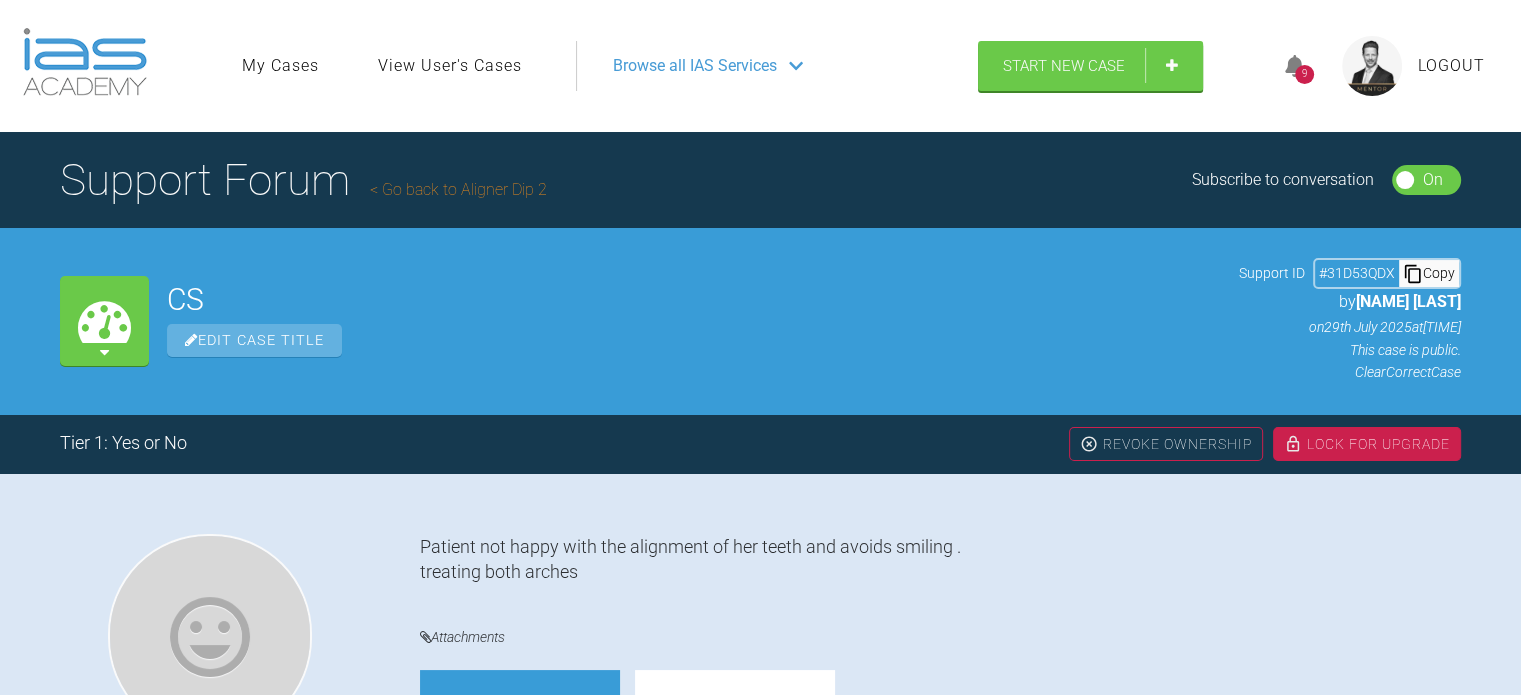 click on "Go back to Aligner Dip 2" at bounding box center [458, 189] 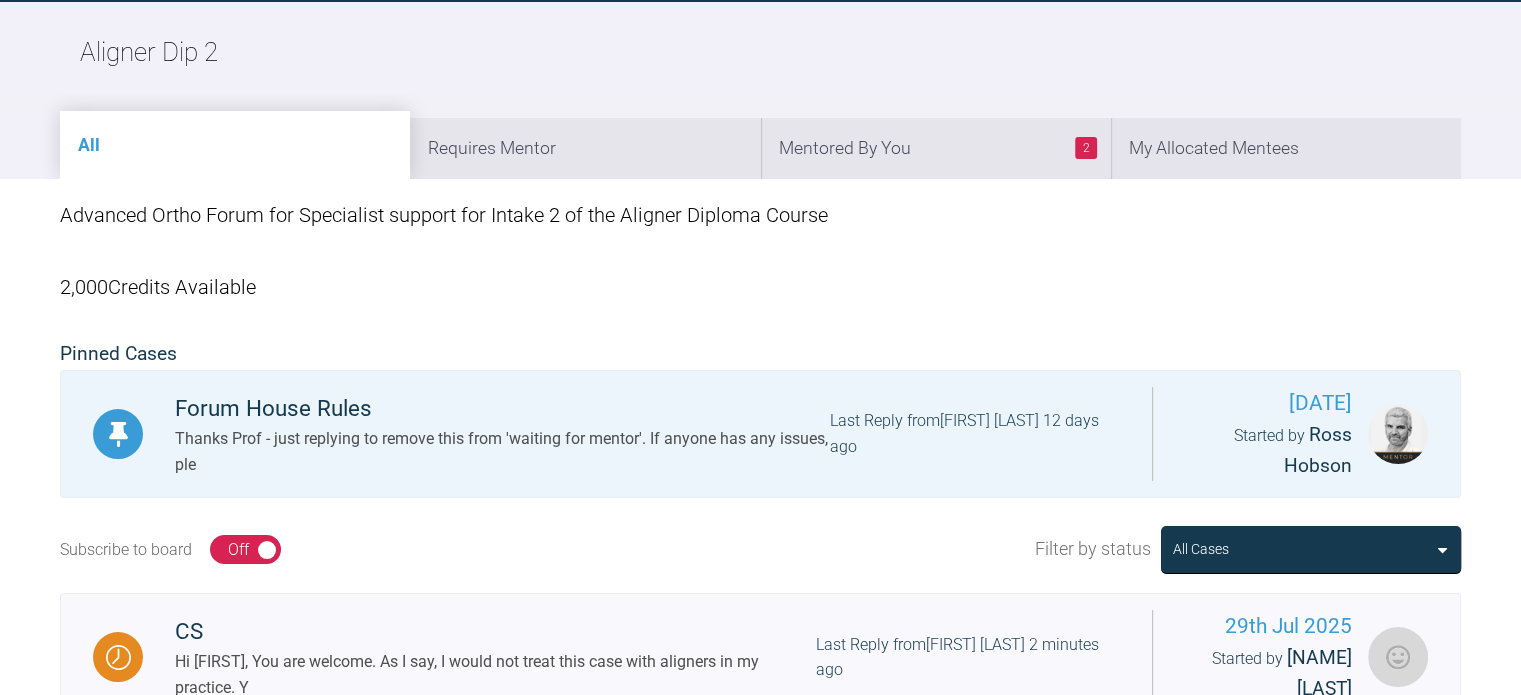 scroll, scrollTop: 0, scrollLeft: 0, axis: both 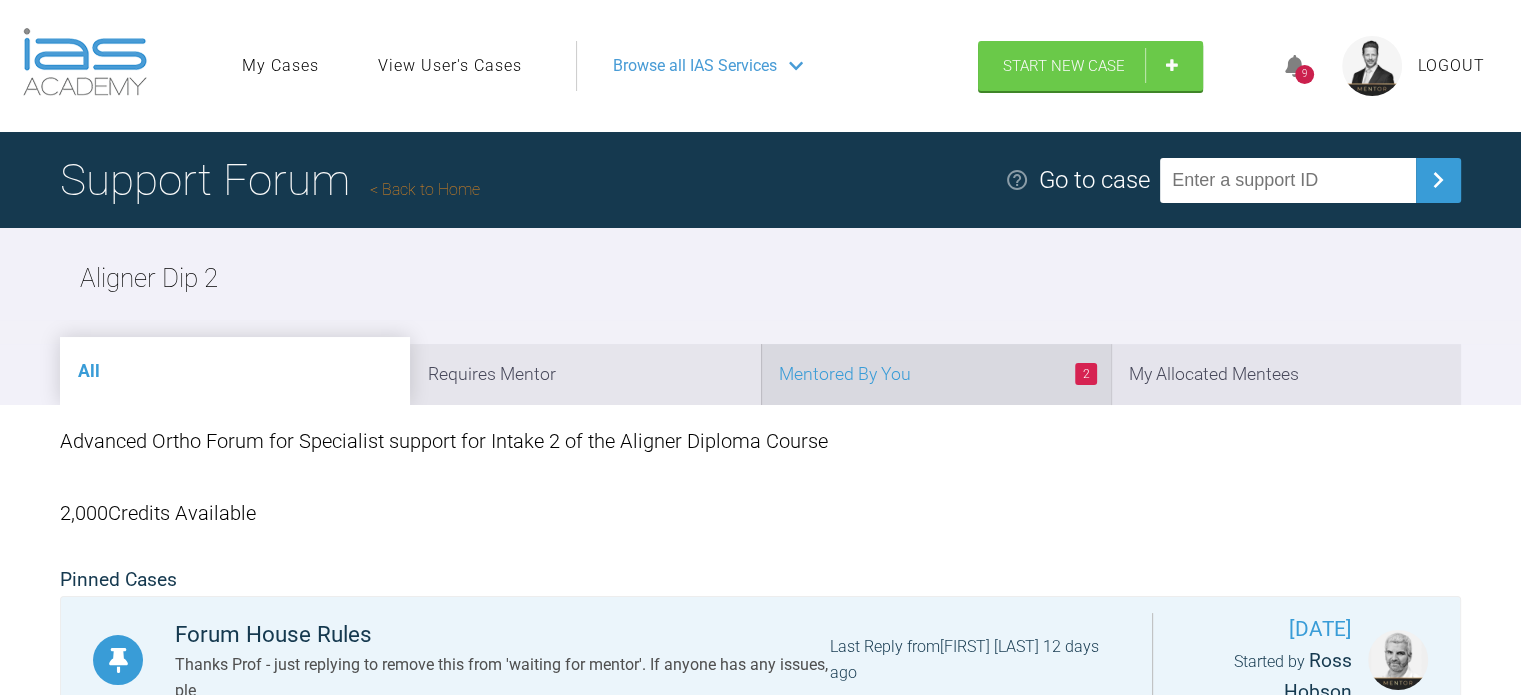 click on "2 Mentored By You" at bounding box center (936, 374) 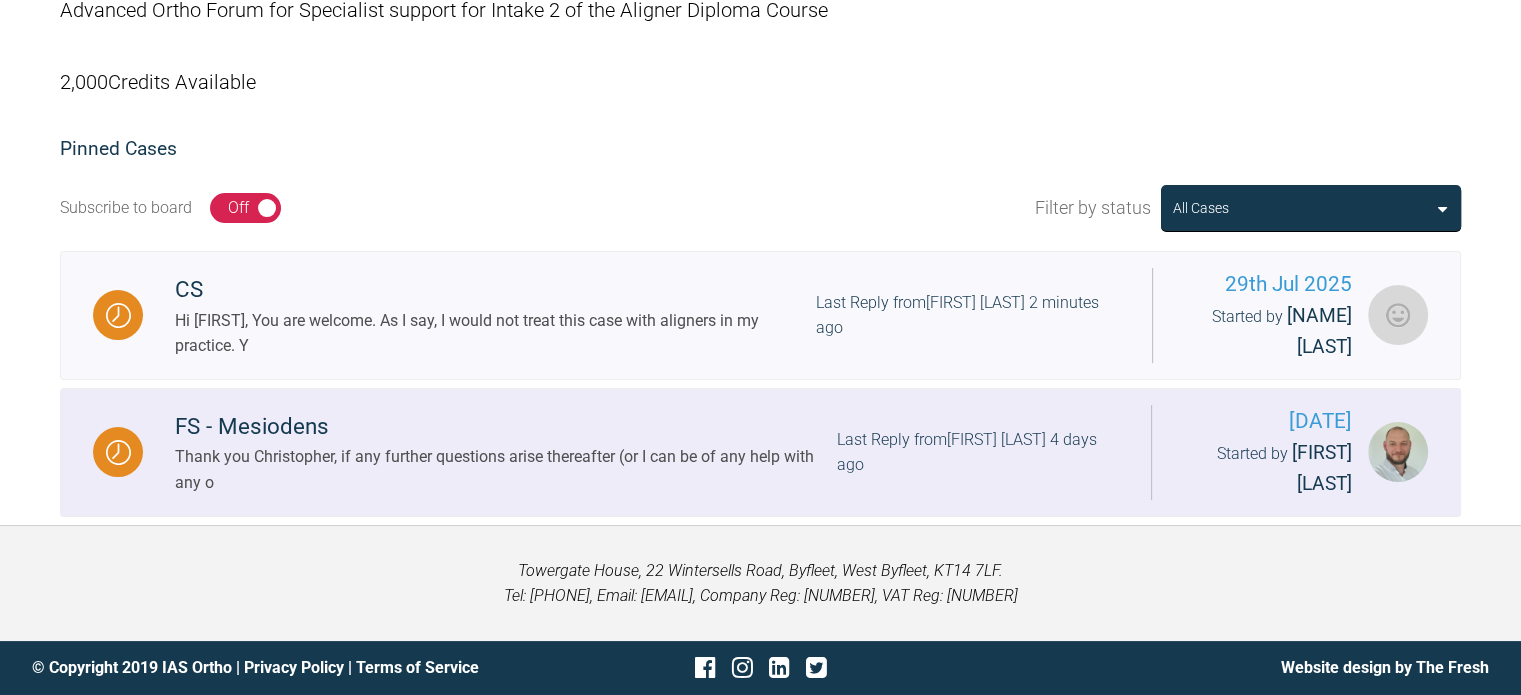 scroll, scrollTop: 0, scrollLeft: 0, axis: both 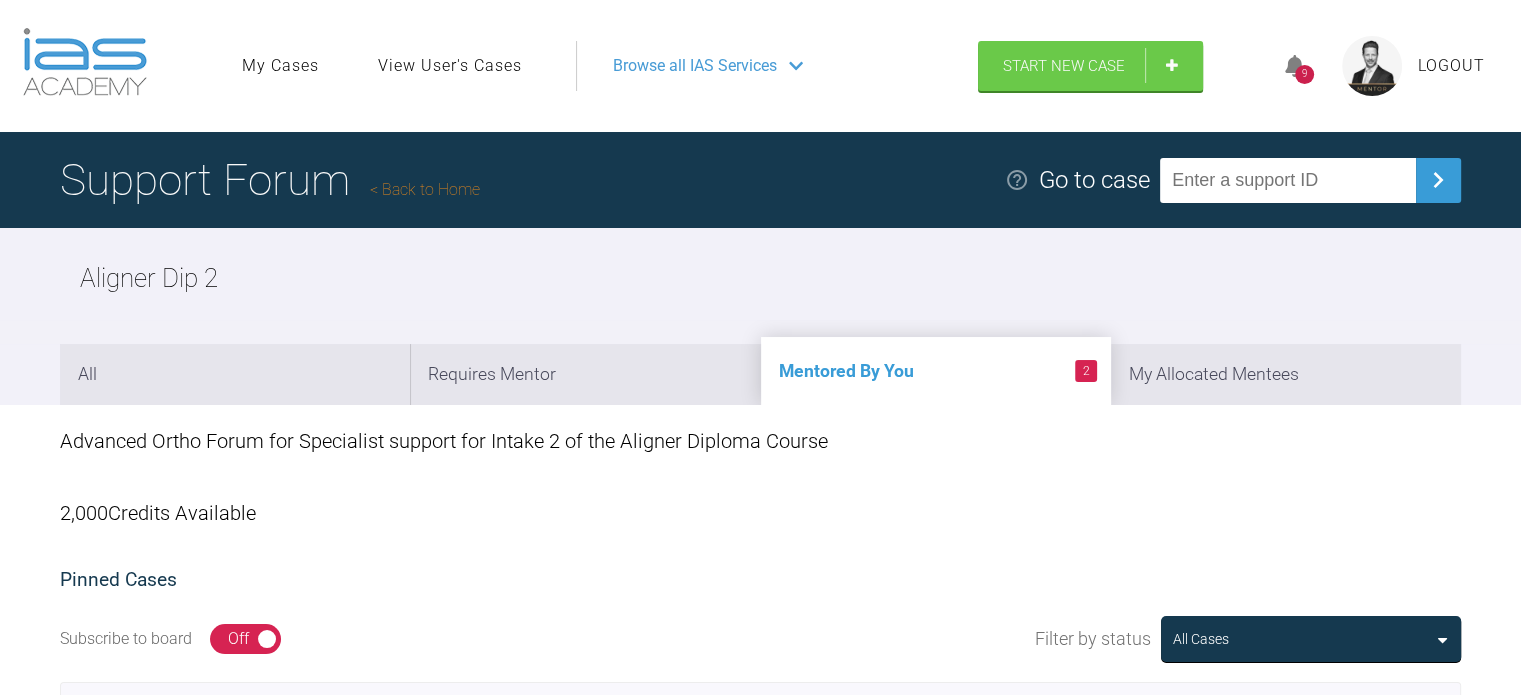 click on "Support Forum  Back to Home" at bounding box center [270, 180] 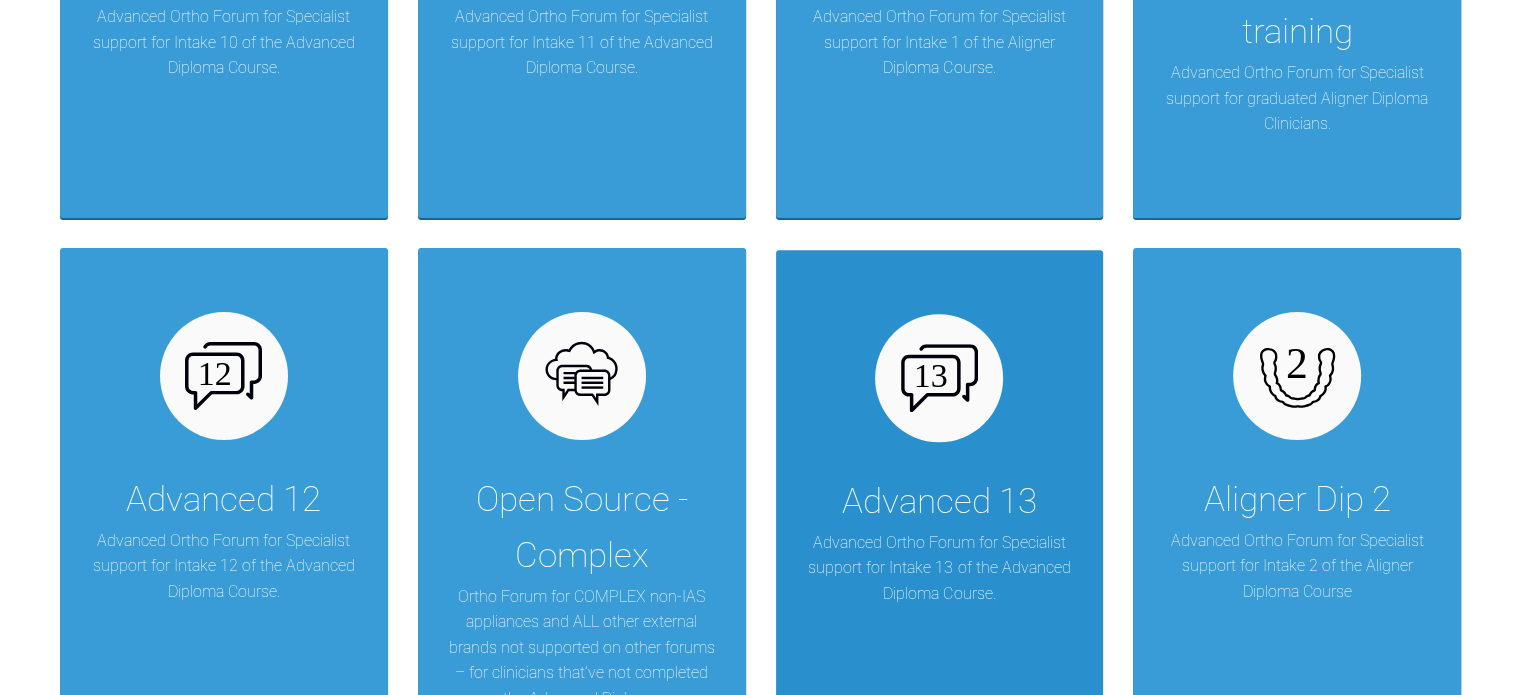 click at bounding box center (939, 378) 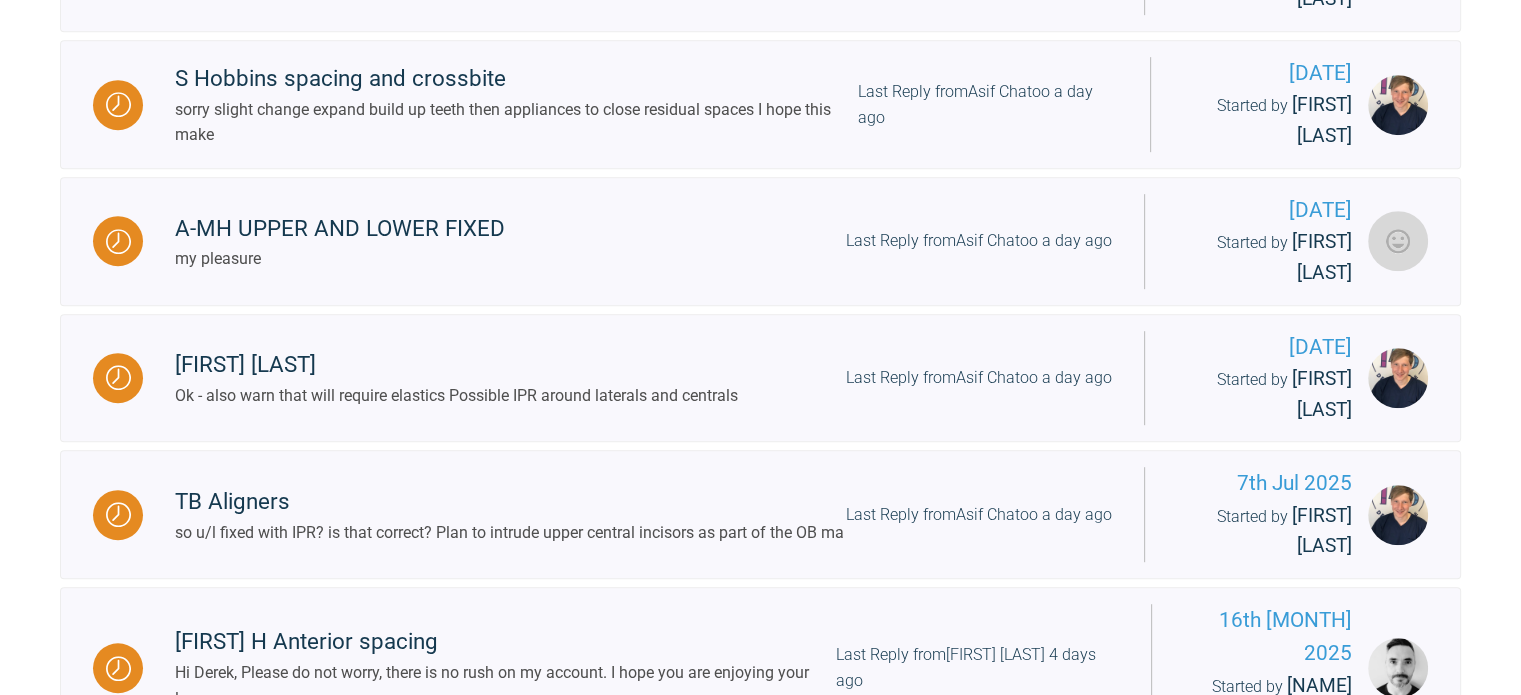 scroll, scrollTop: 1054, scrollLeft: 0, axis: vertical 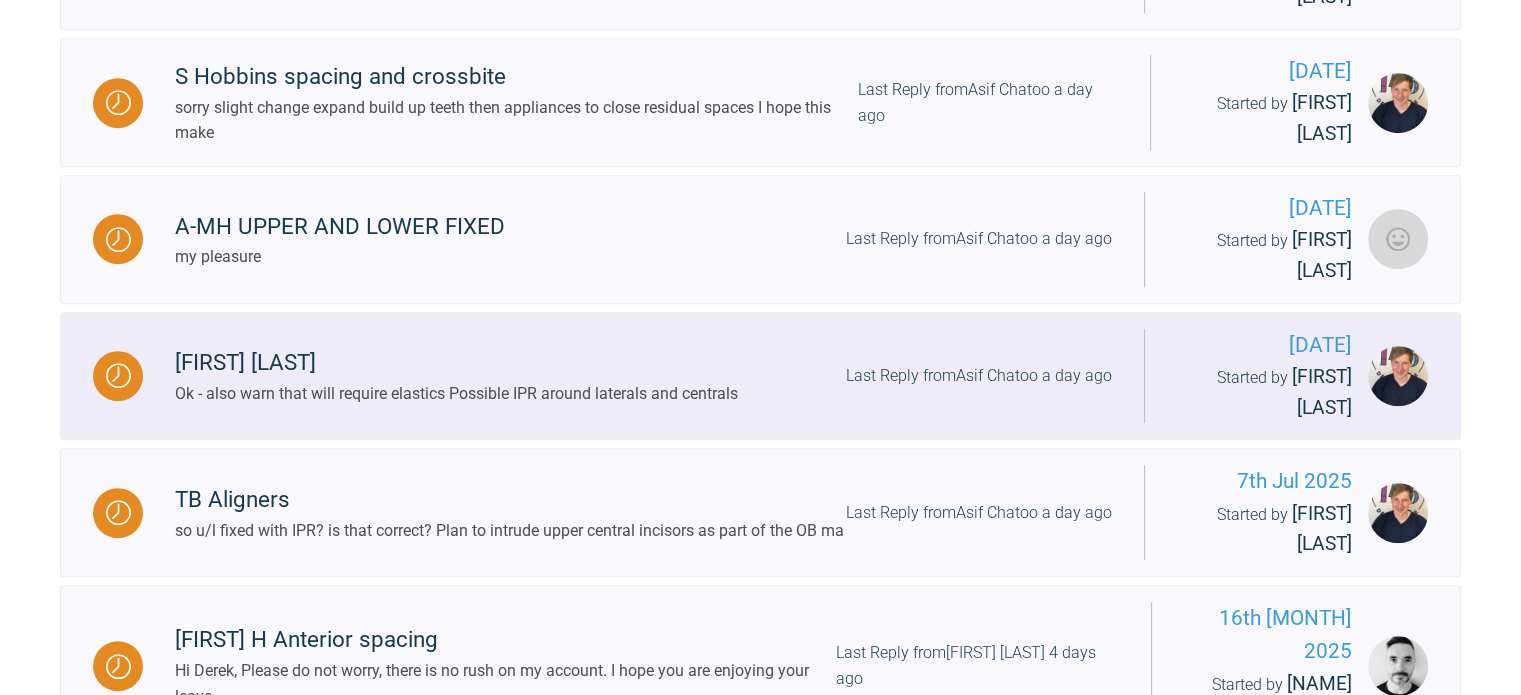 click on "Ok - also warn that will require elastics
Possible IPR around laterals and centrals" at bounding box center (456, 394) 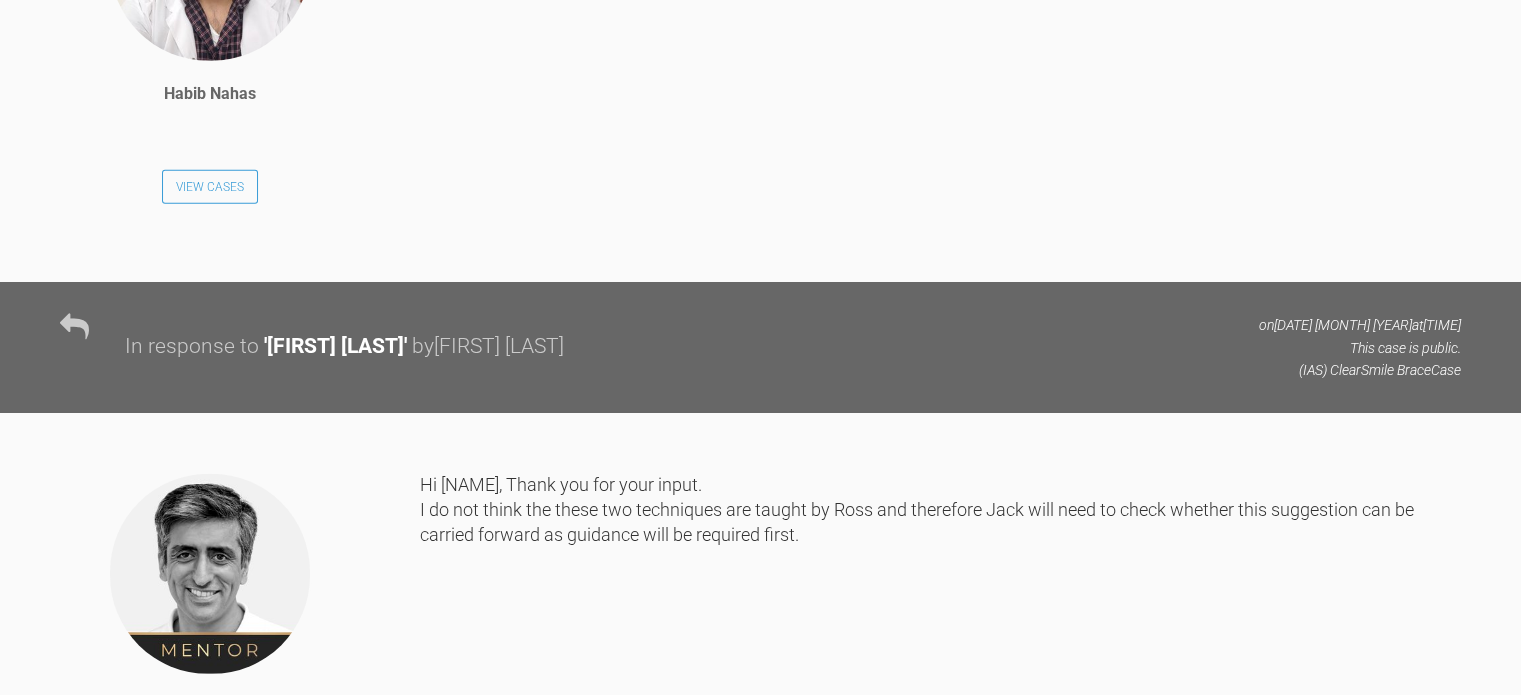 scroll, scrollTop: 5689, scrollLeft: 0, axis: vertical 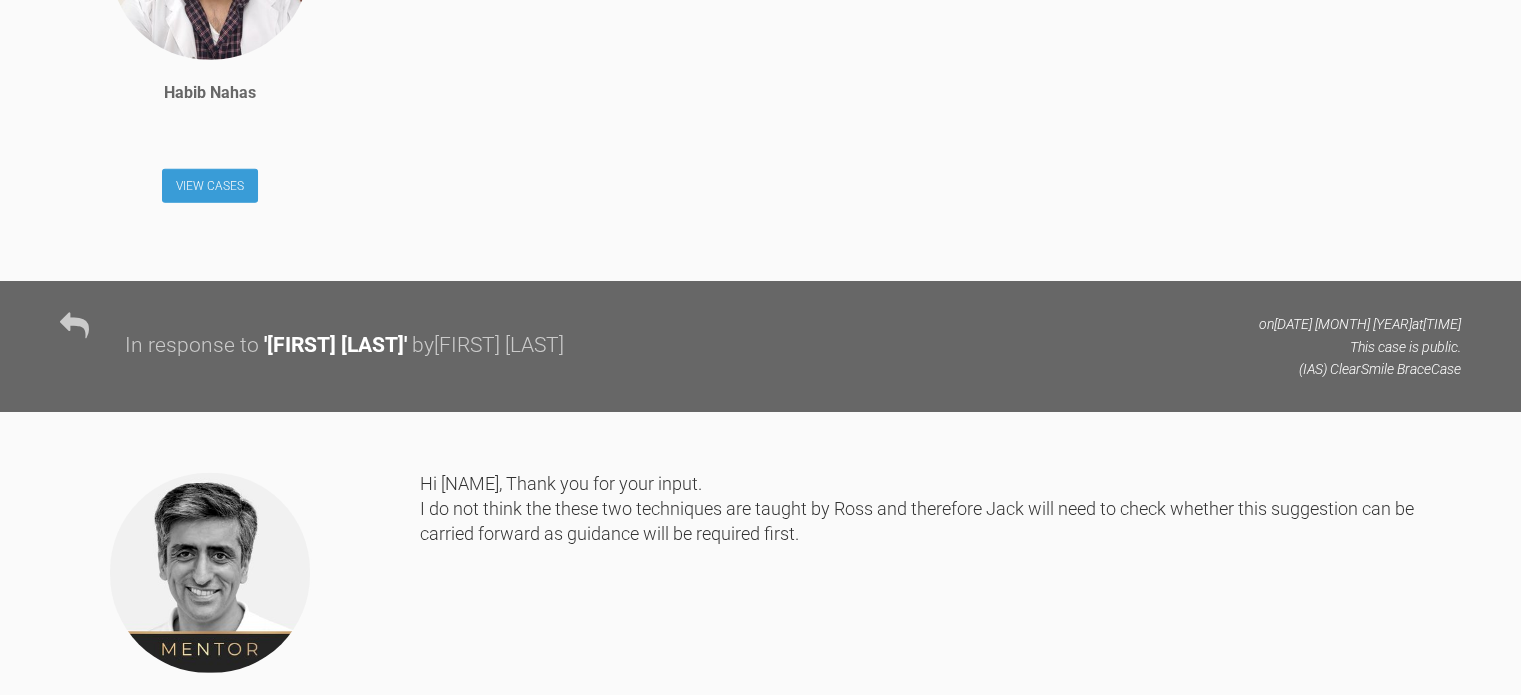 click on "View Cases" at bounding box center (210, 186) 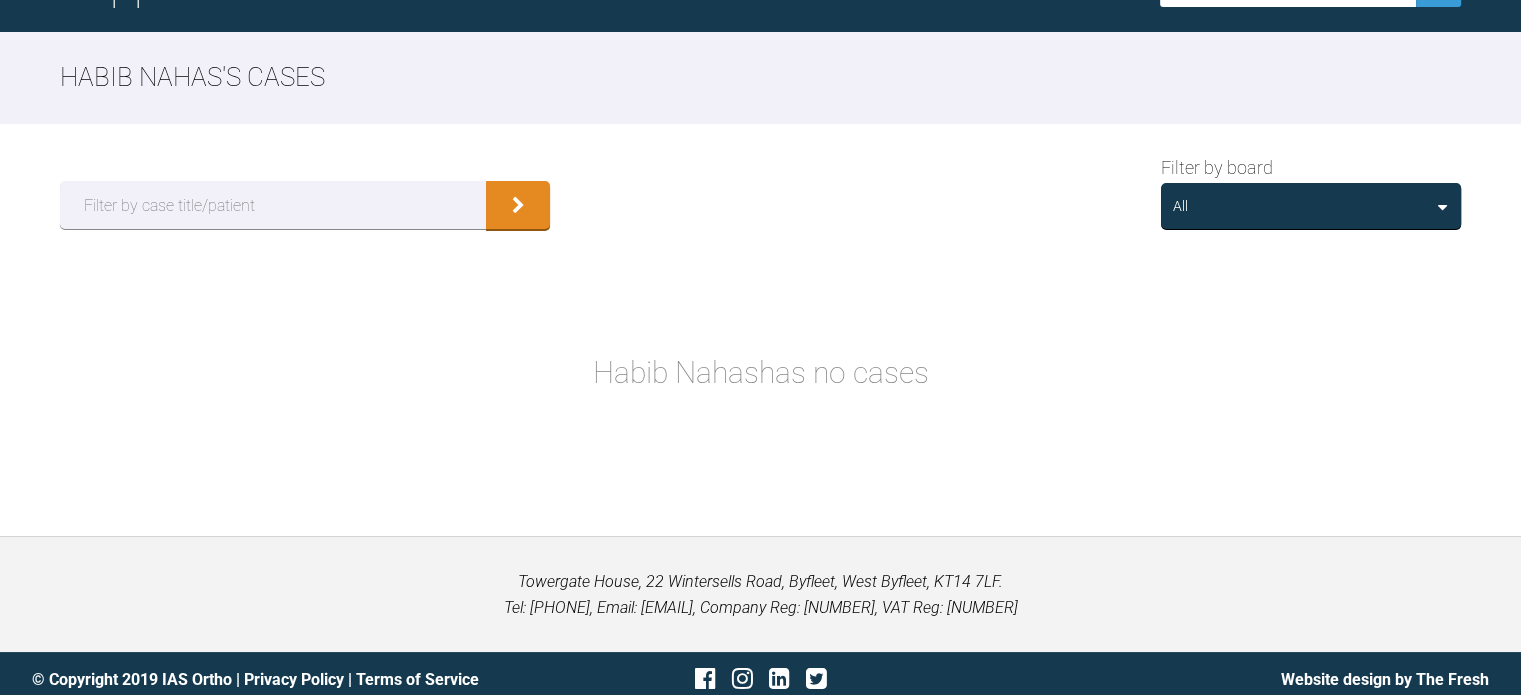 scroll, scrollTop: 0, scrollLeft: 0, axis: both 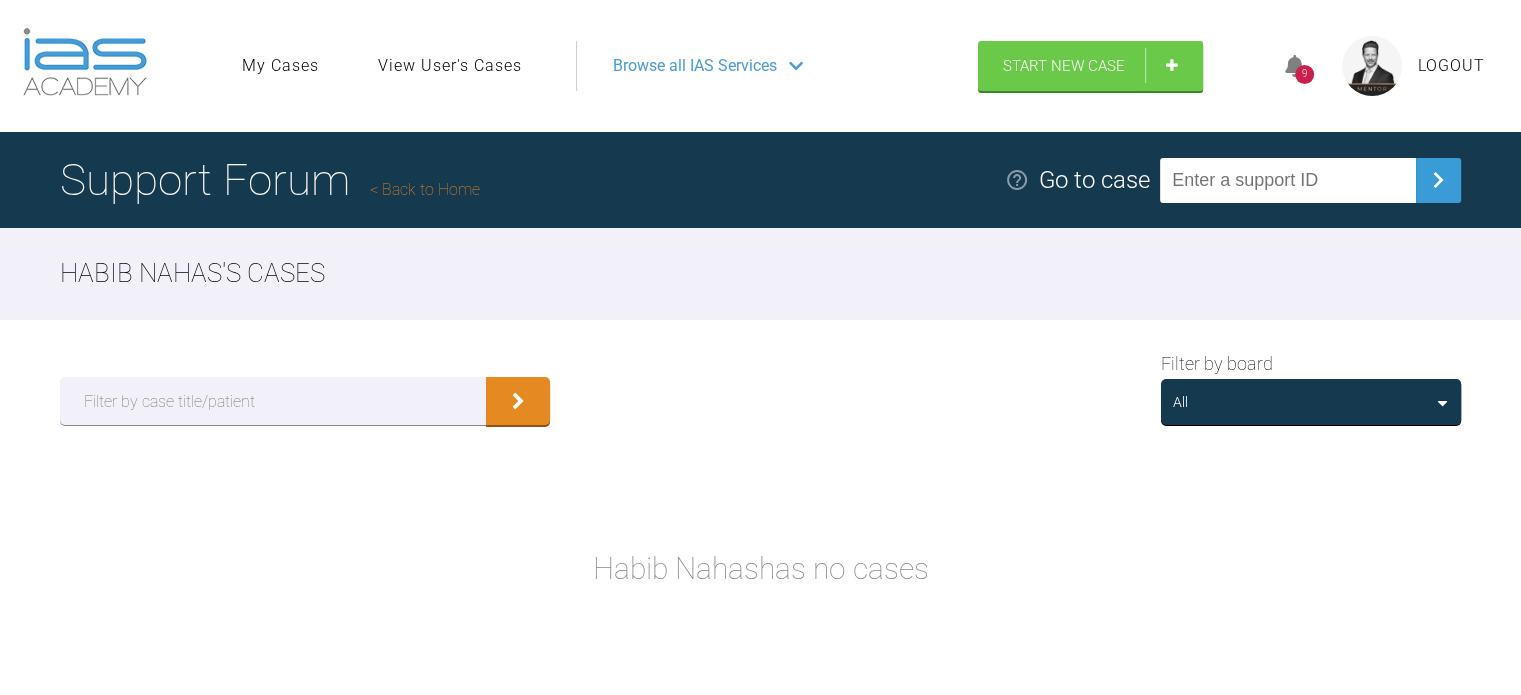 click on "Back to Home" at bounding box center [425, 189] 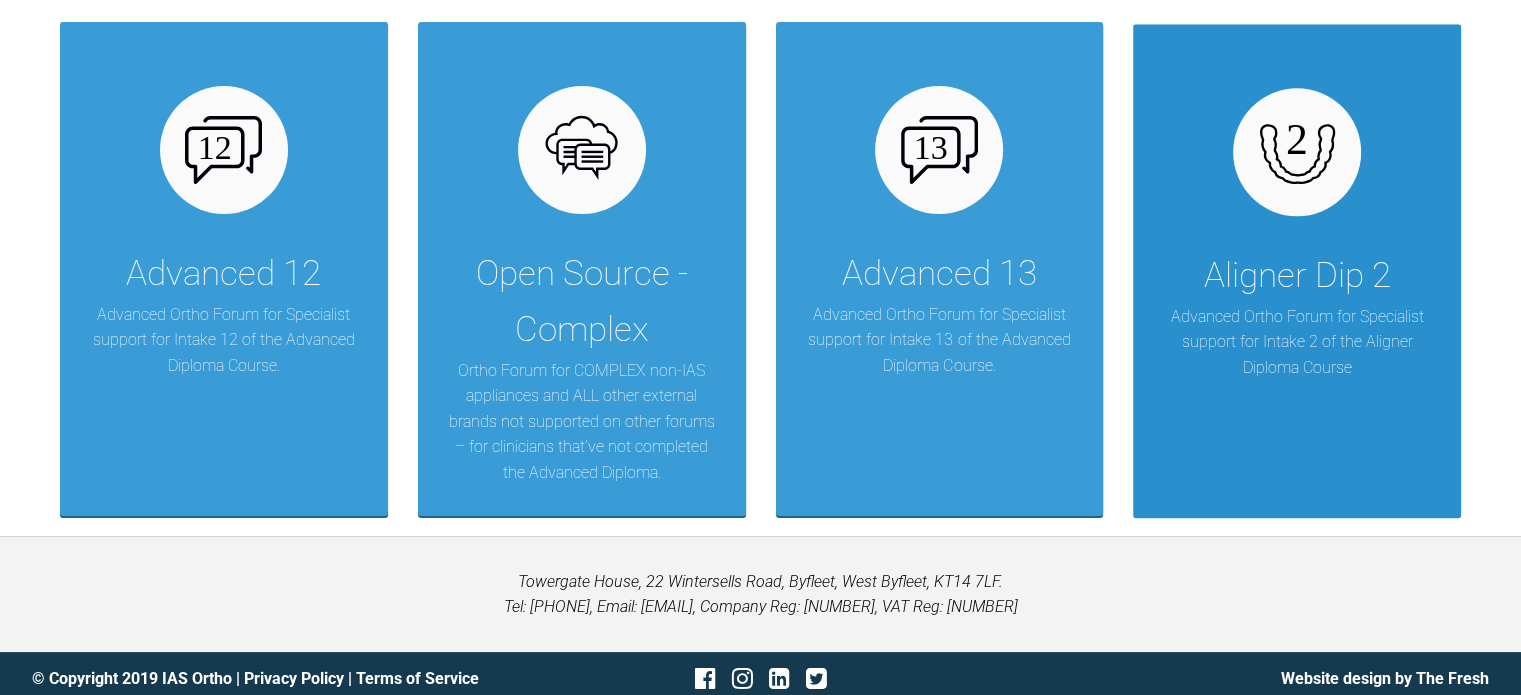 click on "Aligner Dip 2 Advanced Ortho Forum for Specialist support for Intake 2 of the Aligner Diploma Course" at bounding box center (1297, 270) 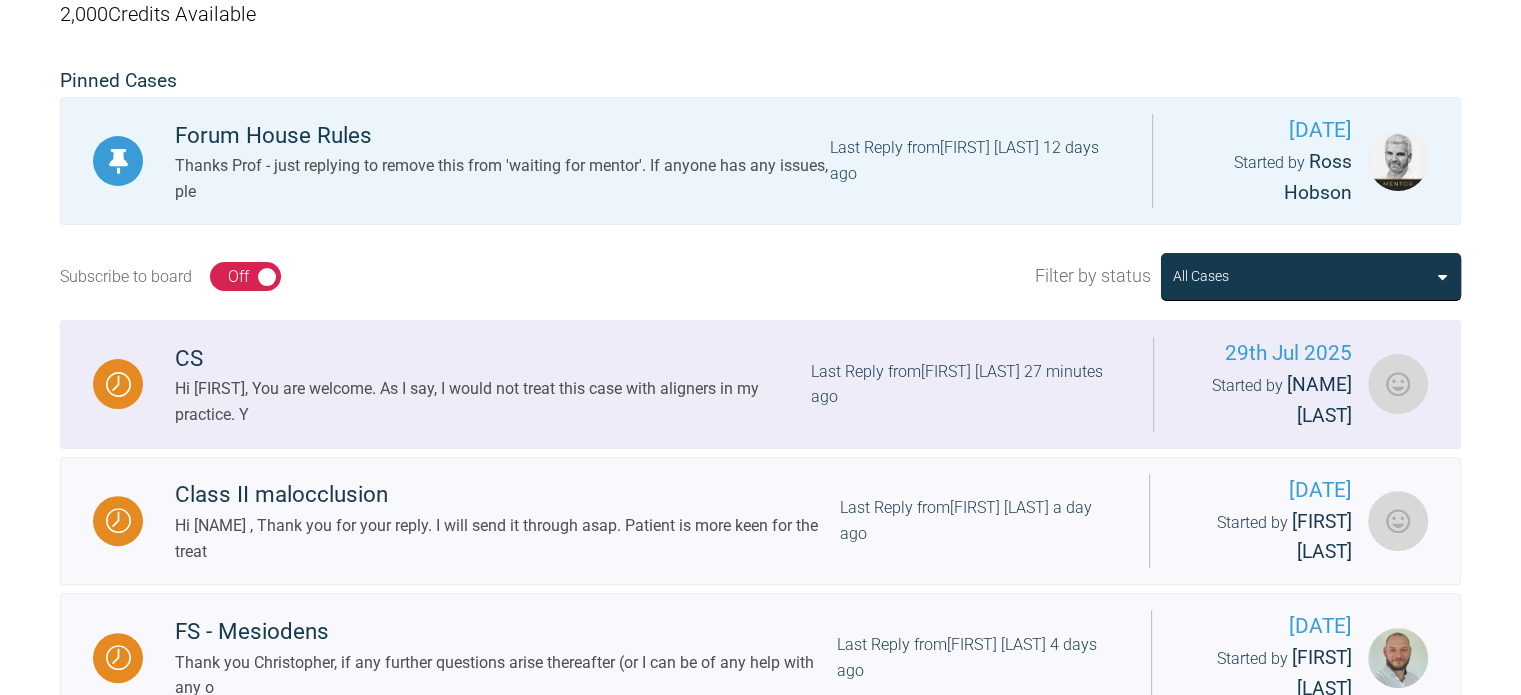 scroll, scrollTop: 500, scrollLeft: 0, axis: vertical 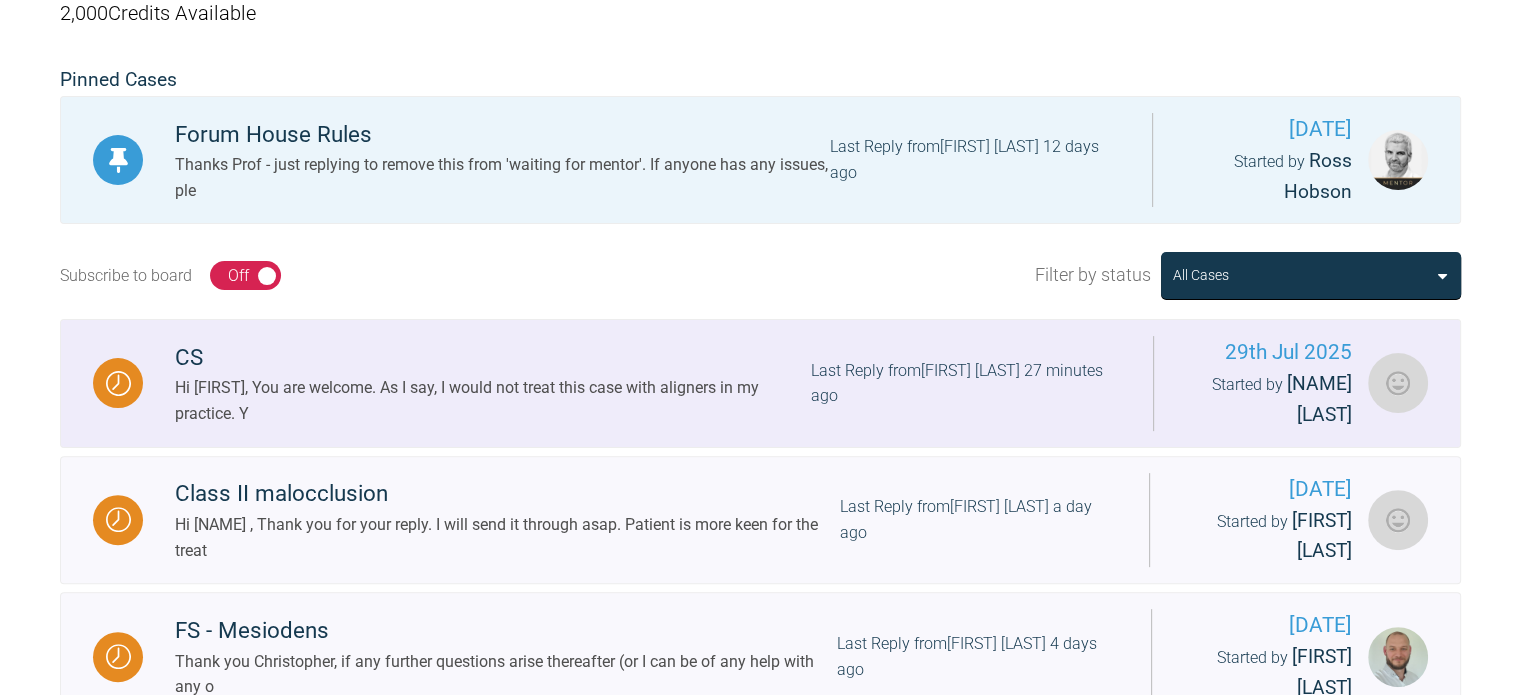 click on "Hi [FIRST],
You are welcome.
As I say, I would not treat this case with aligners in my practice.
Y" at bounding box center (493, 400) 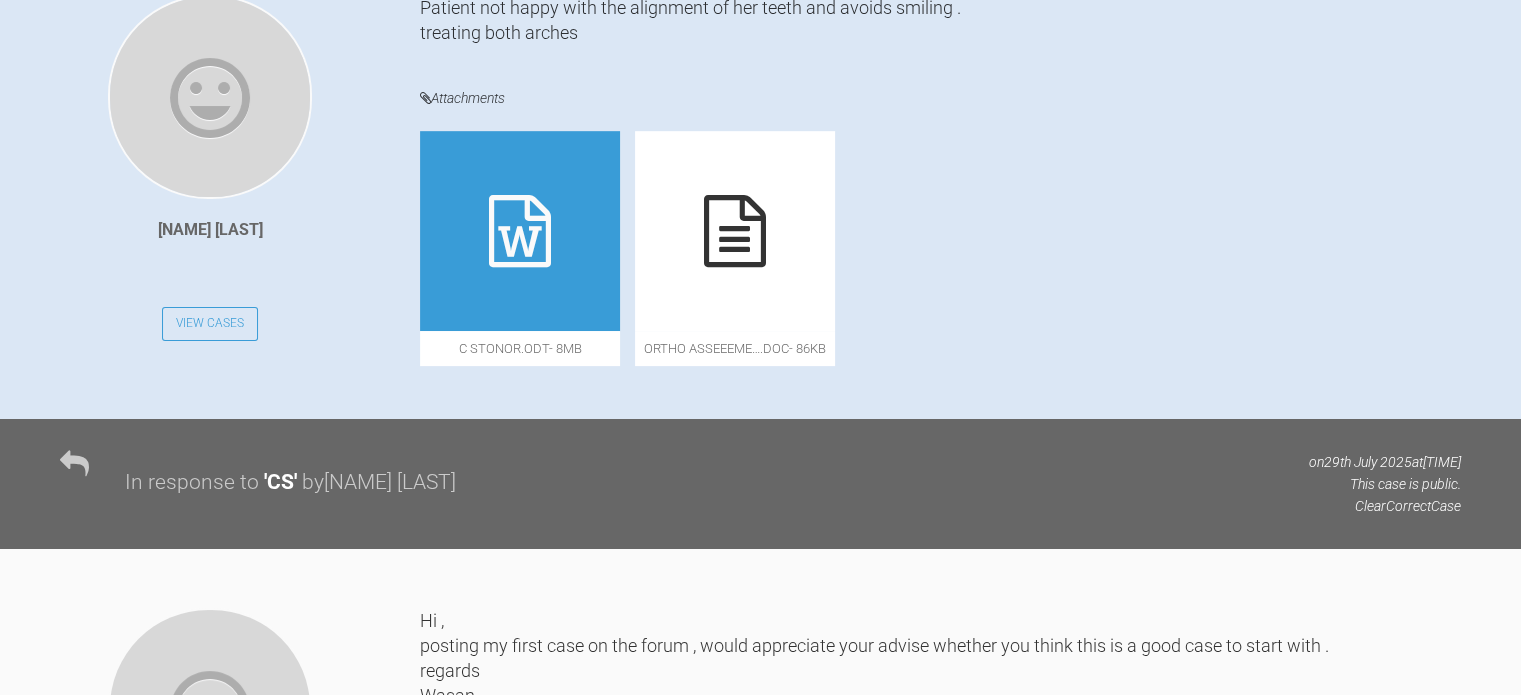 scroll, scrollTop: 535, scrollLeft: 0, axis: vertical 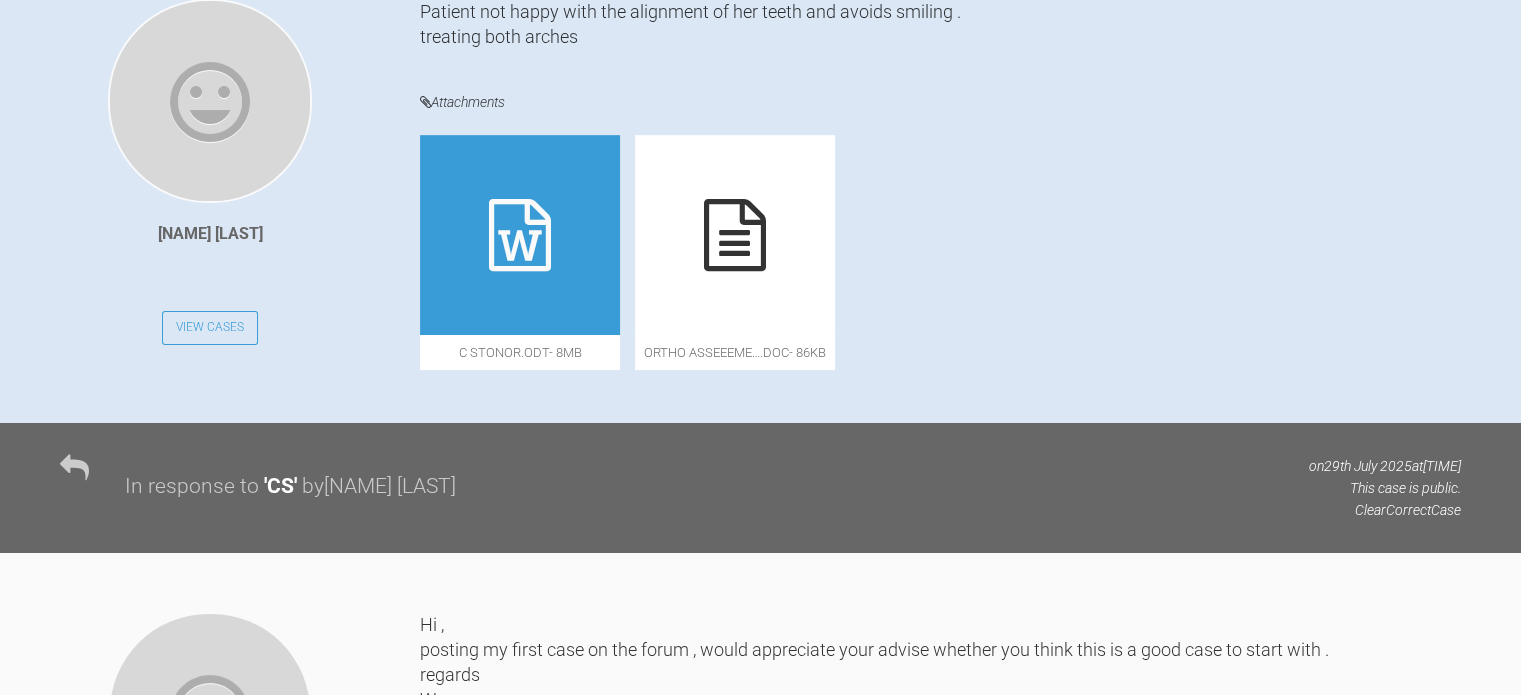 click at bounding box center [520, 235] 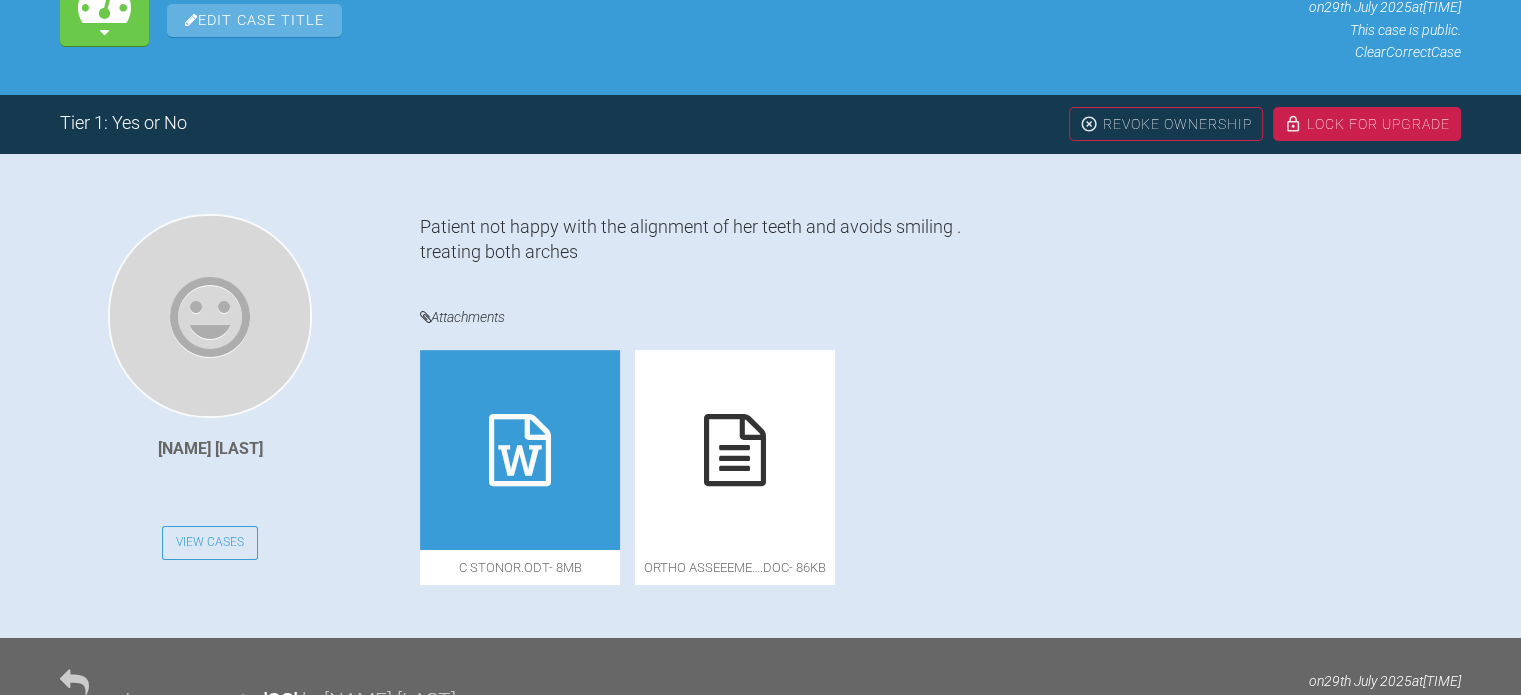 scroll, scrollTop: 0, scrollLeft: 0, axis: both 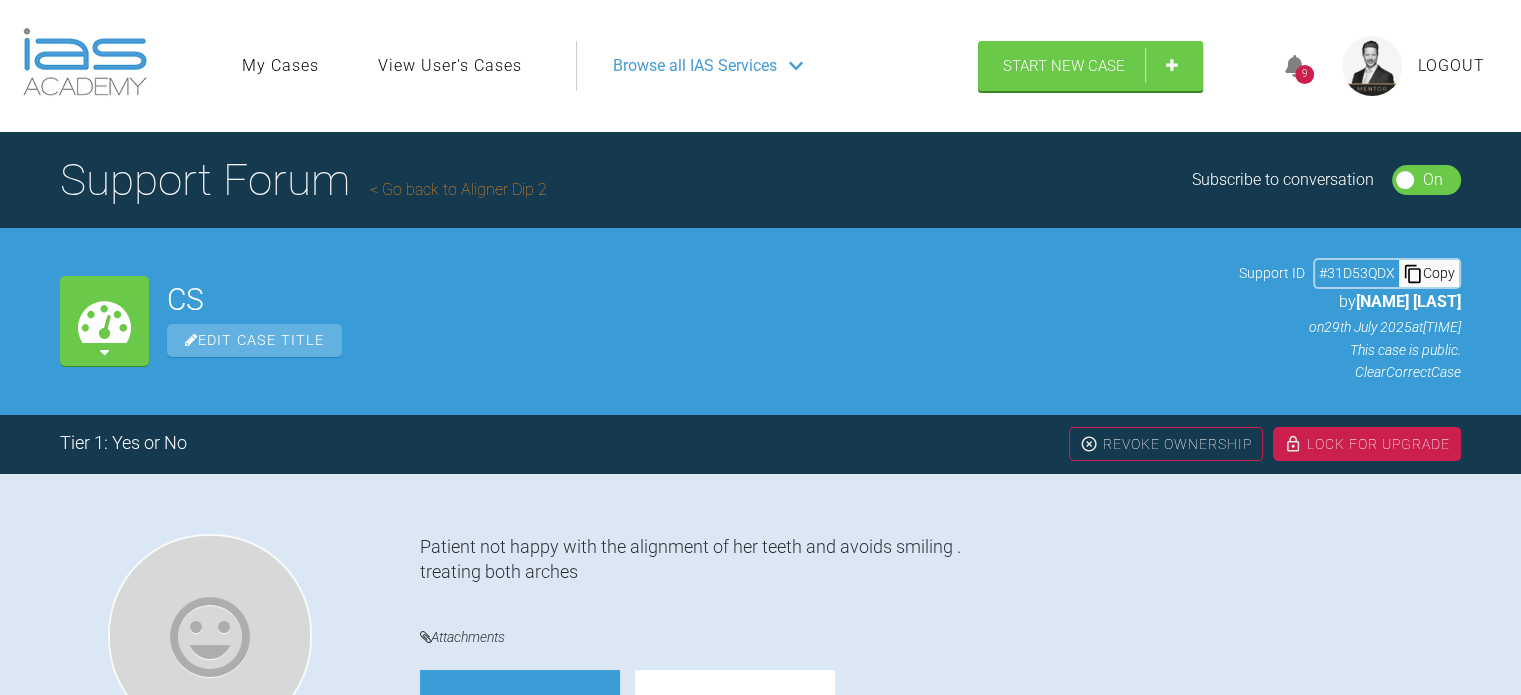 click on "Go back to Aligner Dip 2" at bounding box center (458, 189) 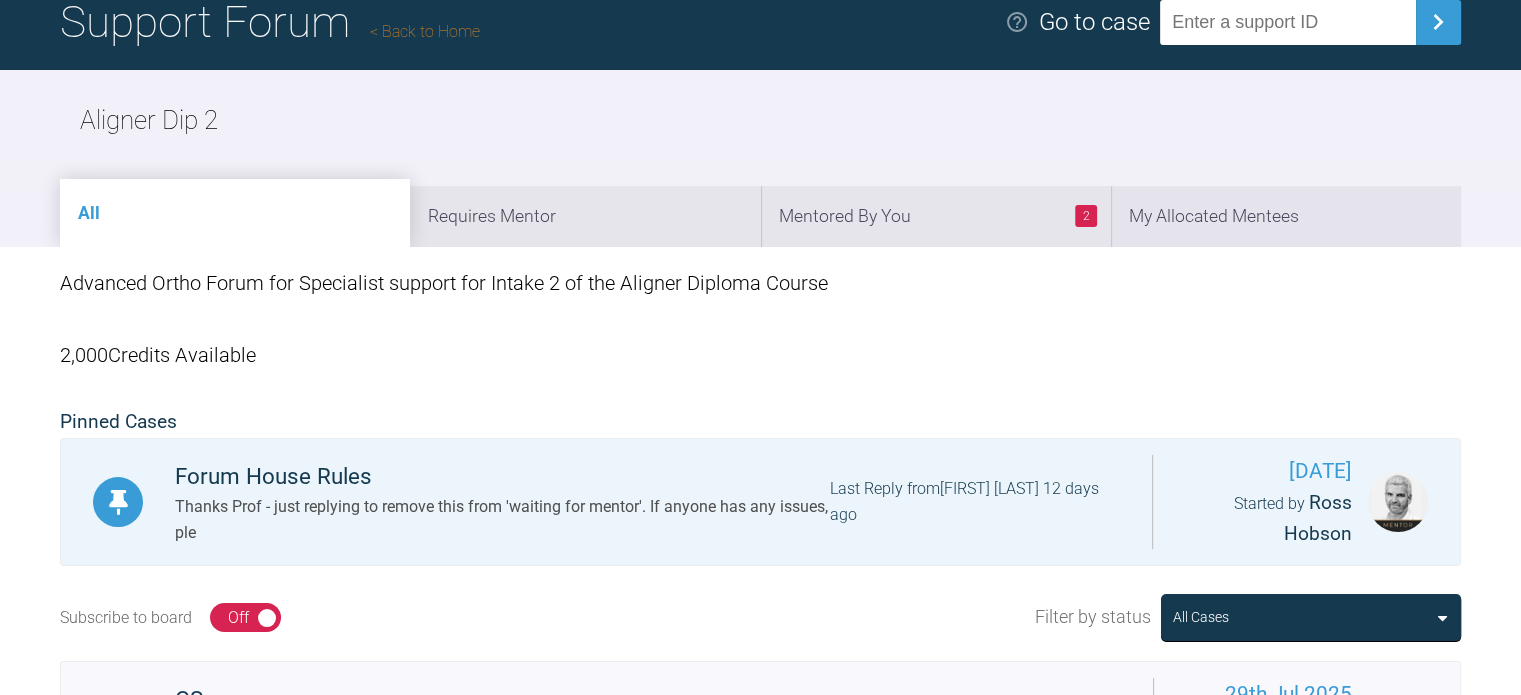 scroll, scrollTop: 108, scrollLeft: 0, axis: vertical 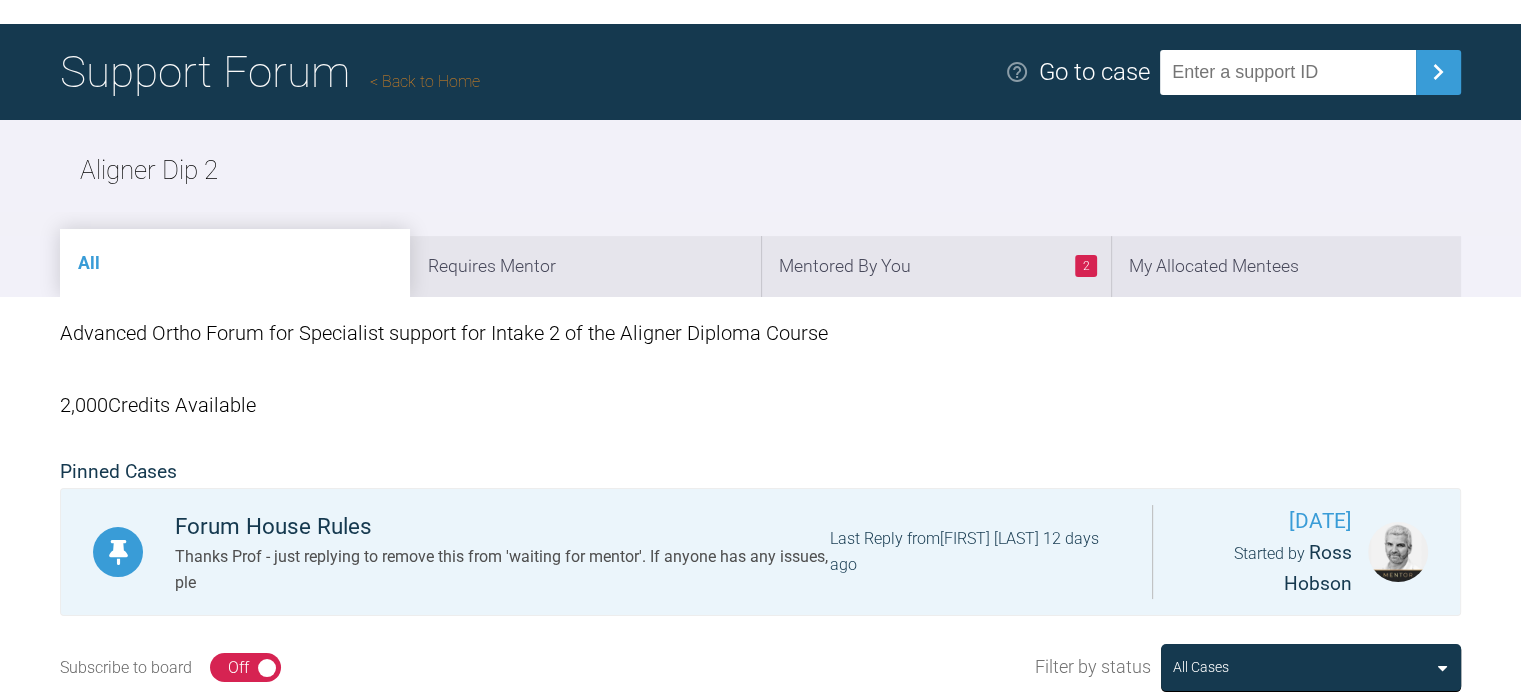 click on "Back to Home" at bounding box center (425, 81) 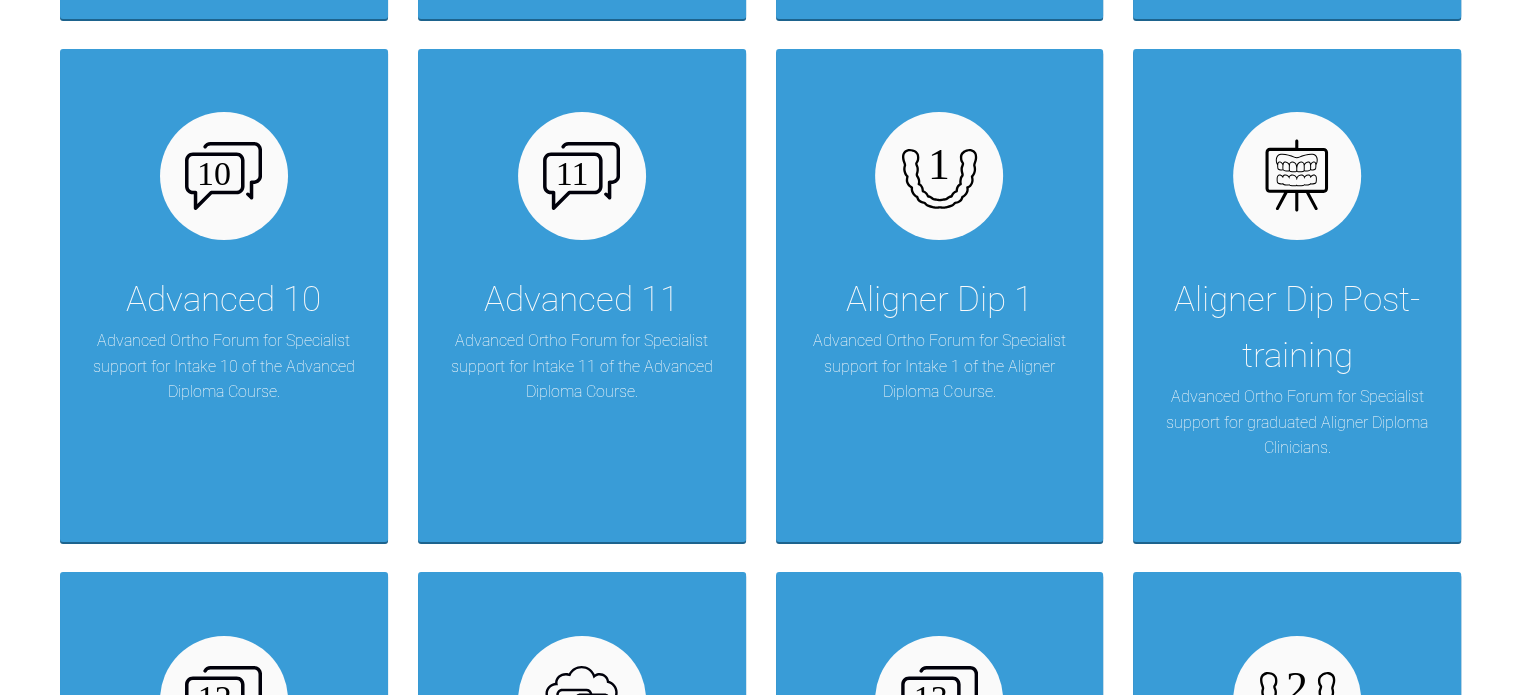 scroll, scrollTop: 1972, scrollLeft: 0, axis: vertical 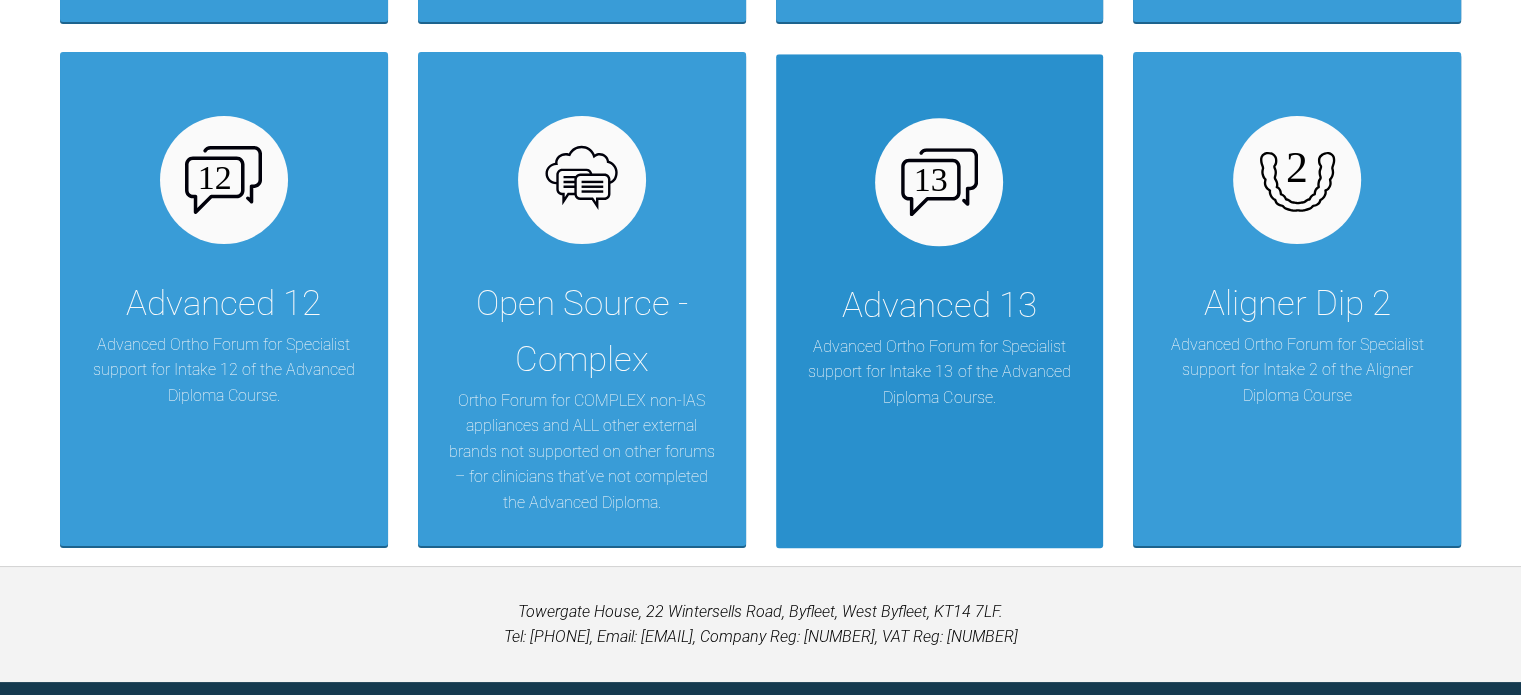 click on "Advanced 13 Advanced Ortho Forum for Specialist support for Intake 13 of the Advanced Diploma Course." at bounding box center (940, 300) 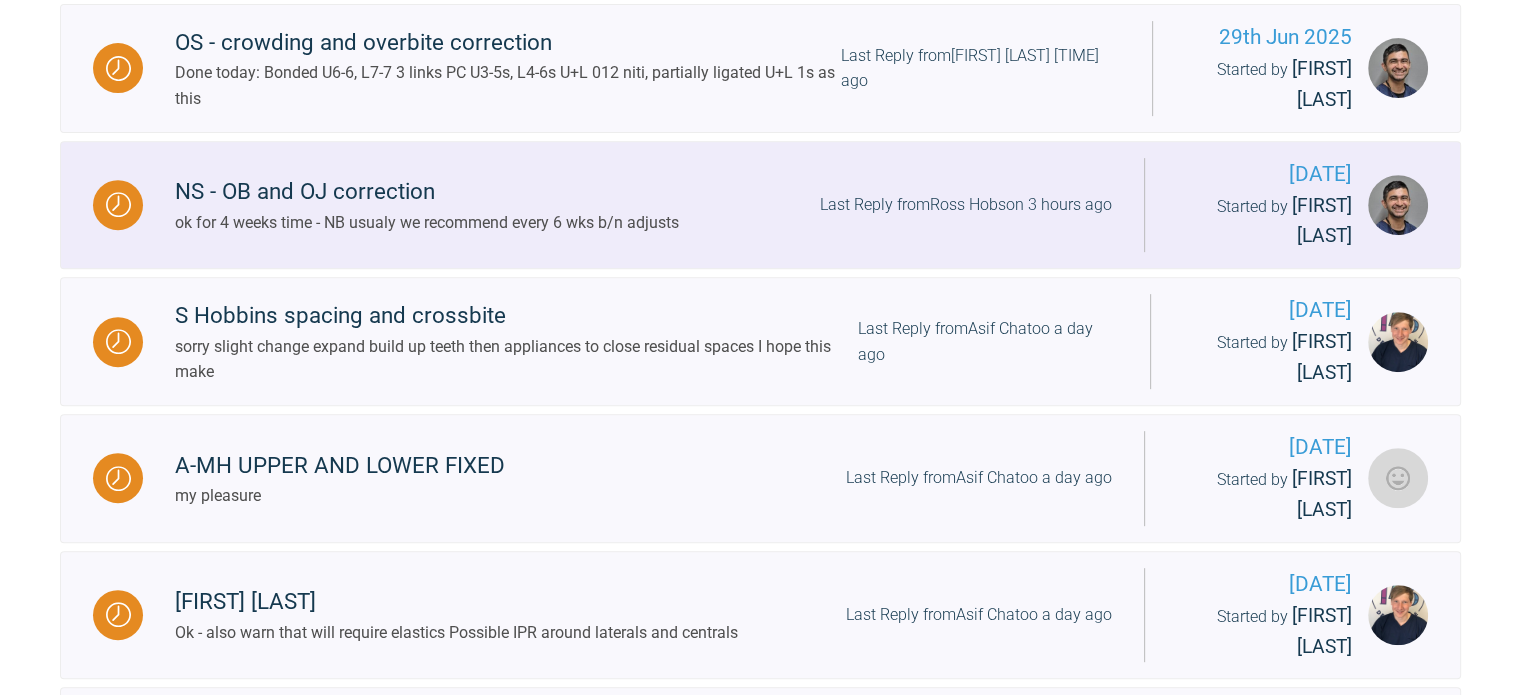 scroll, scrollTop: 816, scrollLeft: 0, axis: vertical 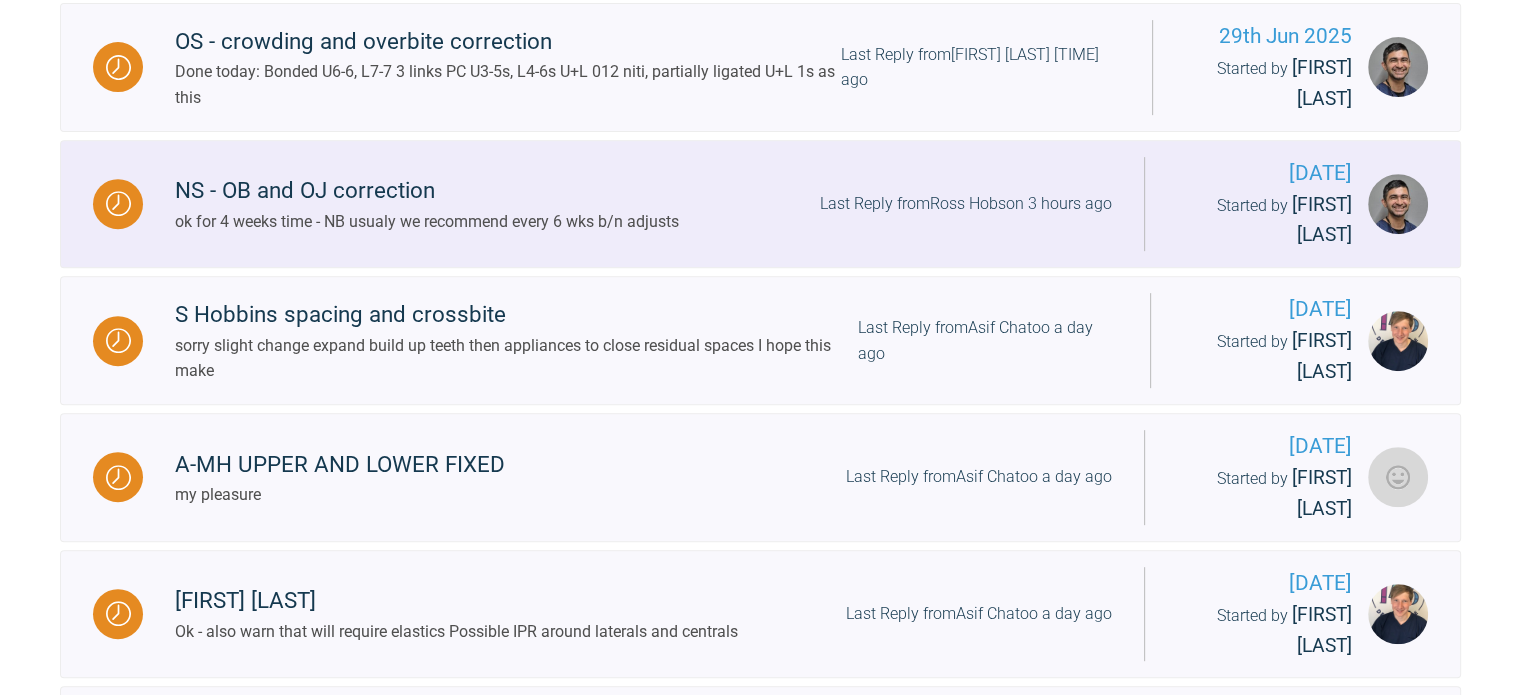 click on "ok for 4 weeks time - NB usualy we recommend every 6 wks b/n adjusts" at bounding box center [427, 222] 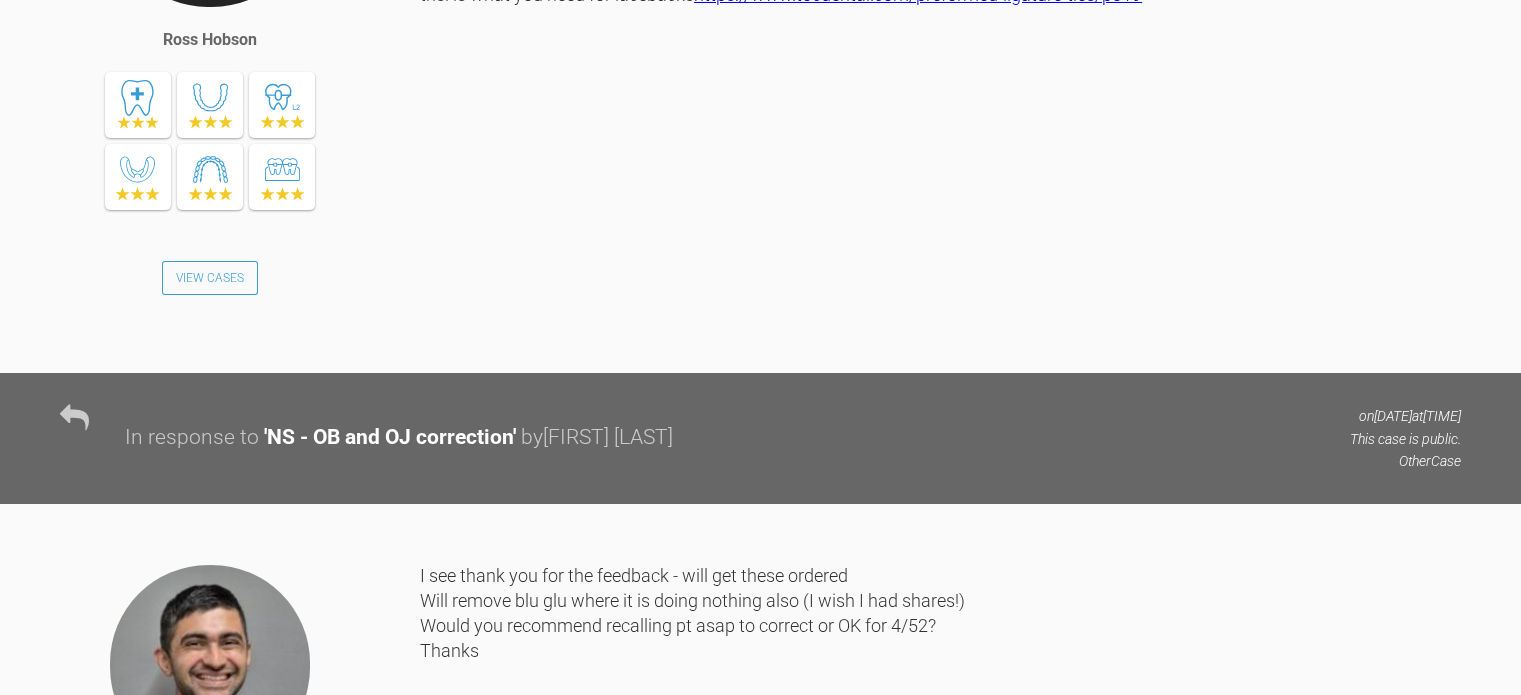 scroll, scrollTop: 7116, scrollLeft: 0, axis: vertical 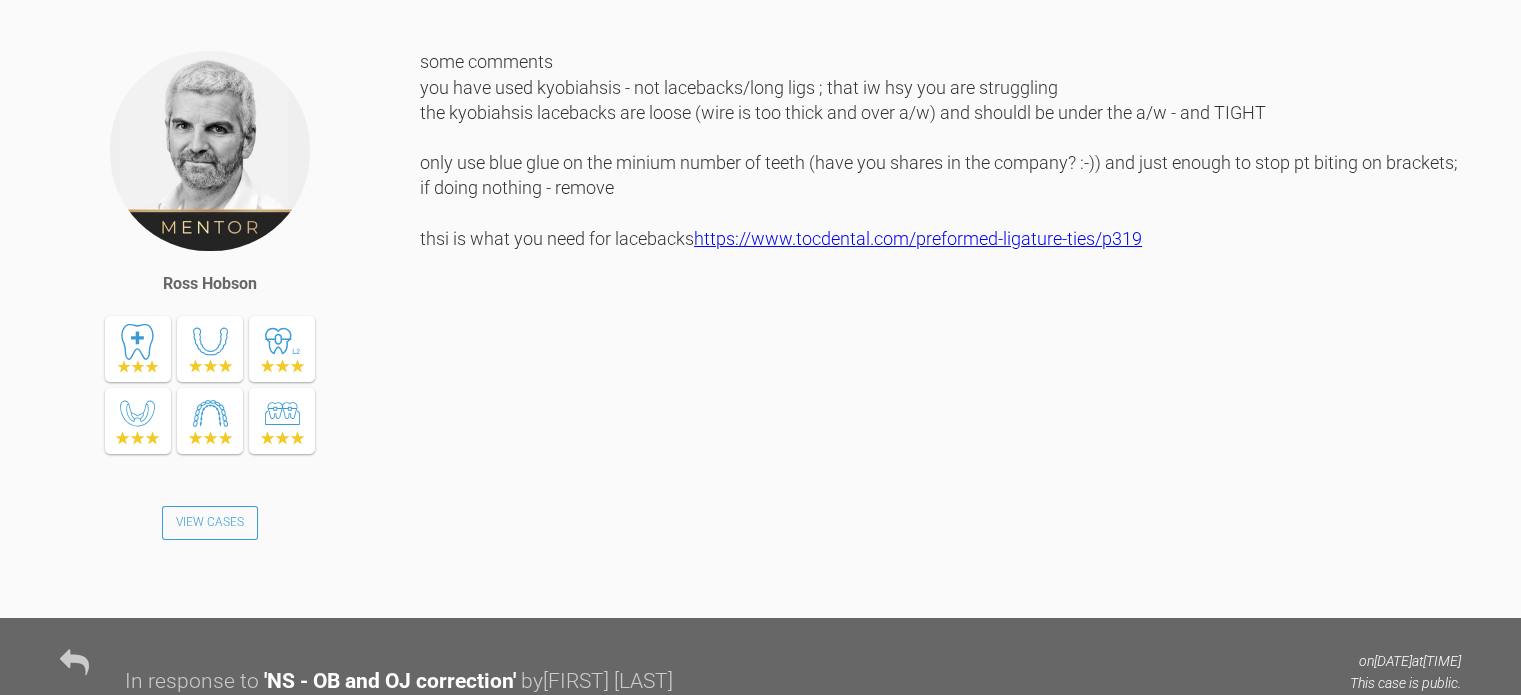click at bounding box center (511, -476) 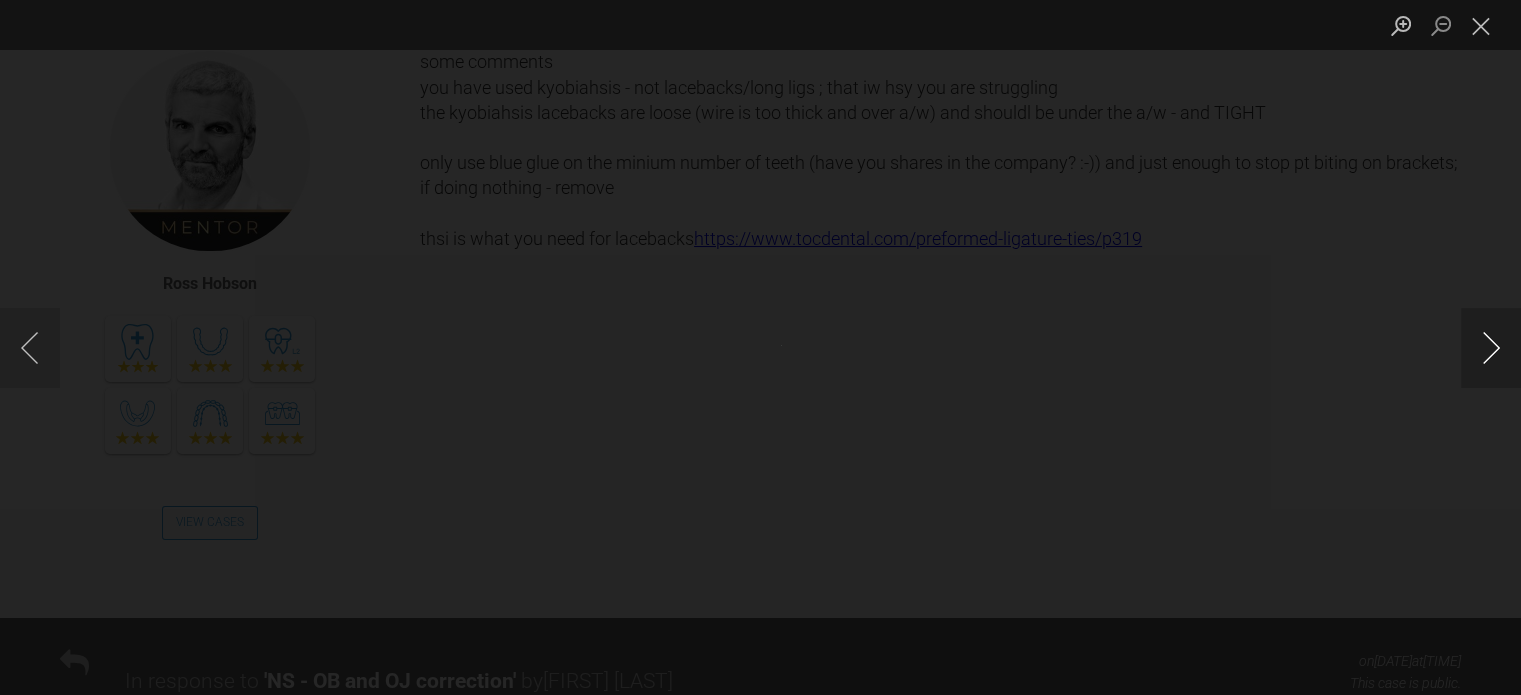 click at bounding box center [1491, 348] 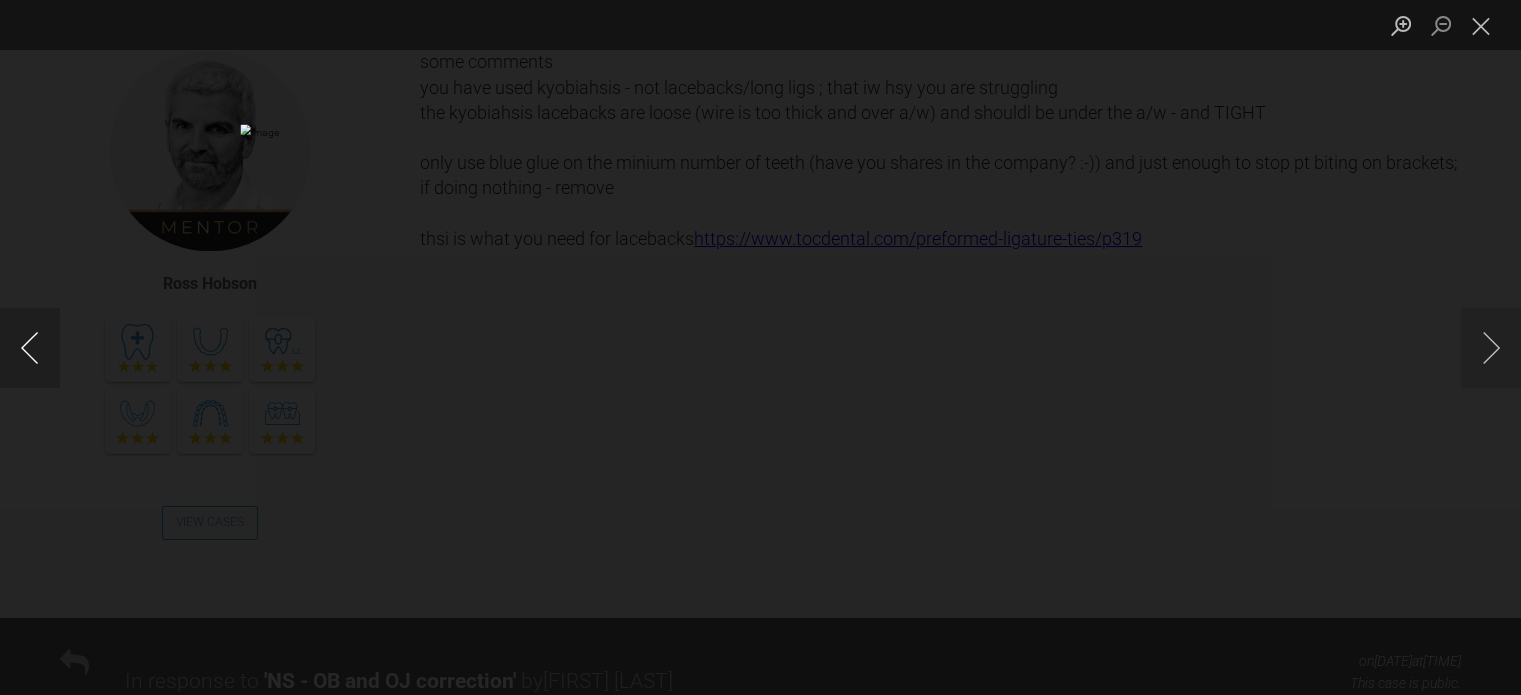 click at bounding box center [30, 348] 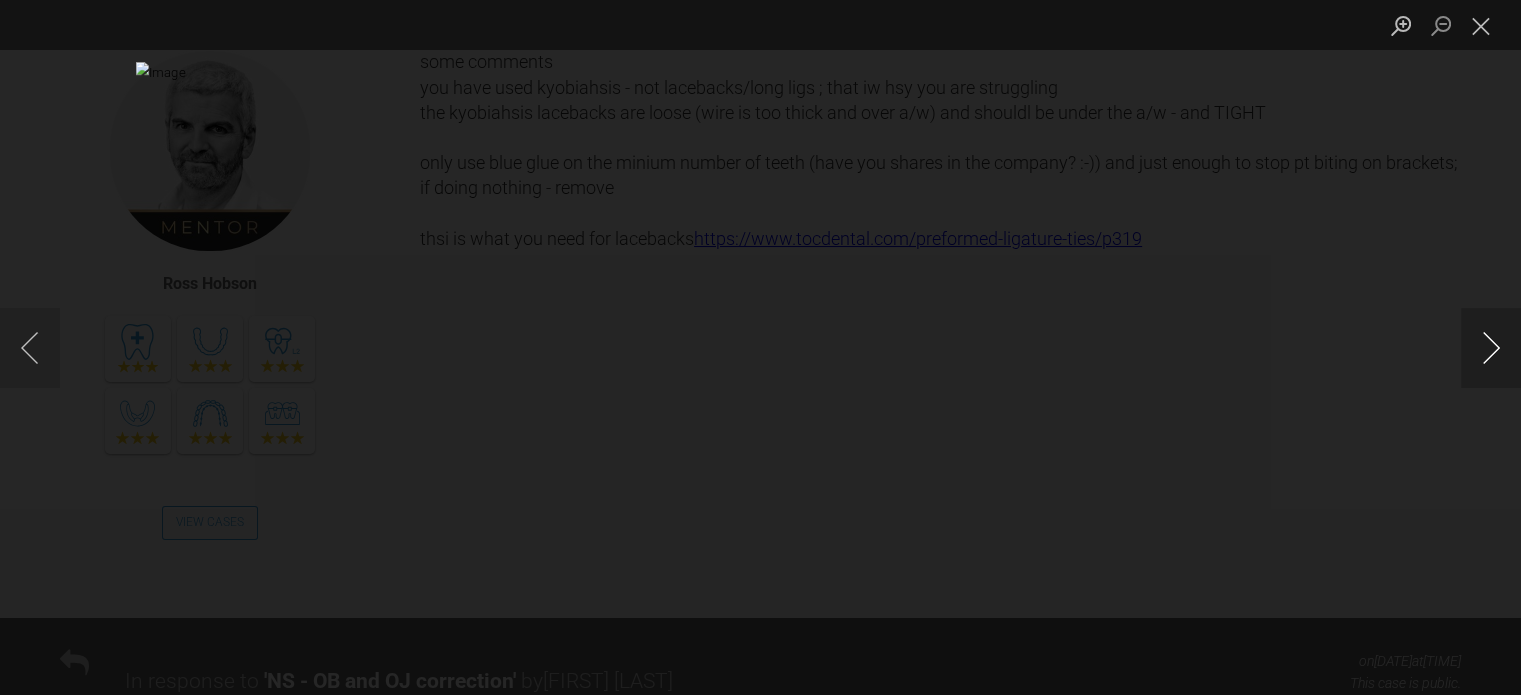 click at bounding box center (1491, 348) 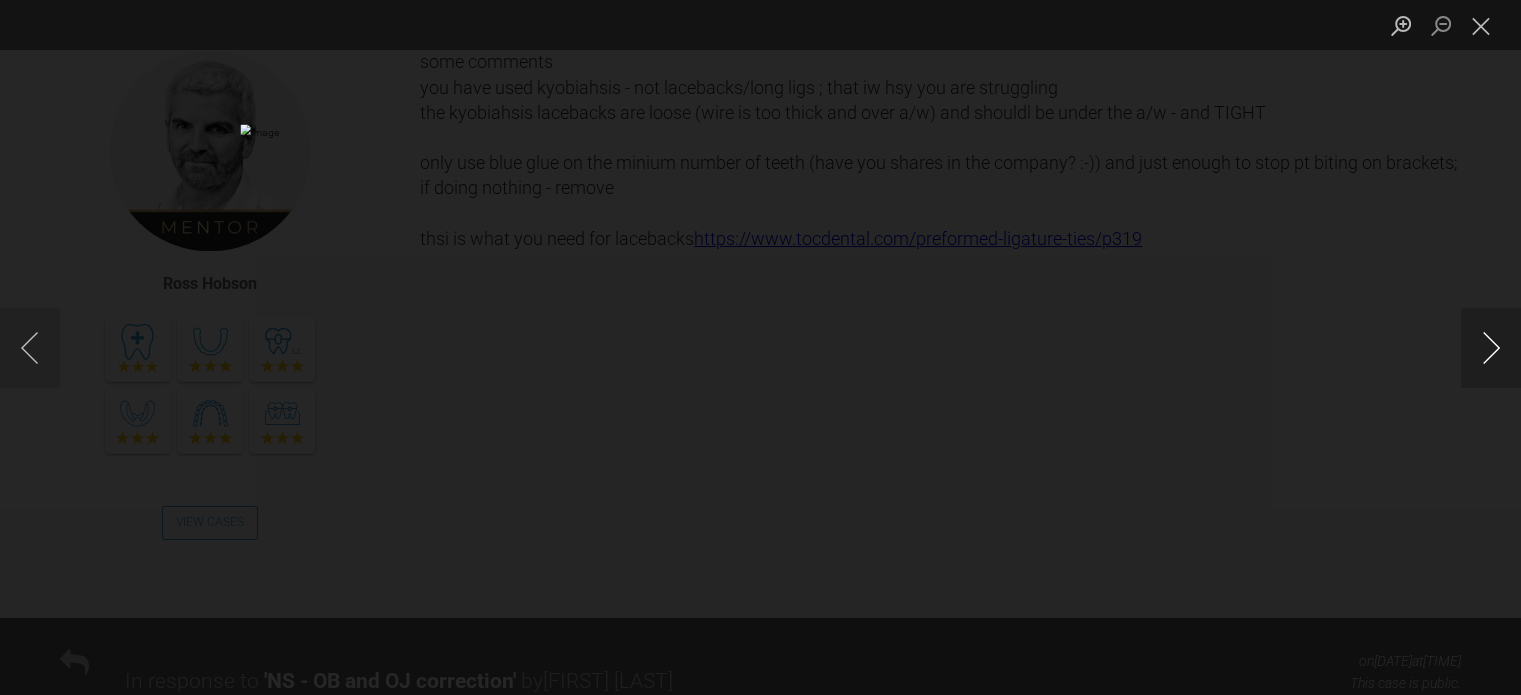 click at bounding box center [1491, 348] 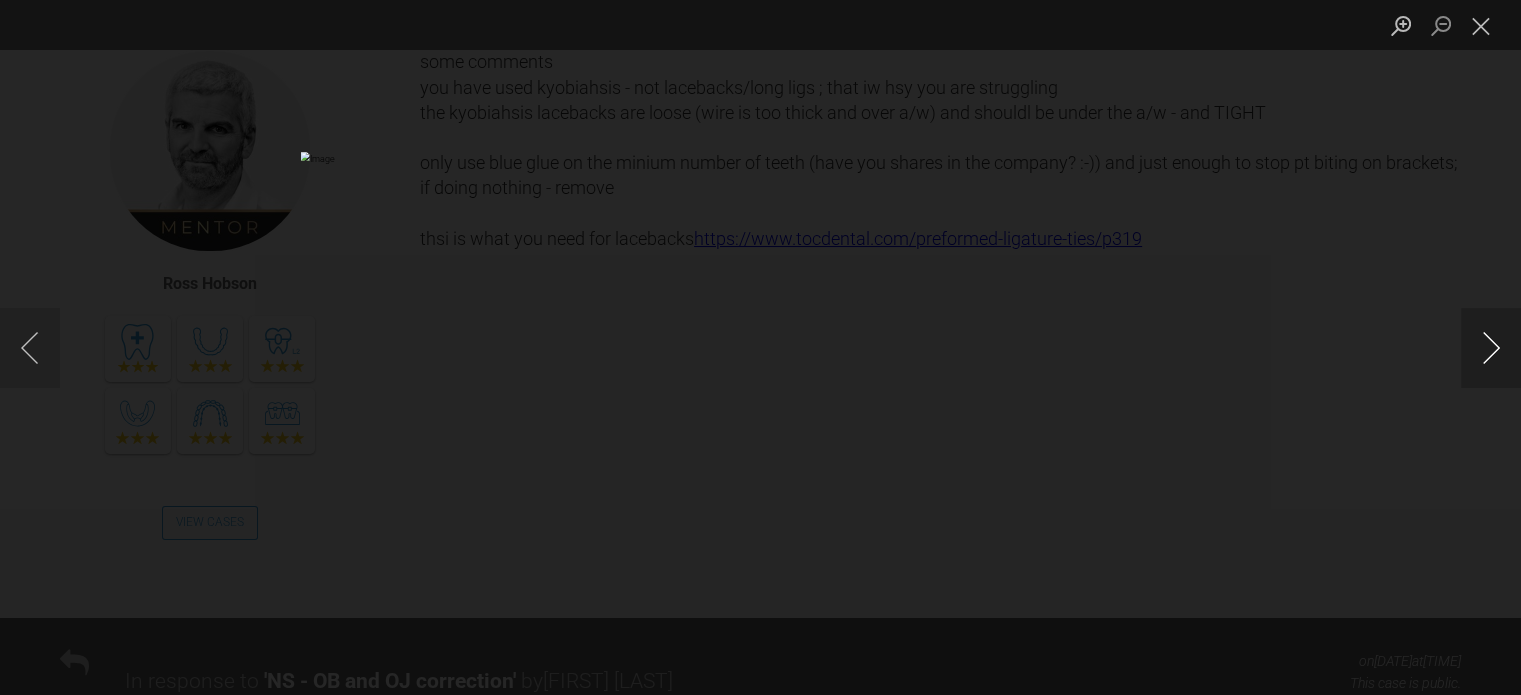 click at bounding box center (1491, 348) 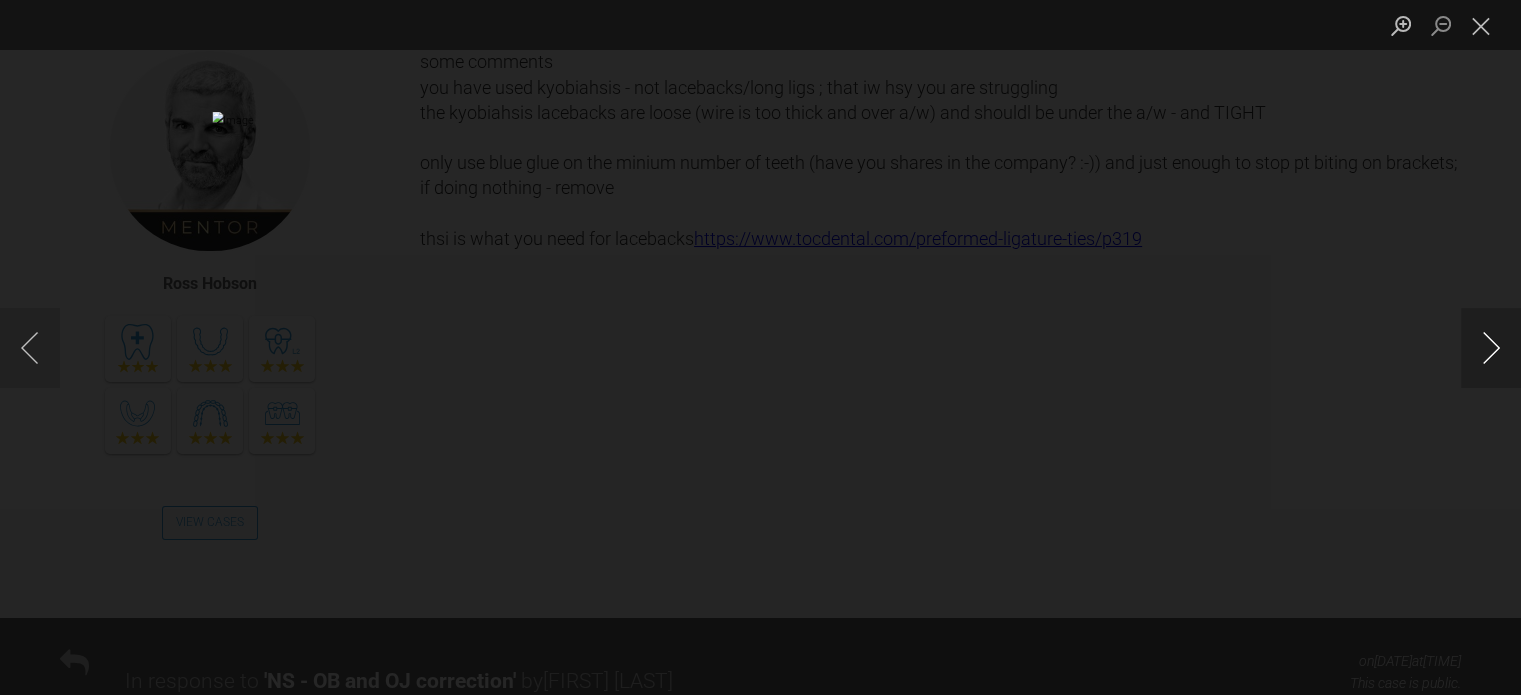 click at bounding box center (1491, 348) 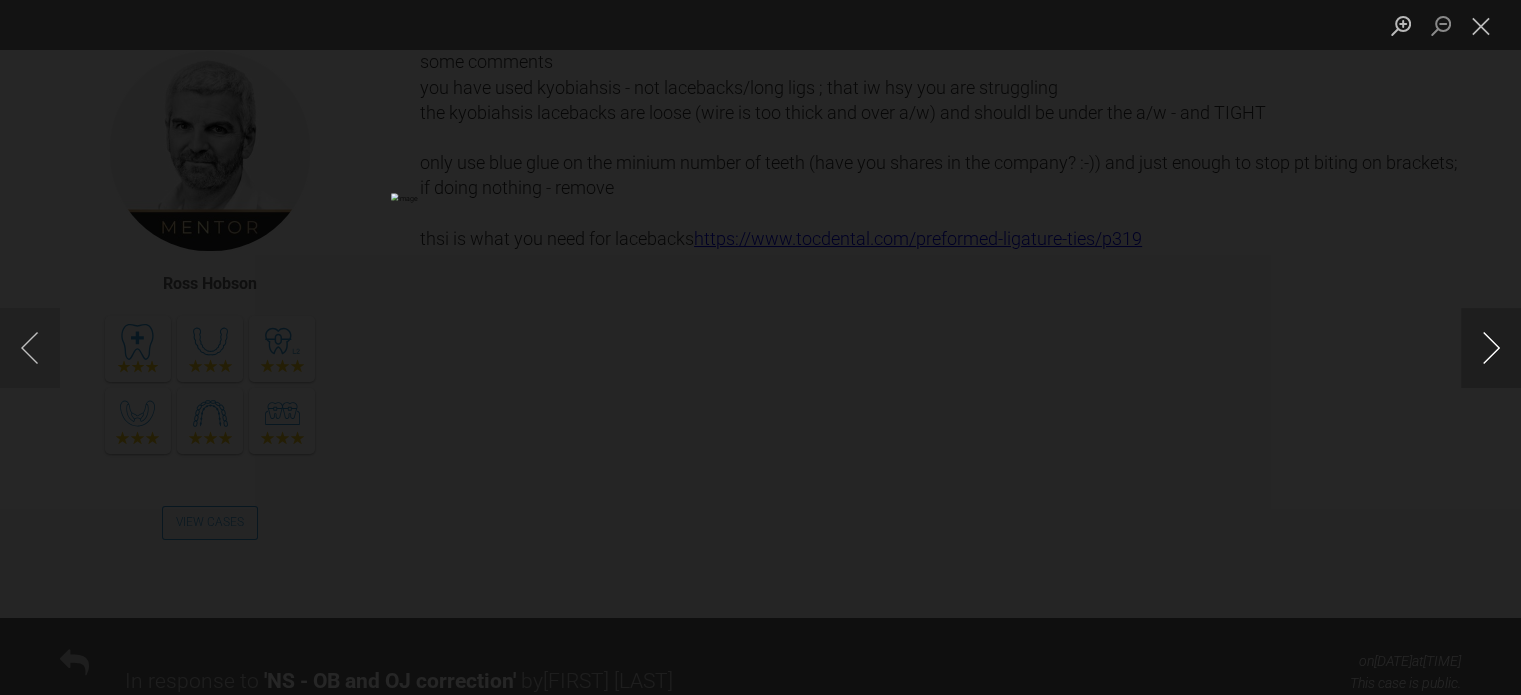 click at bounding box center (1491, 348) 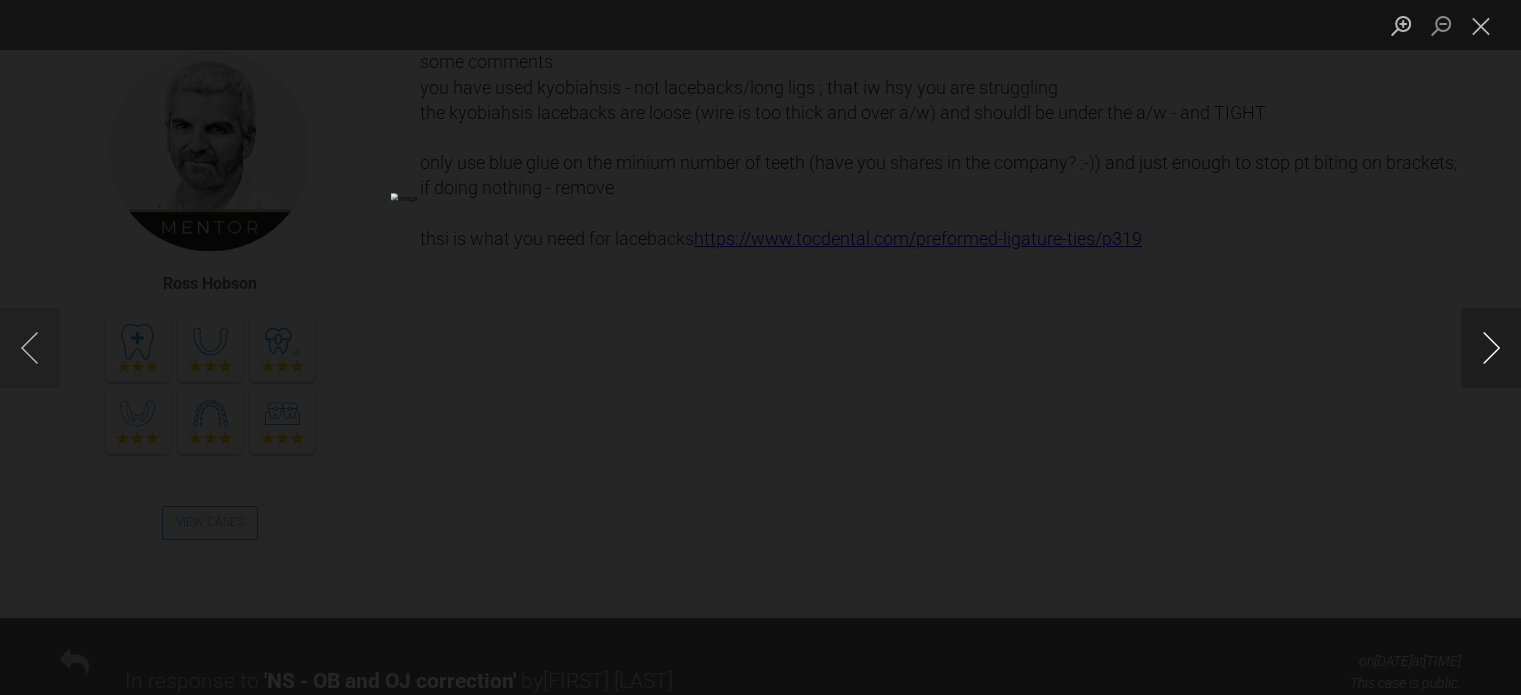 click at bounding box center (1491, 348) 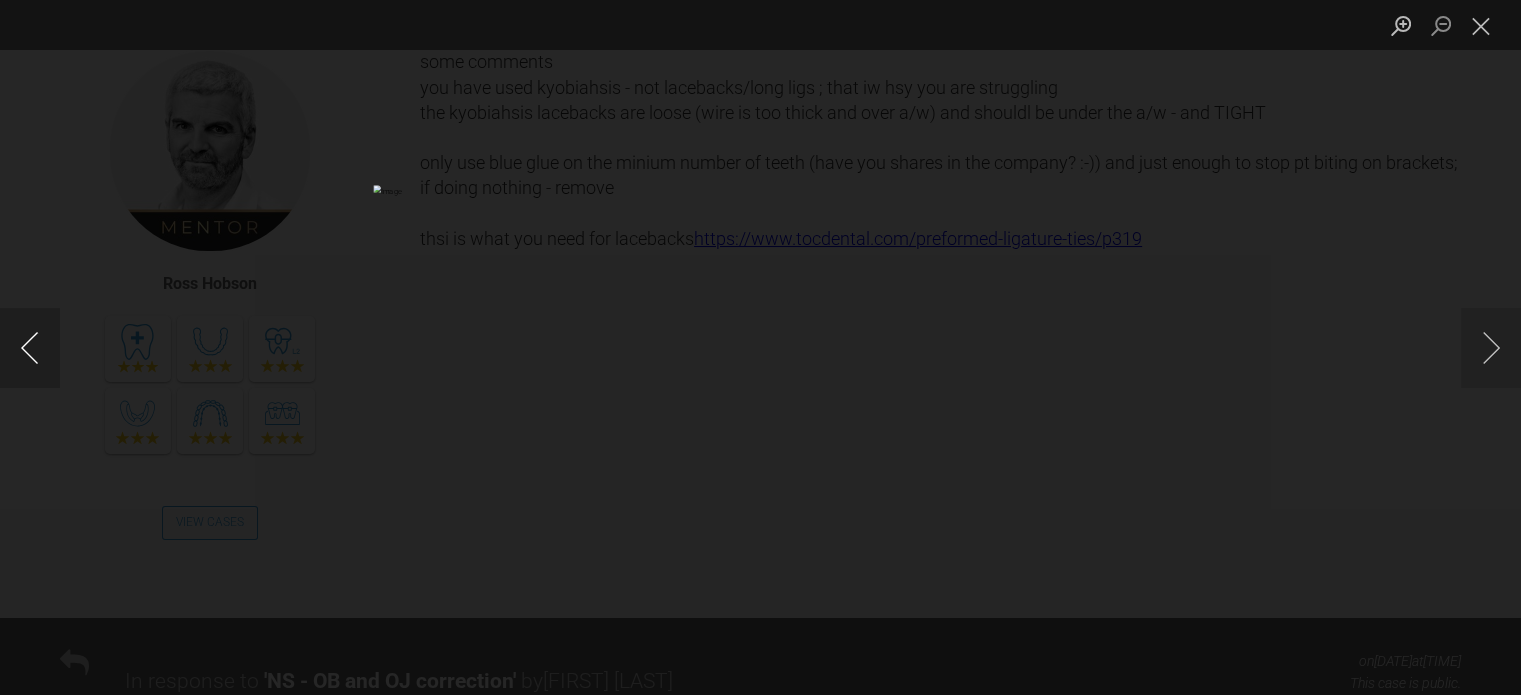 click at bounding box center [30, 348] 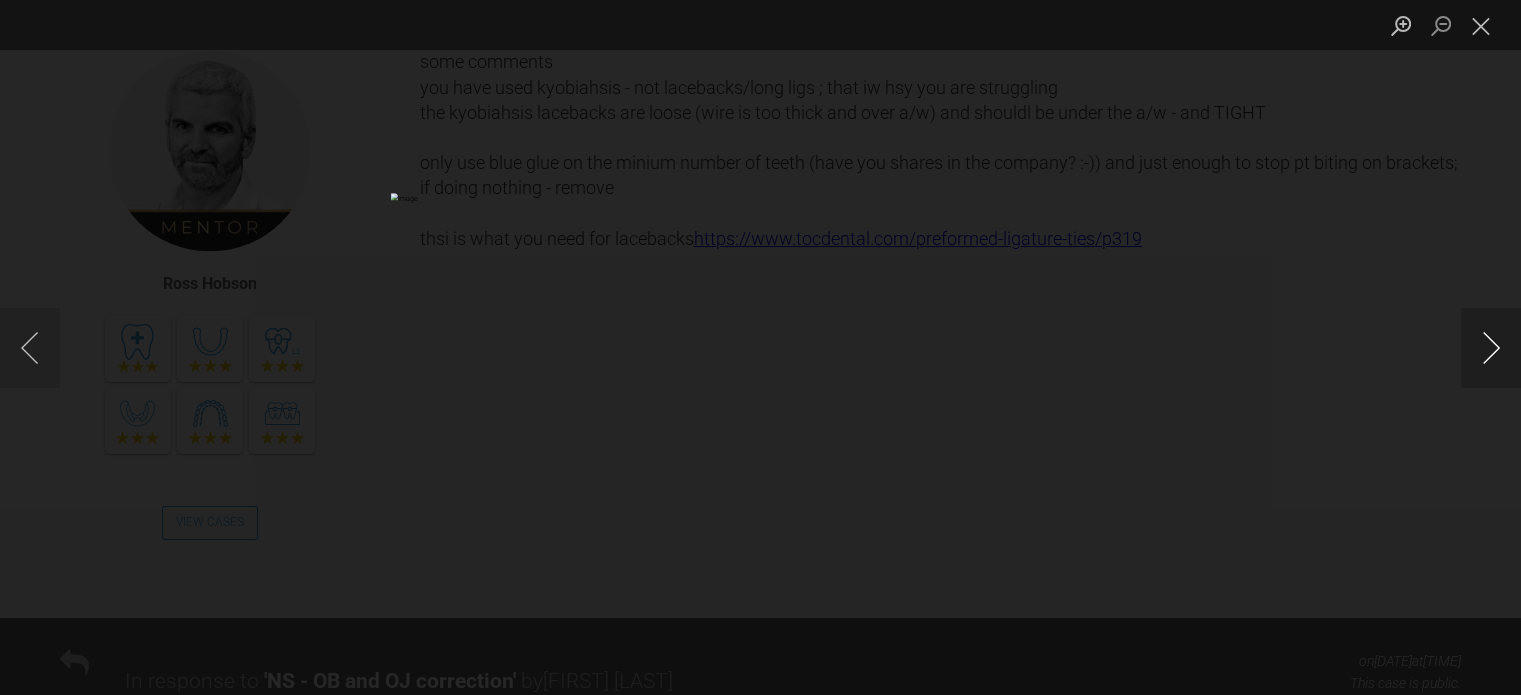 click at bounding box center [1491, 348] 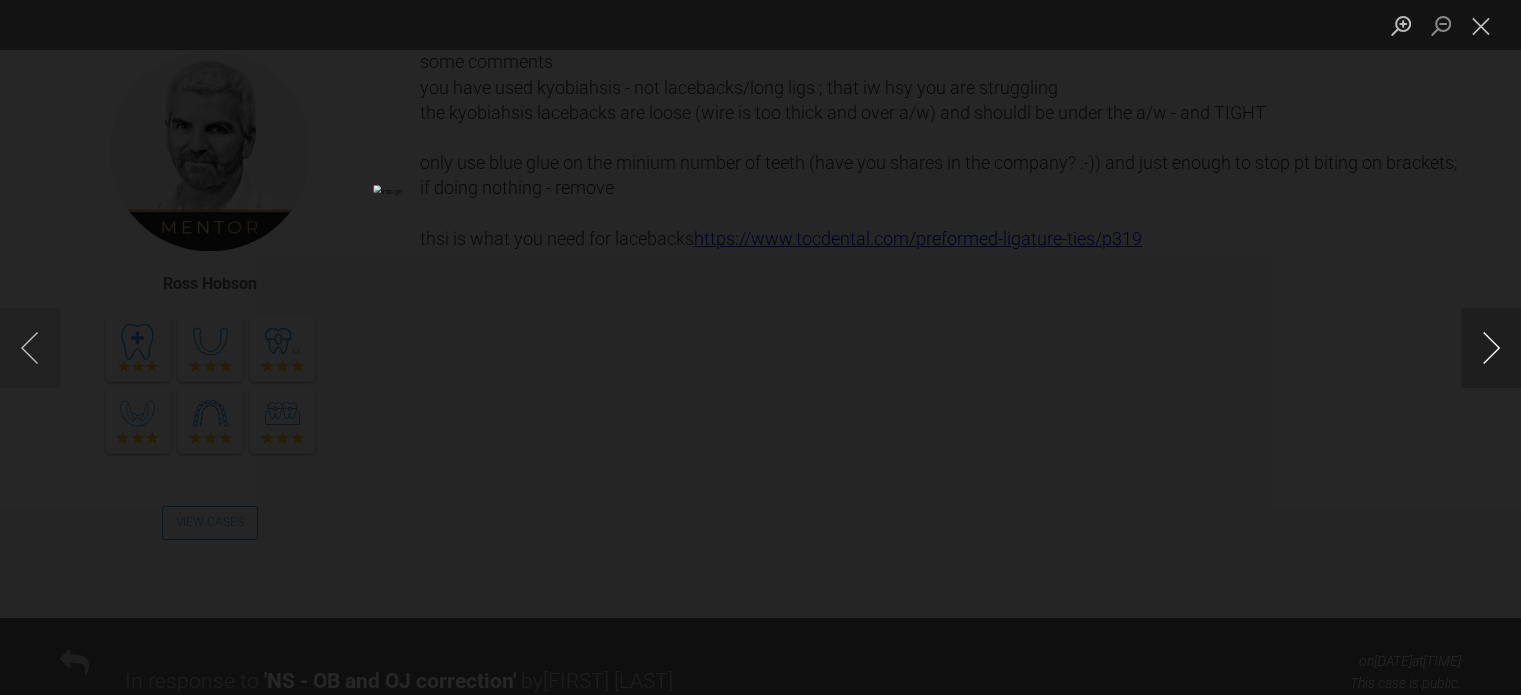 click at bounding box center [1491, 348] 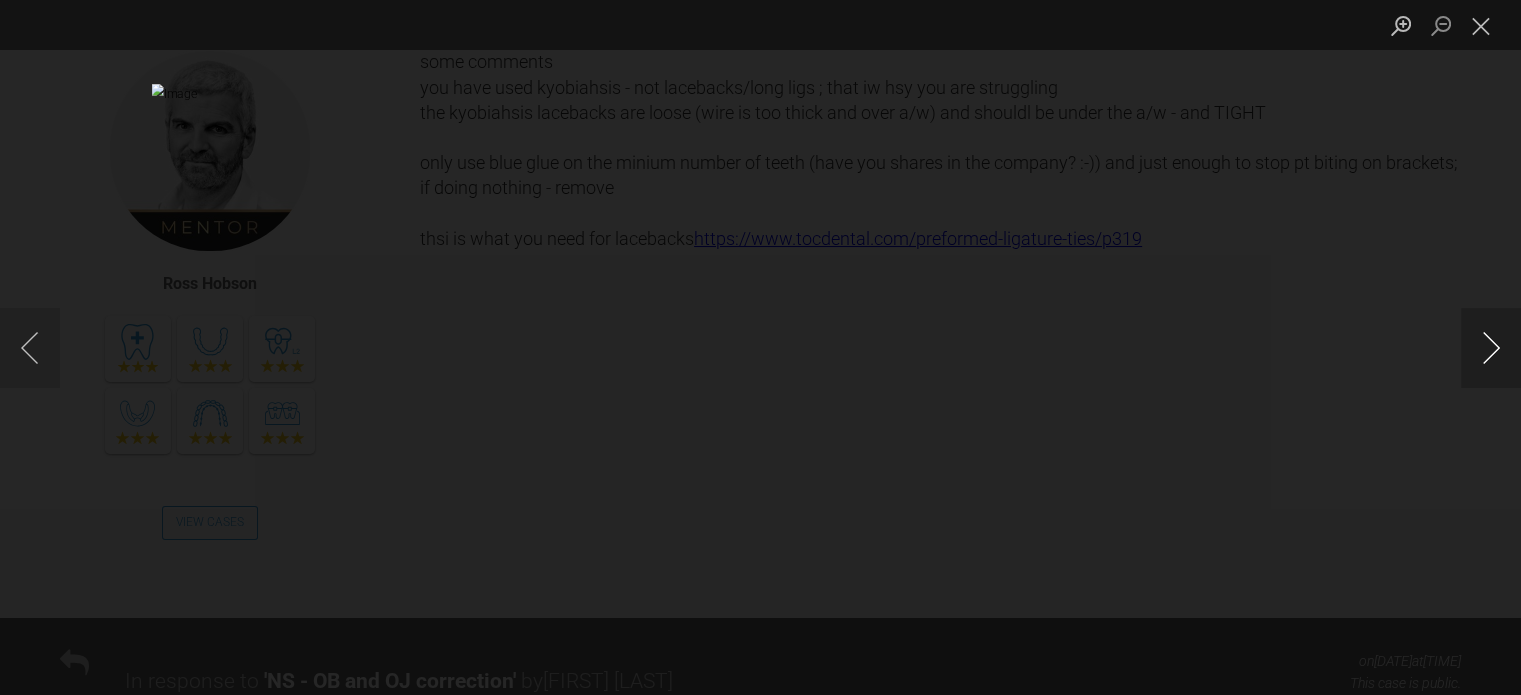 click at bounding box center [1491, 348] 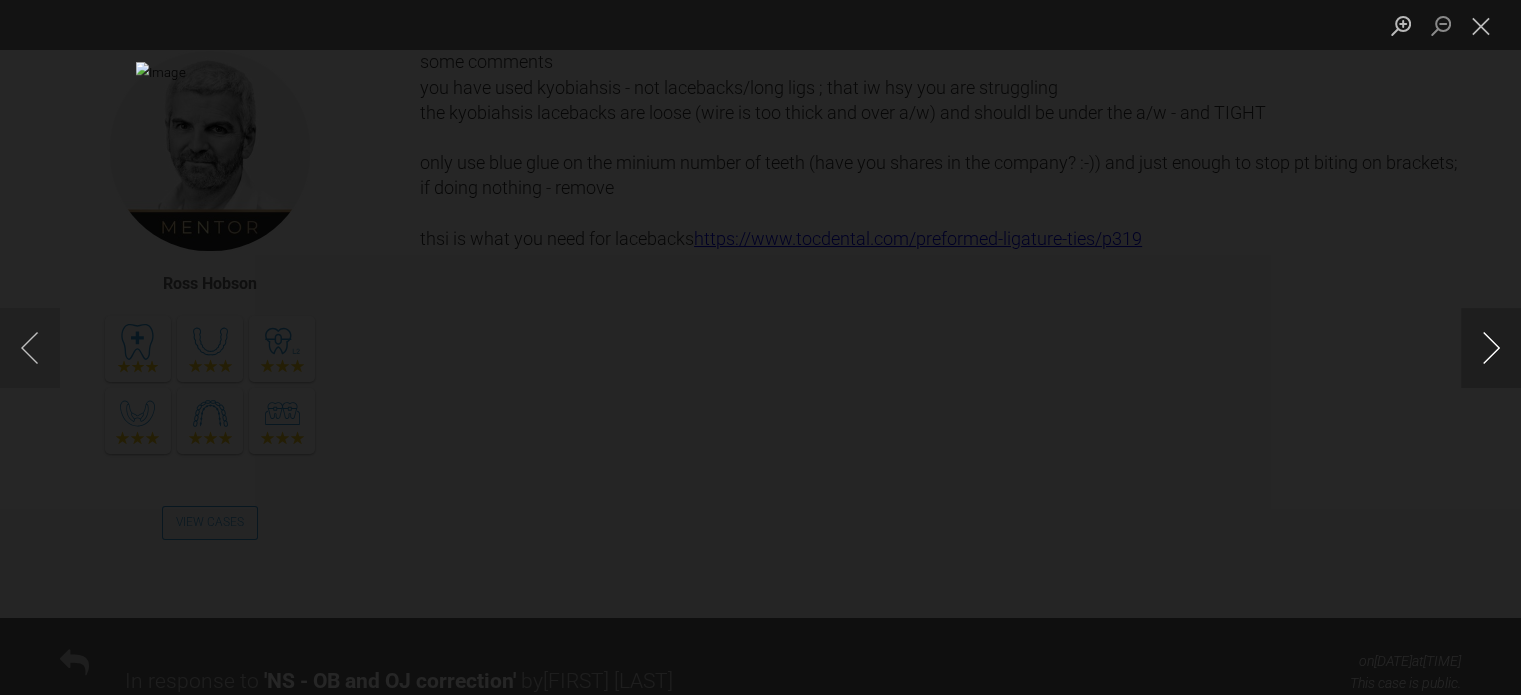 click at bounding box center [1491, 348] 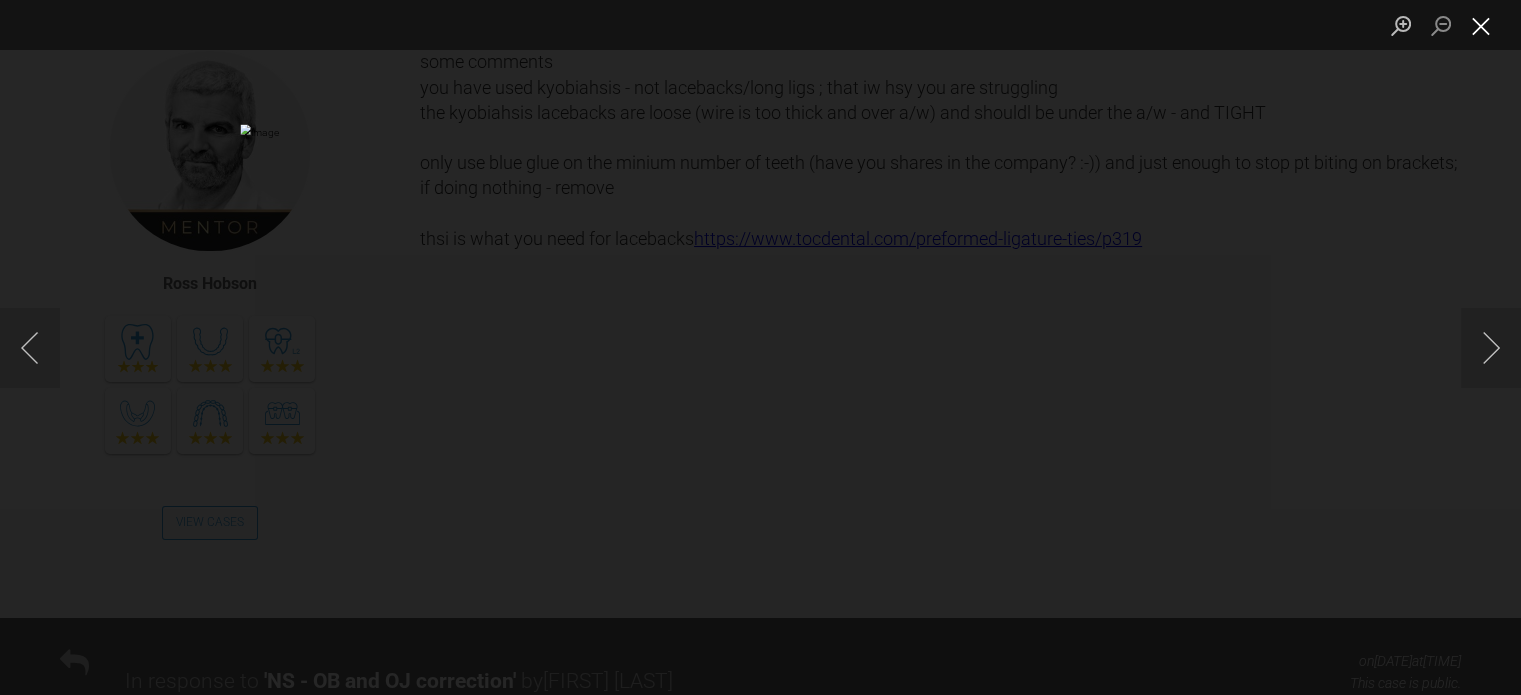 click at bounding box center [1481, 25] 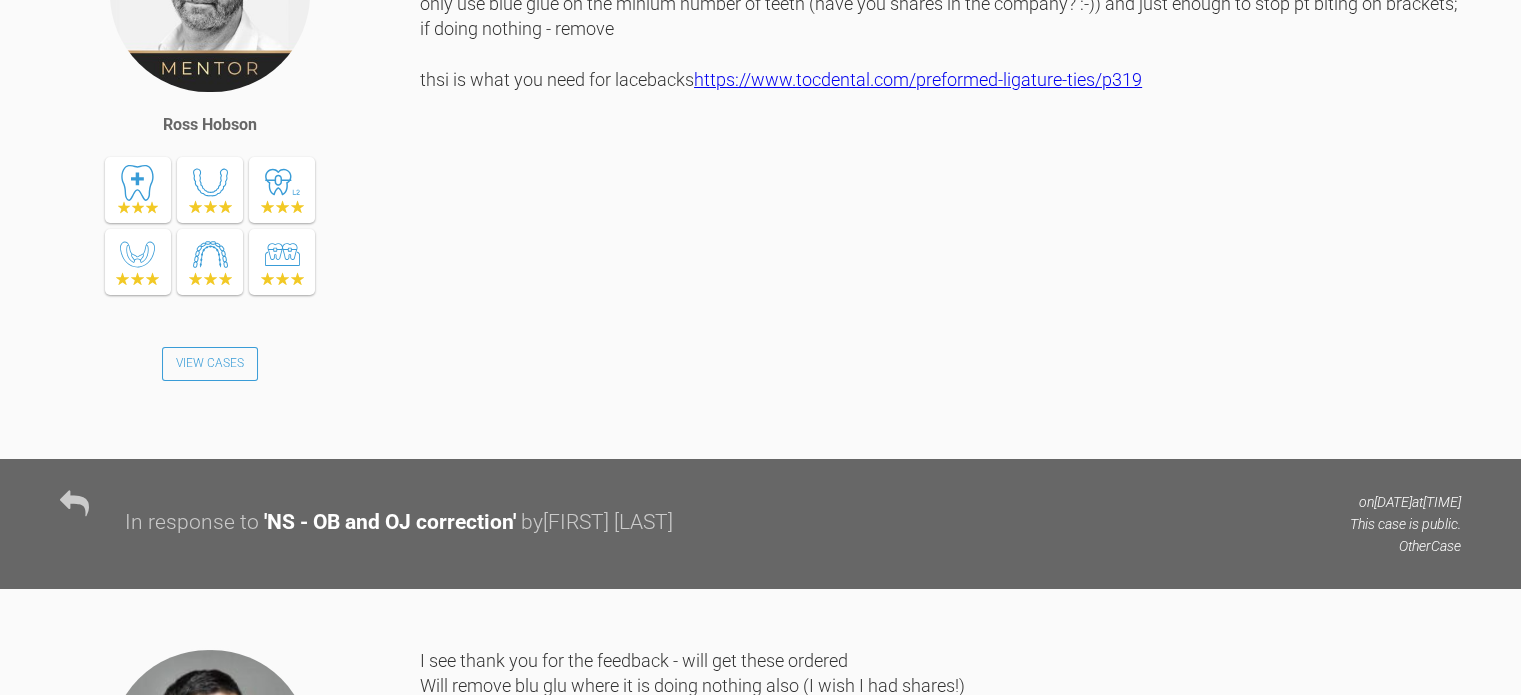 scroll, scrollTop: 7272, scrollLeft: 0, axis: vertical 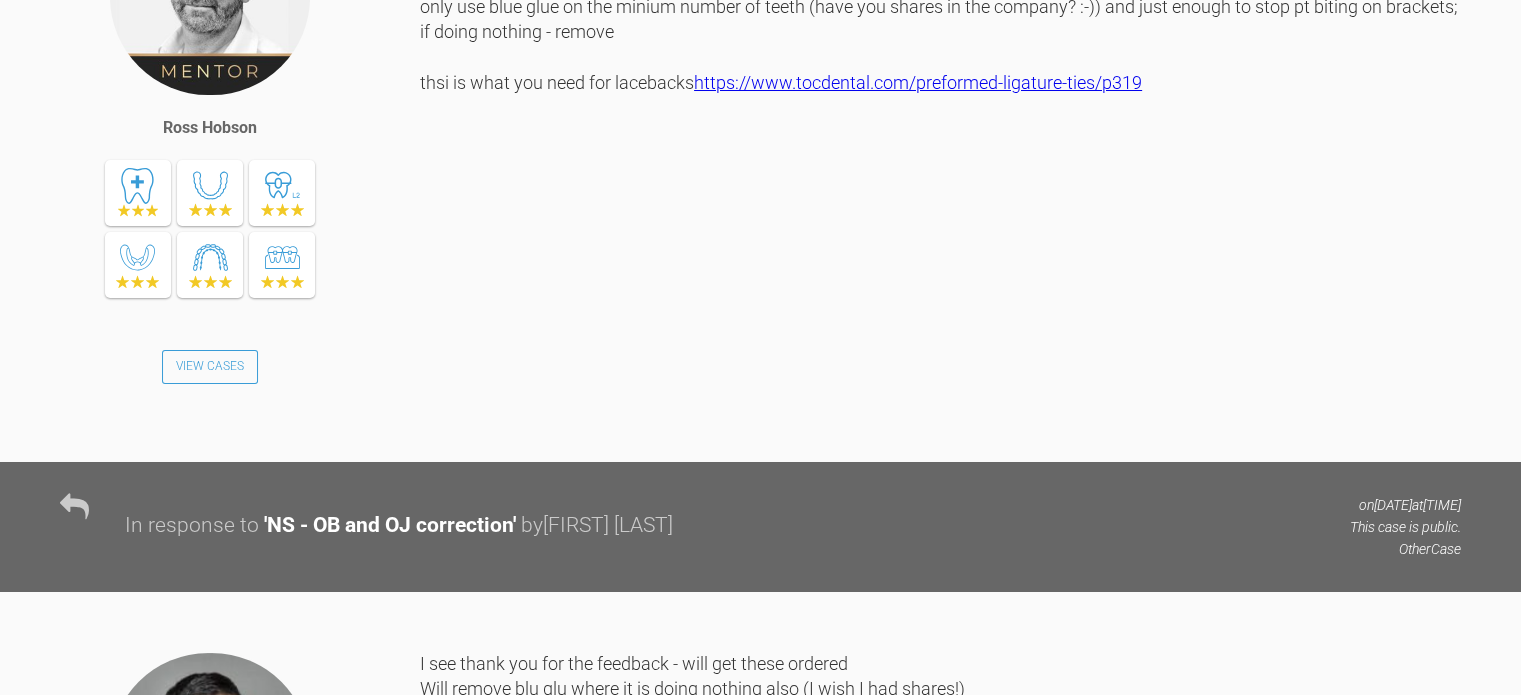 click at bounding box center [511, -632] 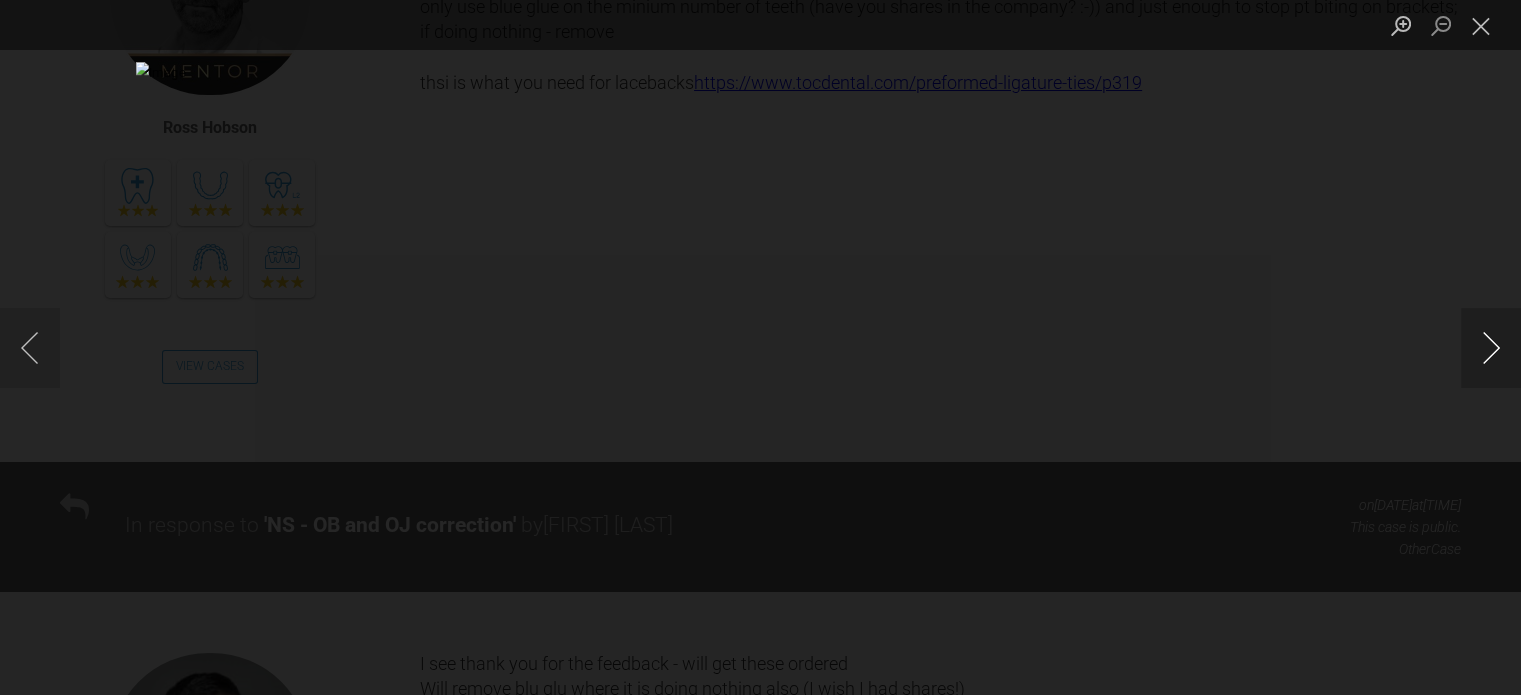click at bounding box center [1491, 348] 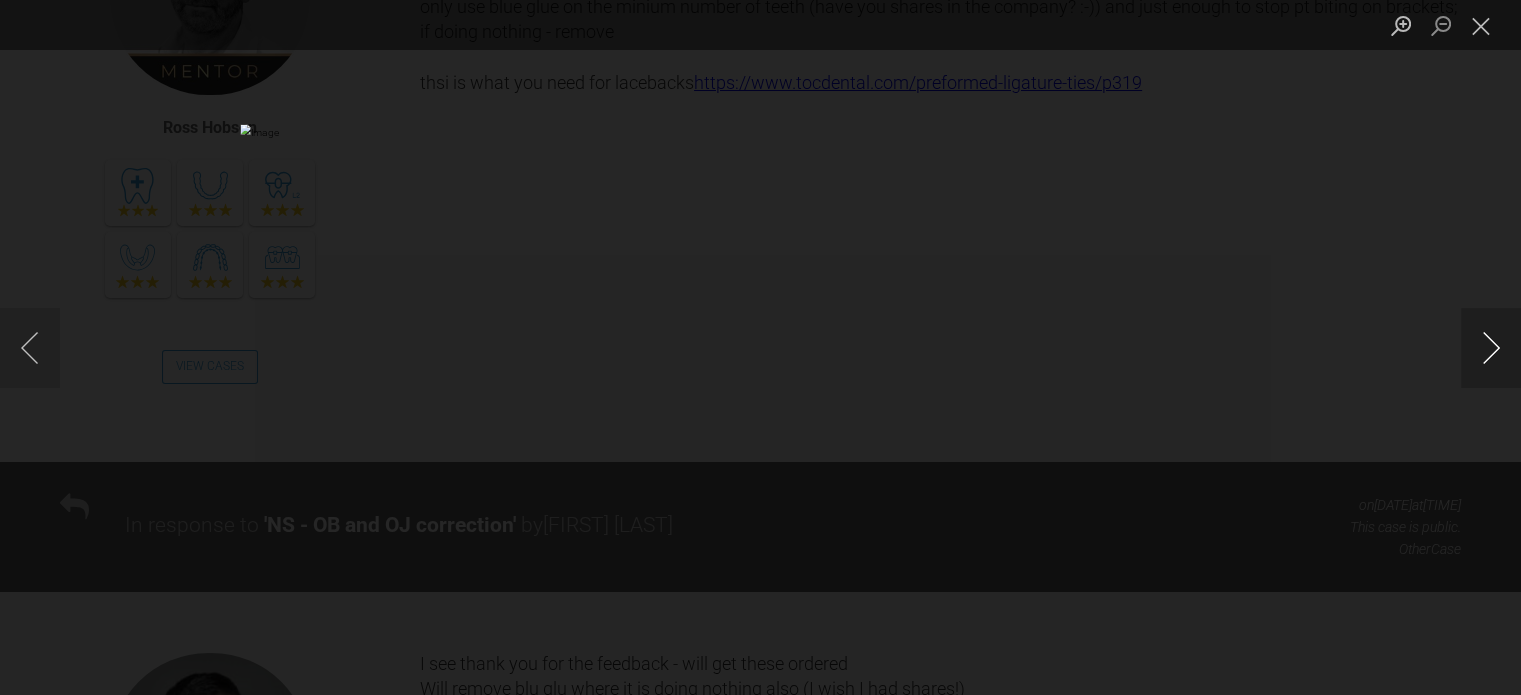 click at bounding box center [1491, 348] 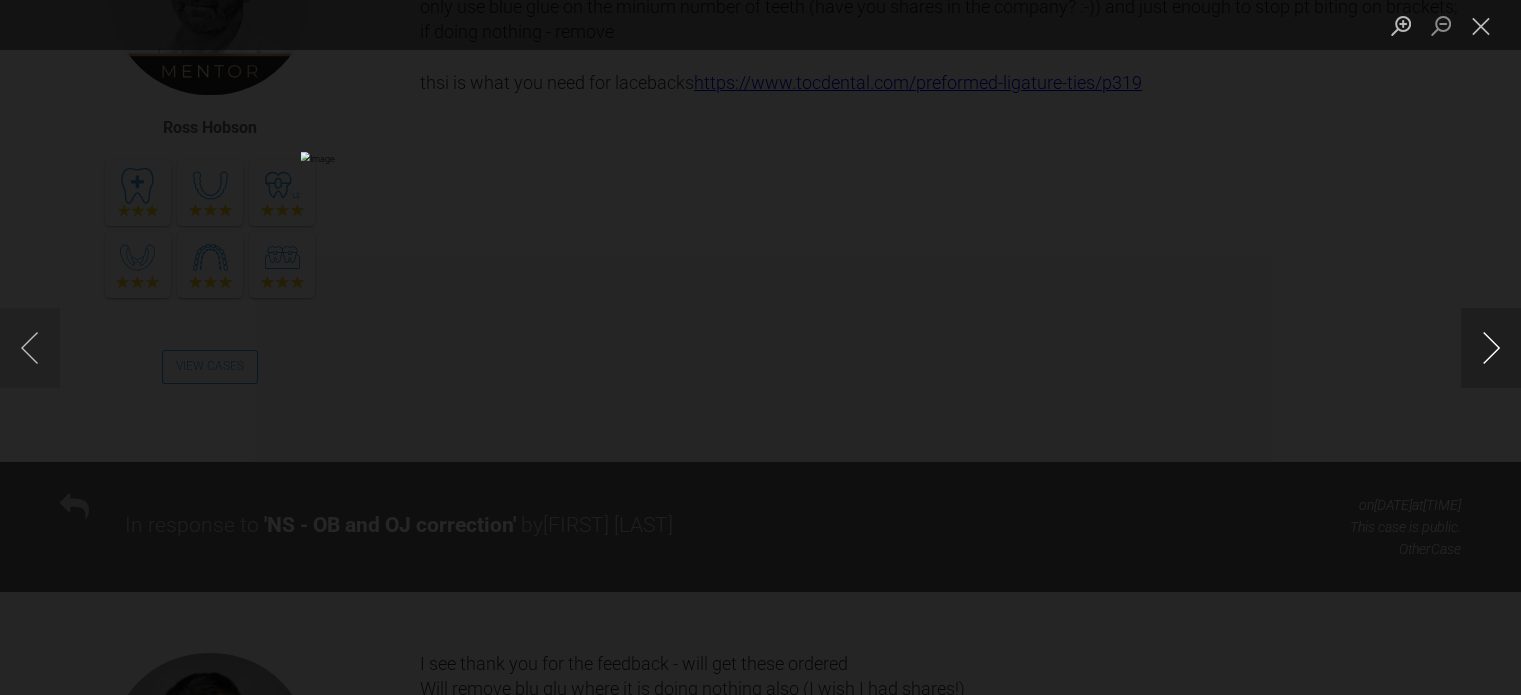 click at bounding box center (1491, 348) 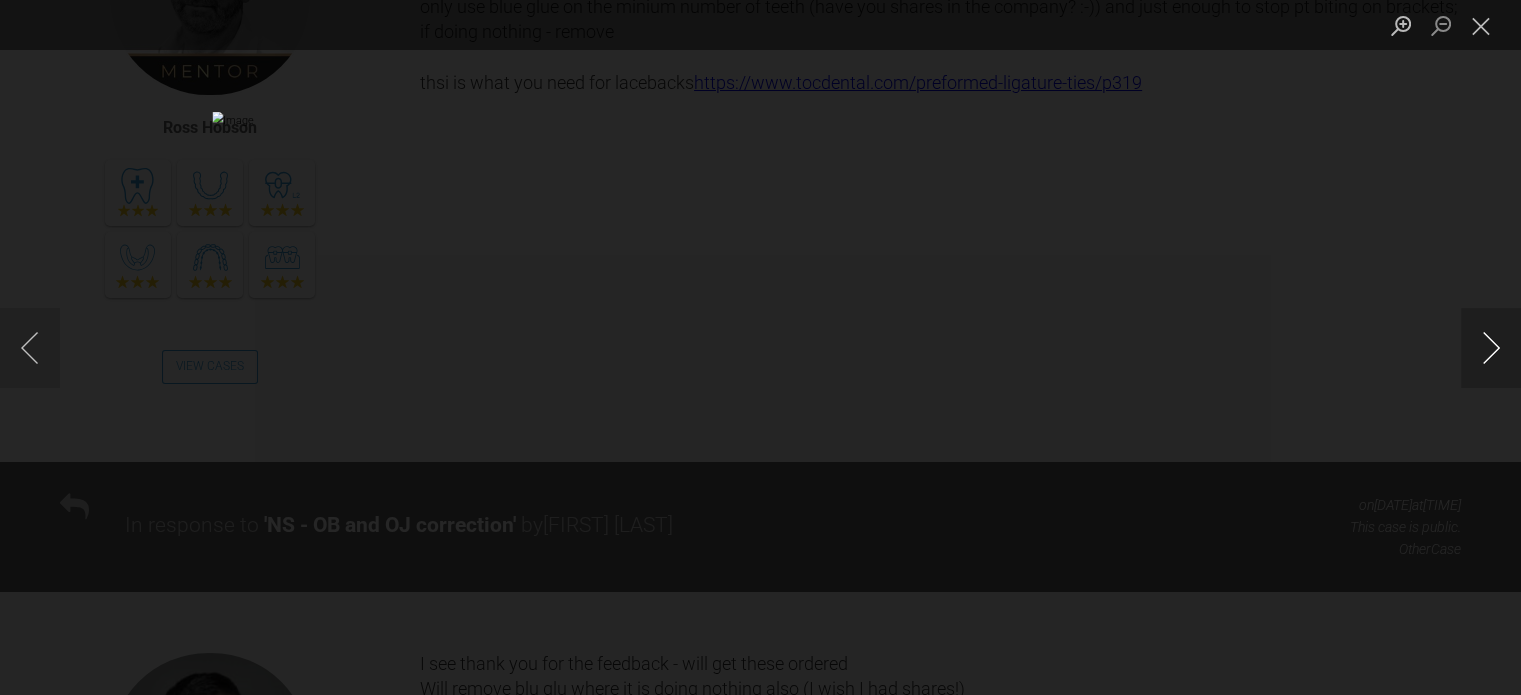 click at bounding box center (1491, 348) 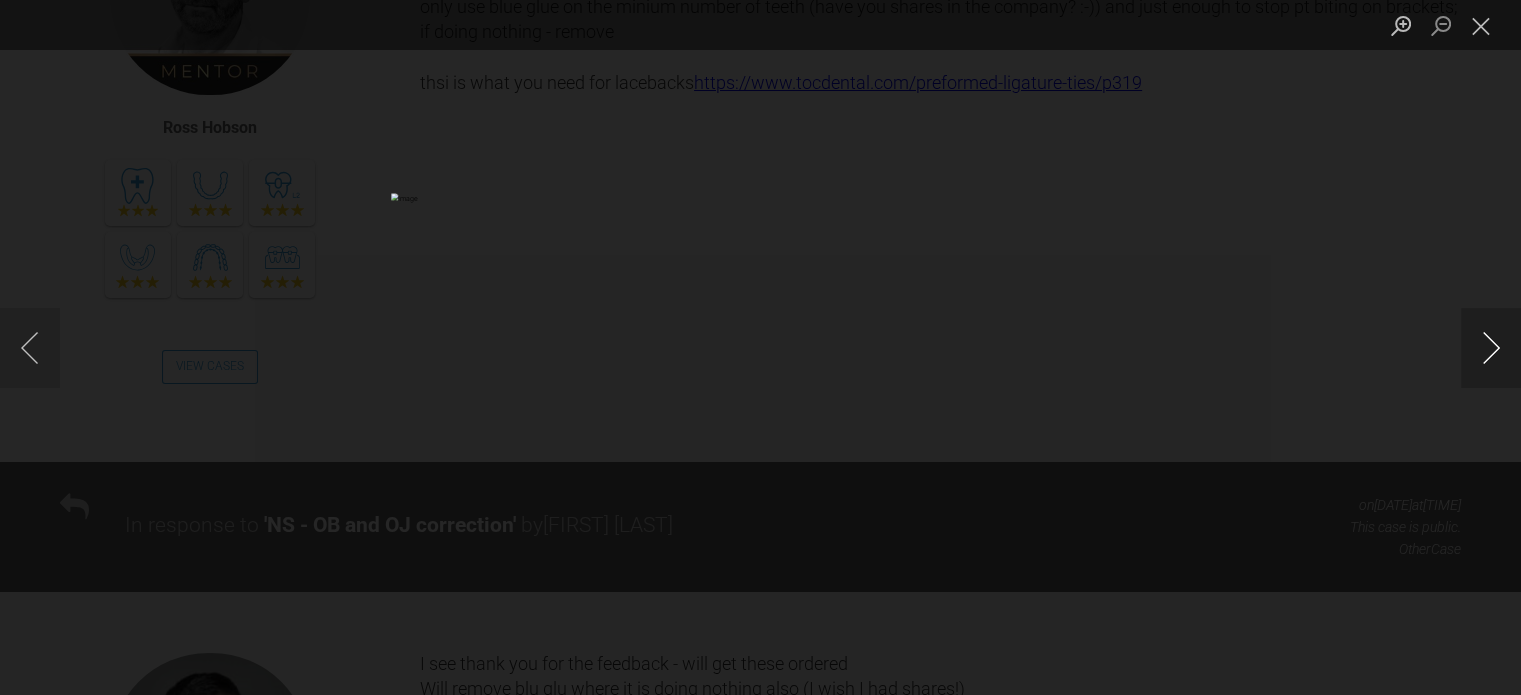 click at bounding box center (1491, 348) 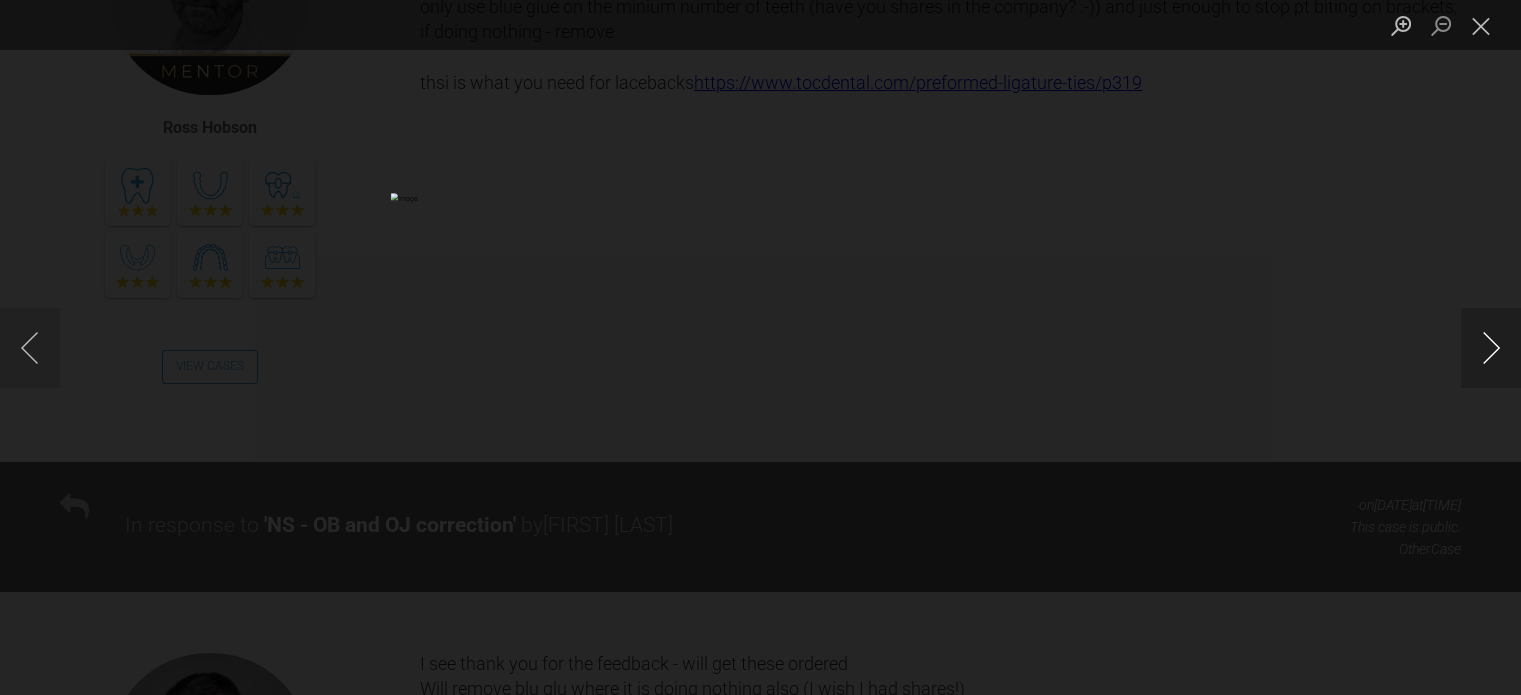 click at bounding box center (1491, 348) 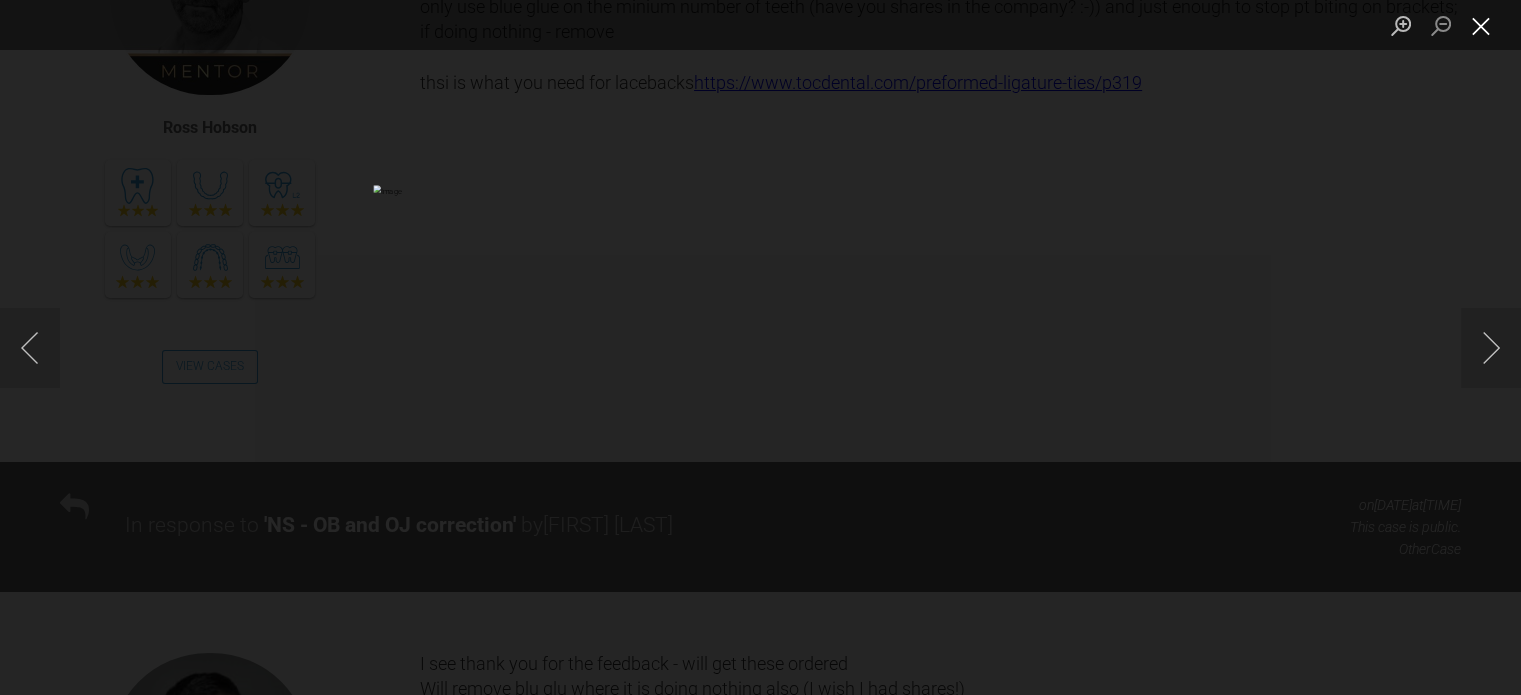 click at bounding box center [1481, 25] 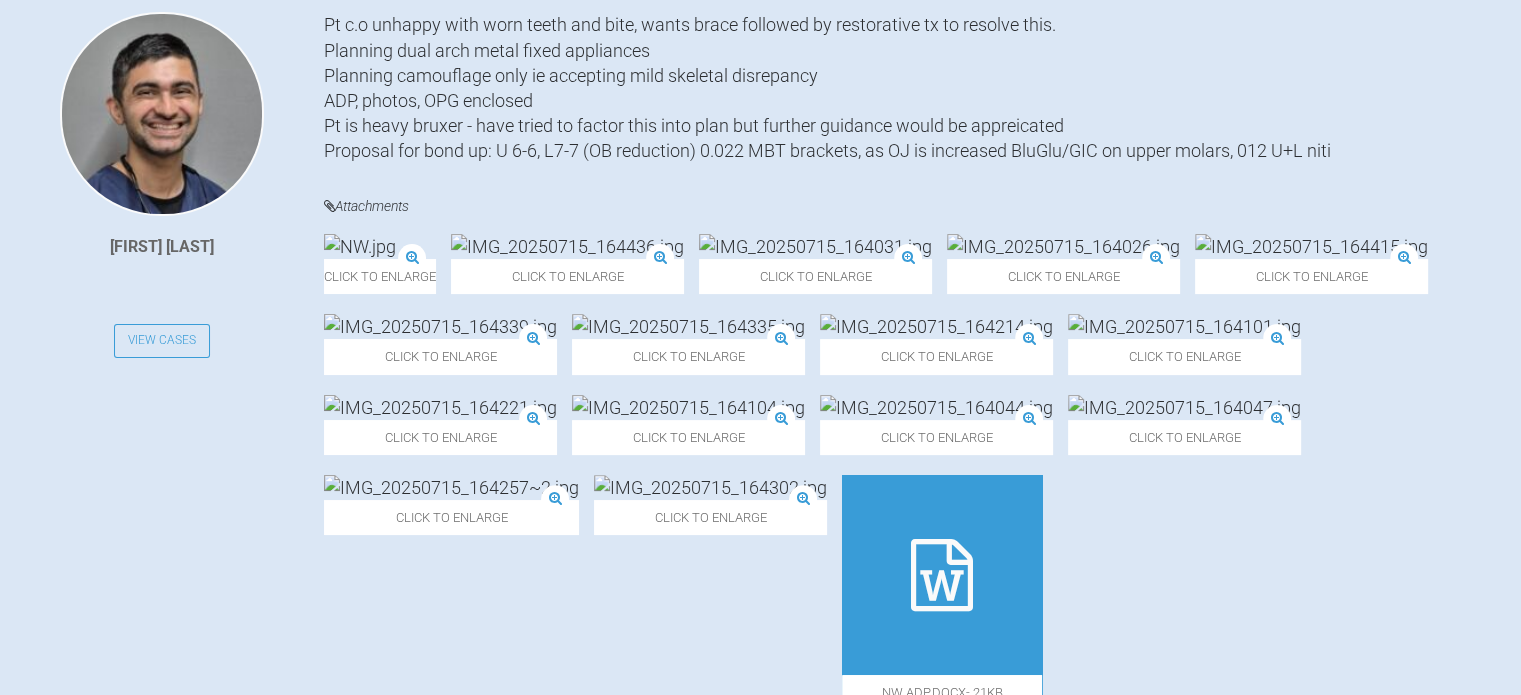 scroll, scrollTop: 0, scrollLeft: 0, axis: both 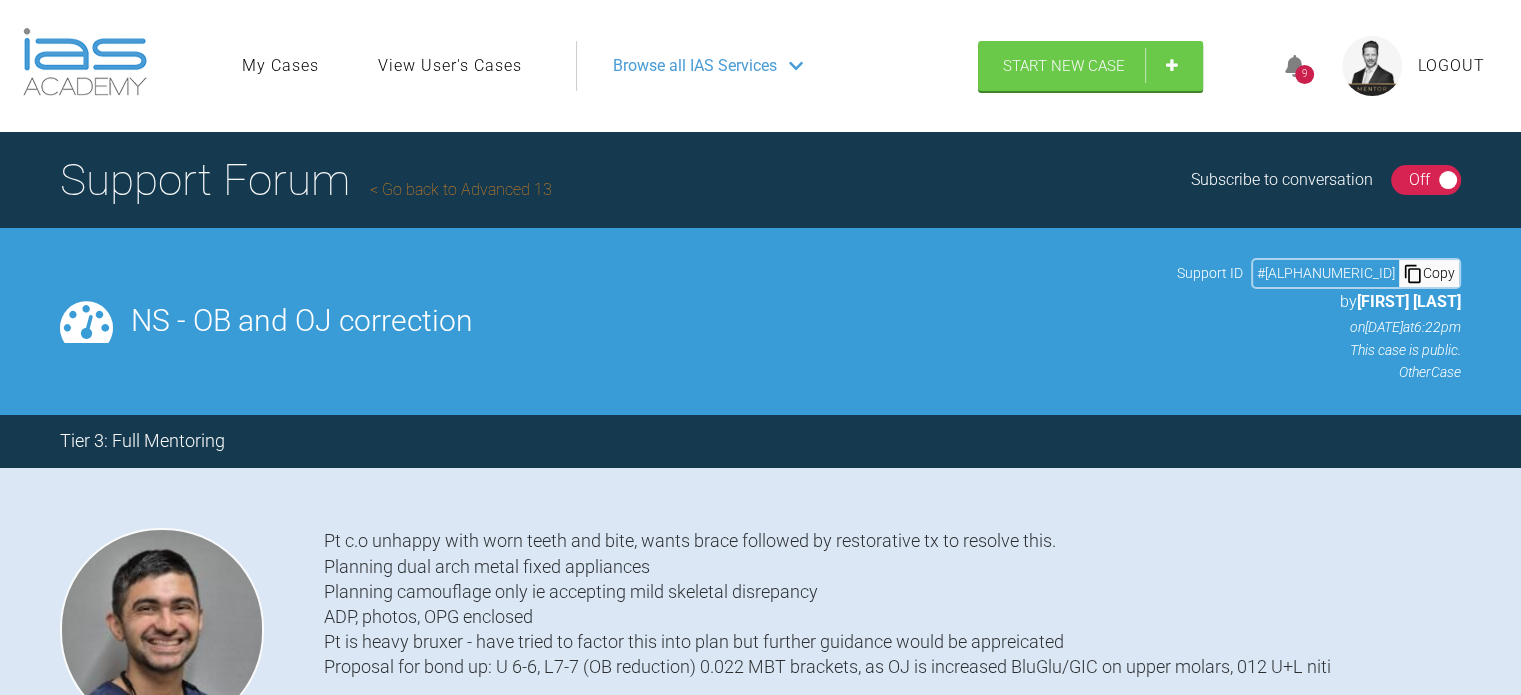 click on "Go back to Advanced 13" at bounding box center (461, 189) 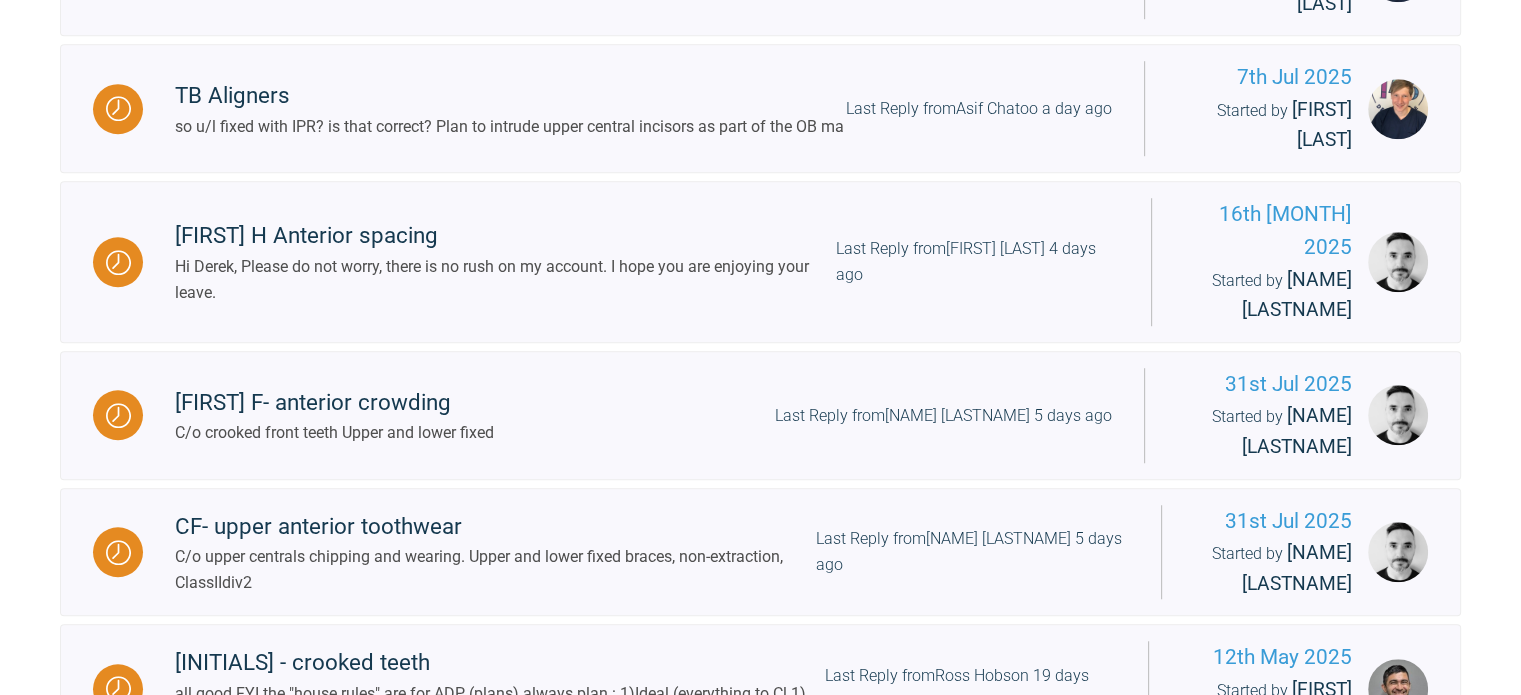 scroll, scrollTop: 1460, scrollLeft: 0, axis: vertical 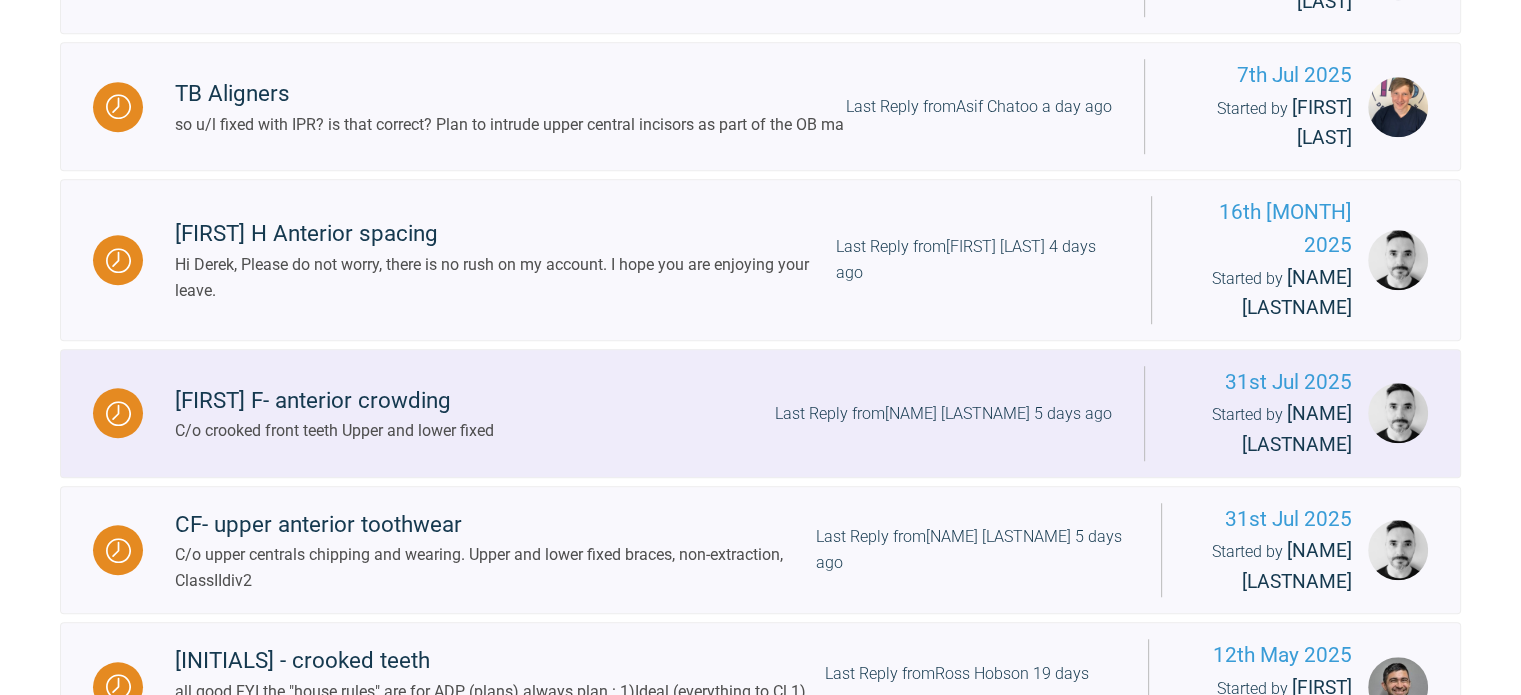 click on "[FIRST] F- anterior crowding" at bounding box center [334, 401] 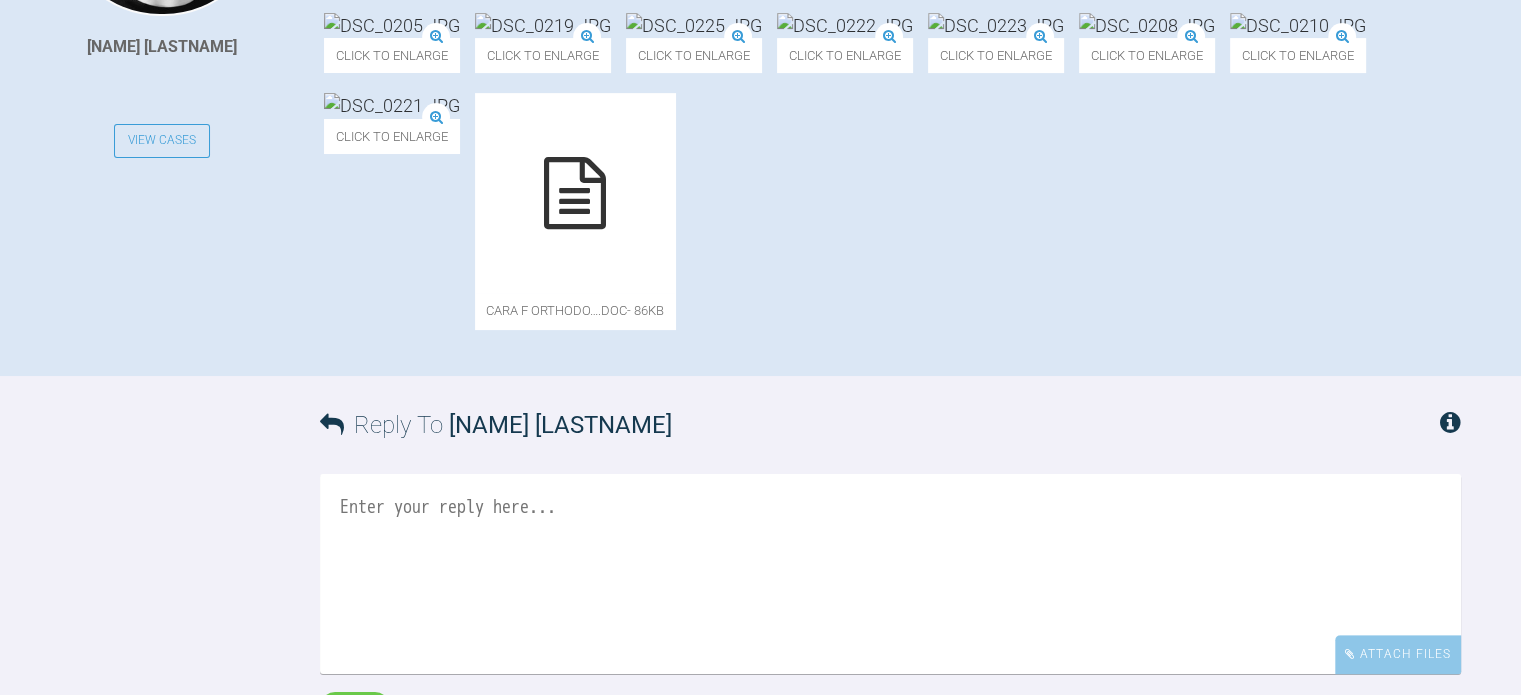 scroll, scrollTop: 720, scrollLeft: 0, axis: vertical 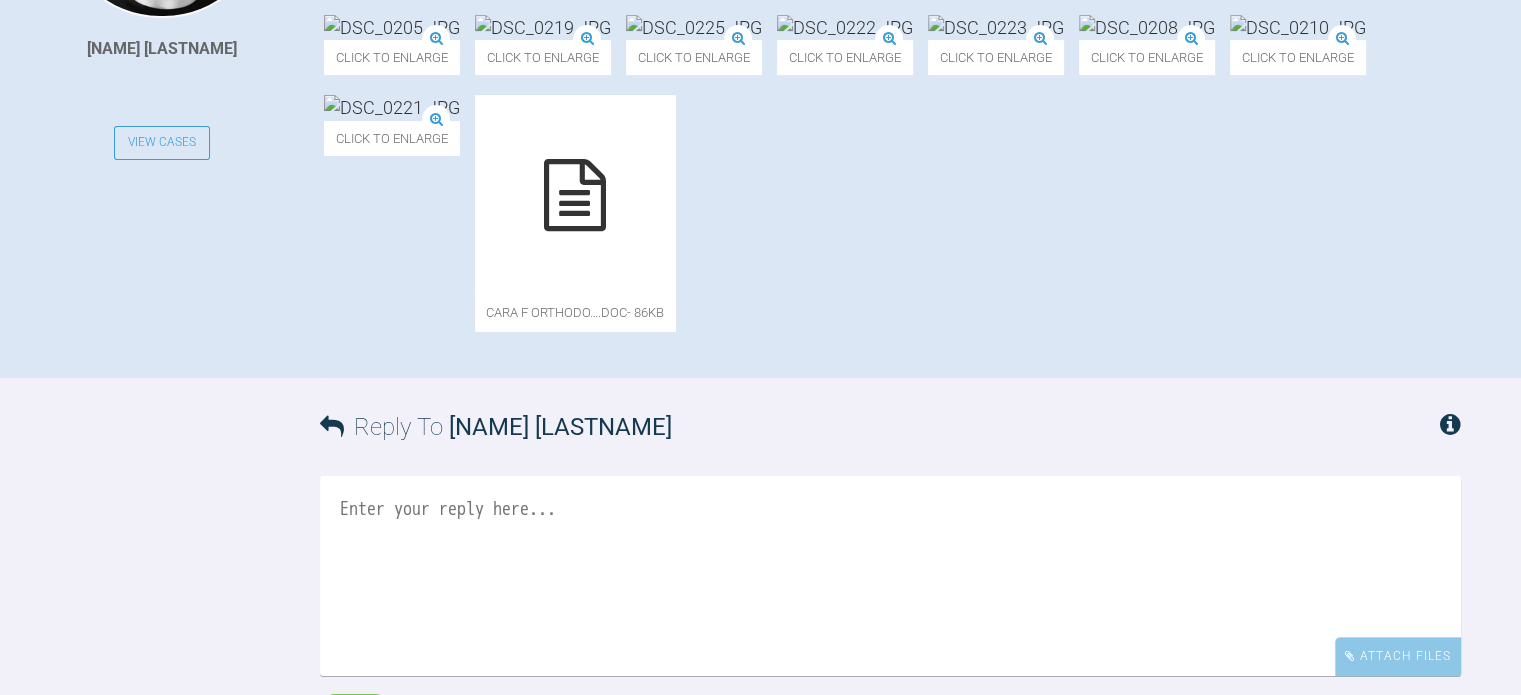 click at bounding box center [575, 195] 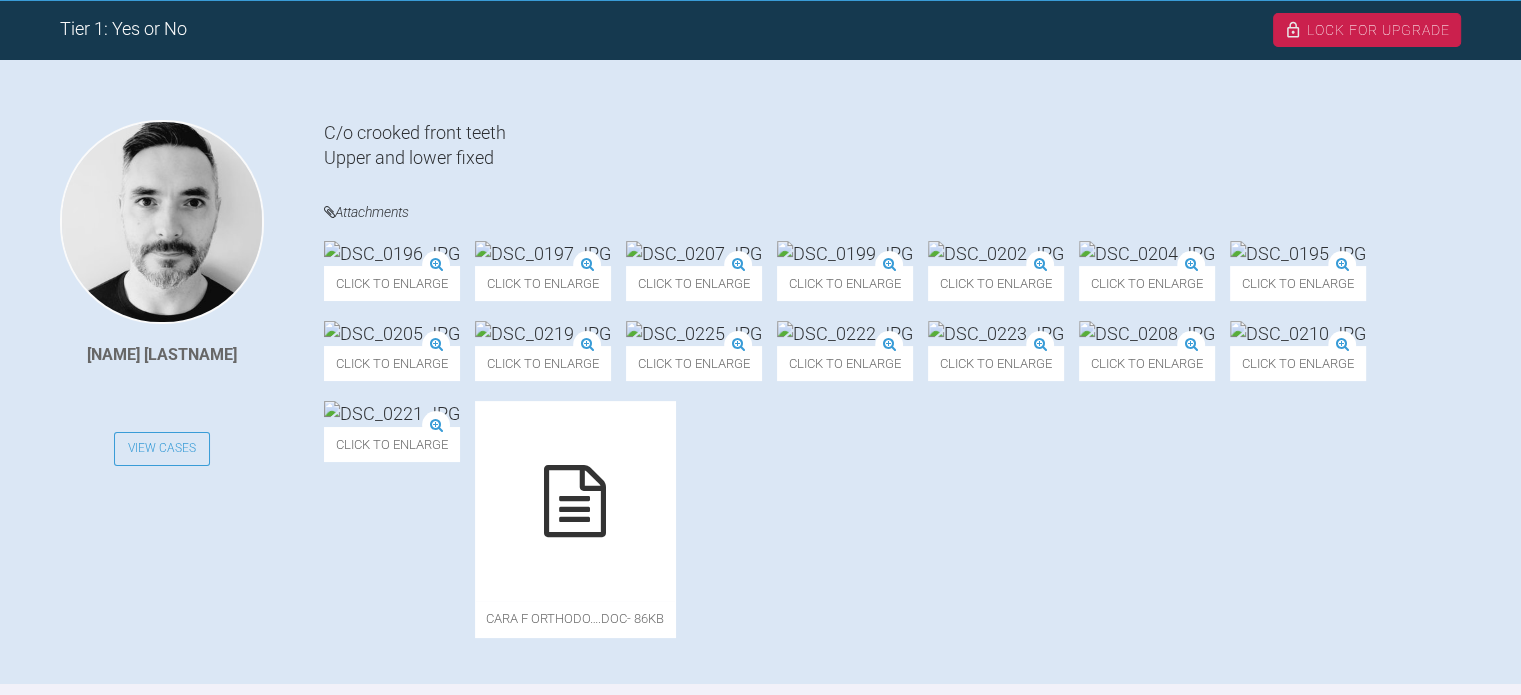scroll, scrollTop: 420, scrollLeft: 0, axis: vertical 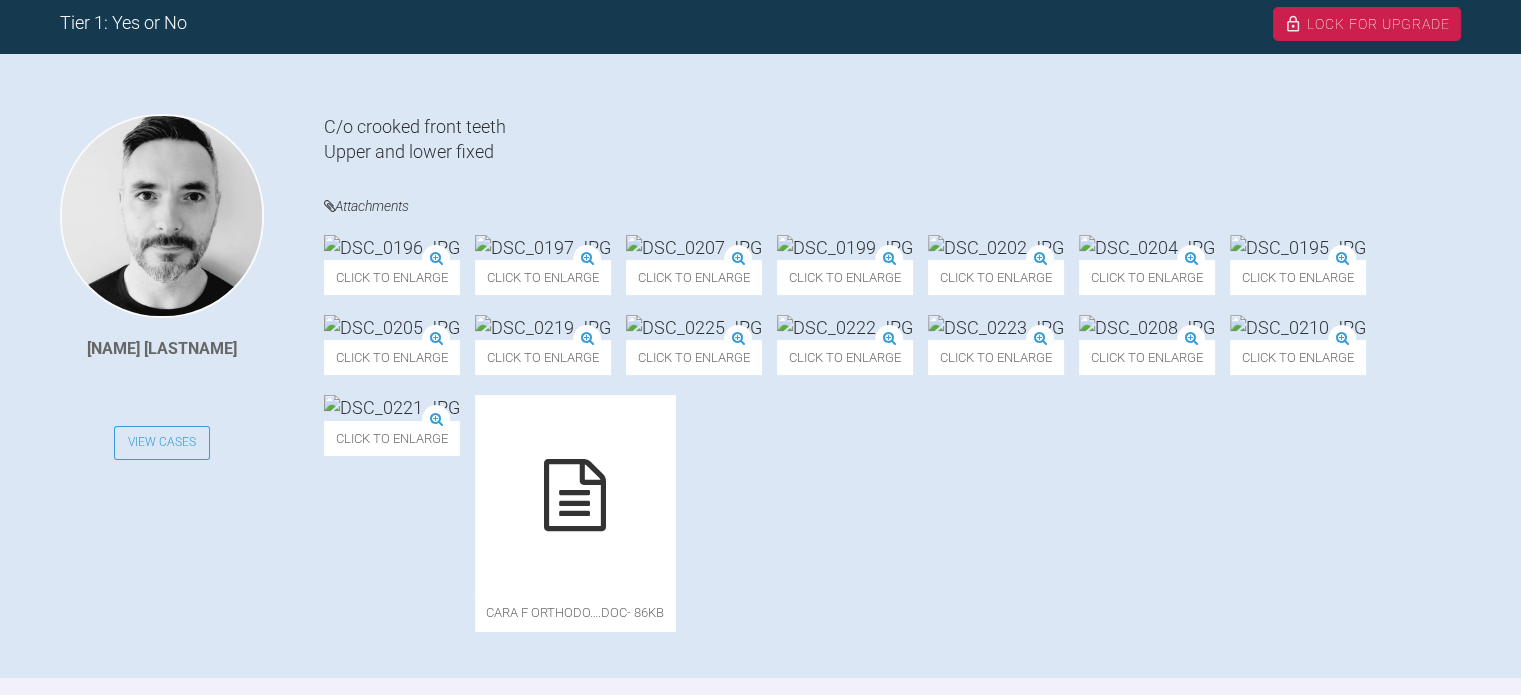click at bounding box center [392, 247] 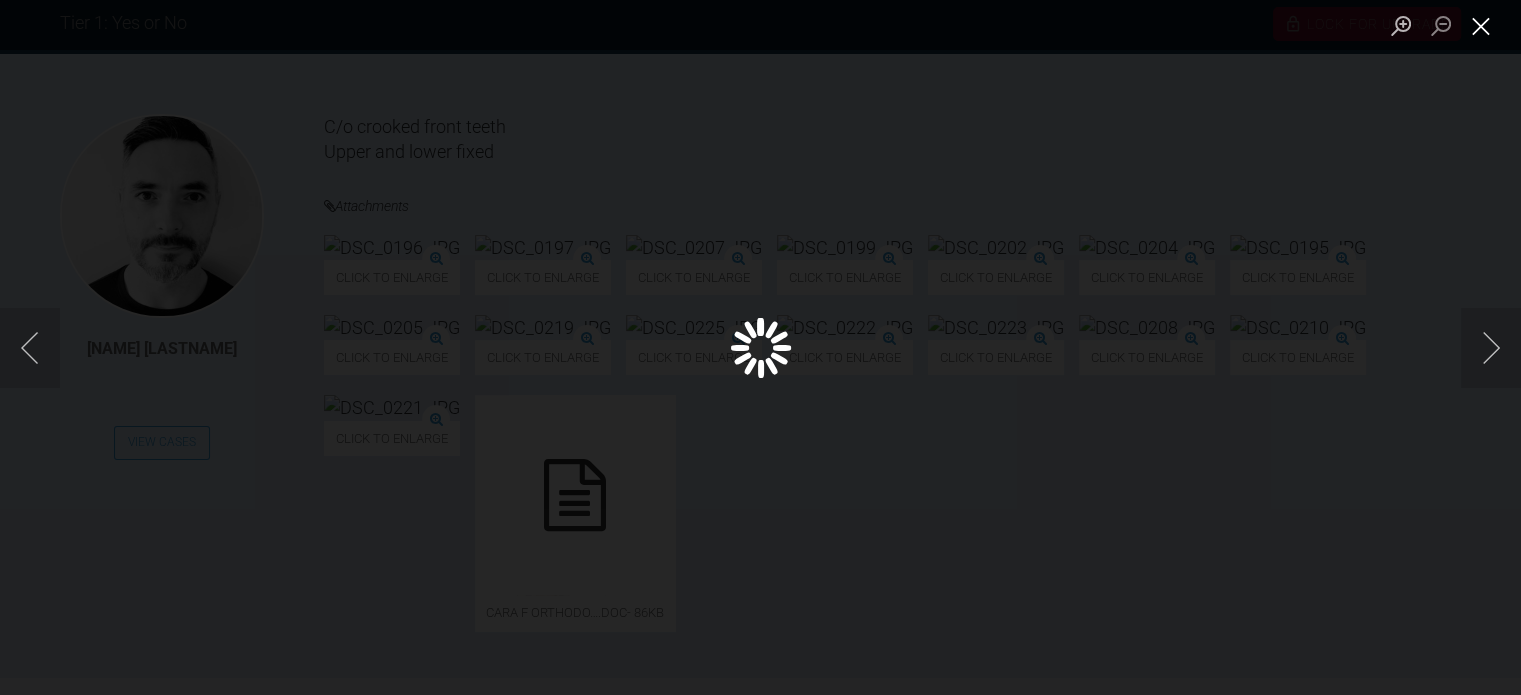 click at bounding box center (1481, 25) 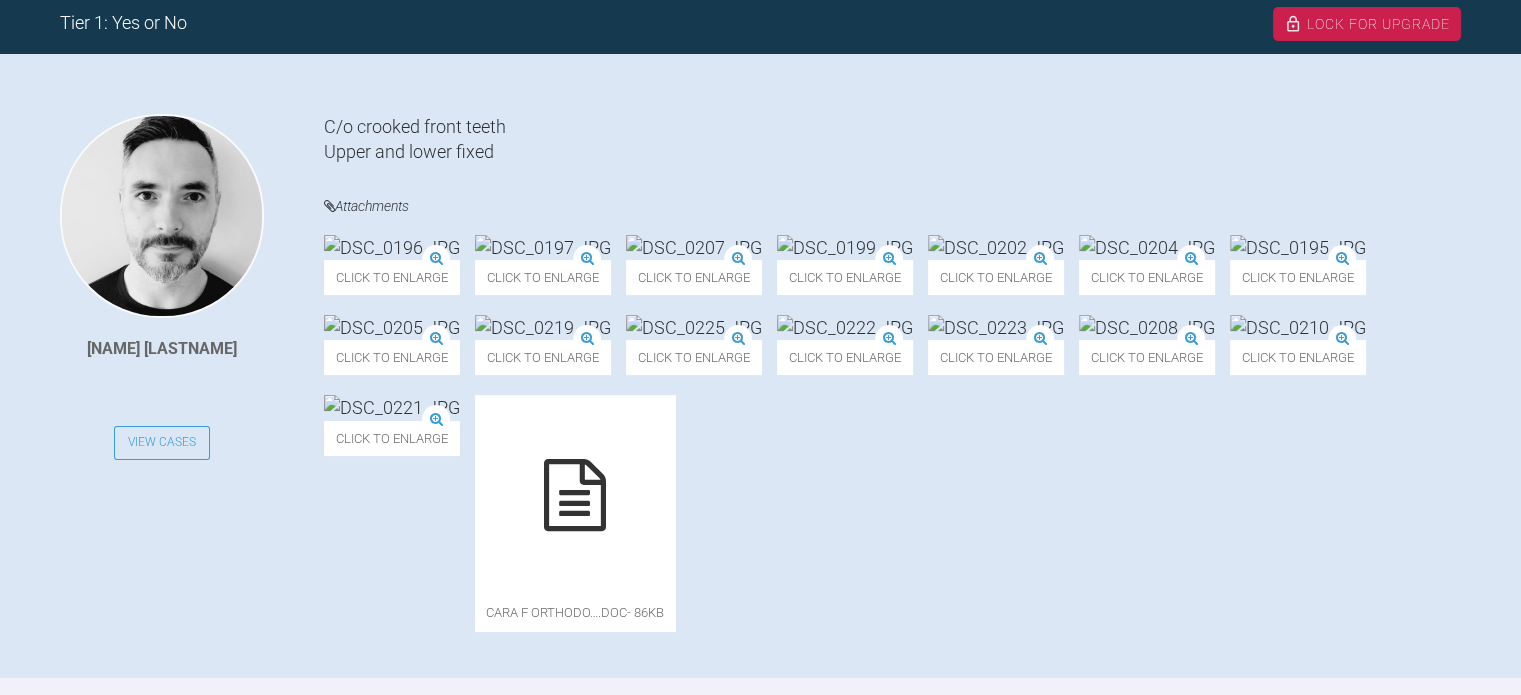 click at bounding box center (392, 247) 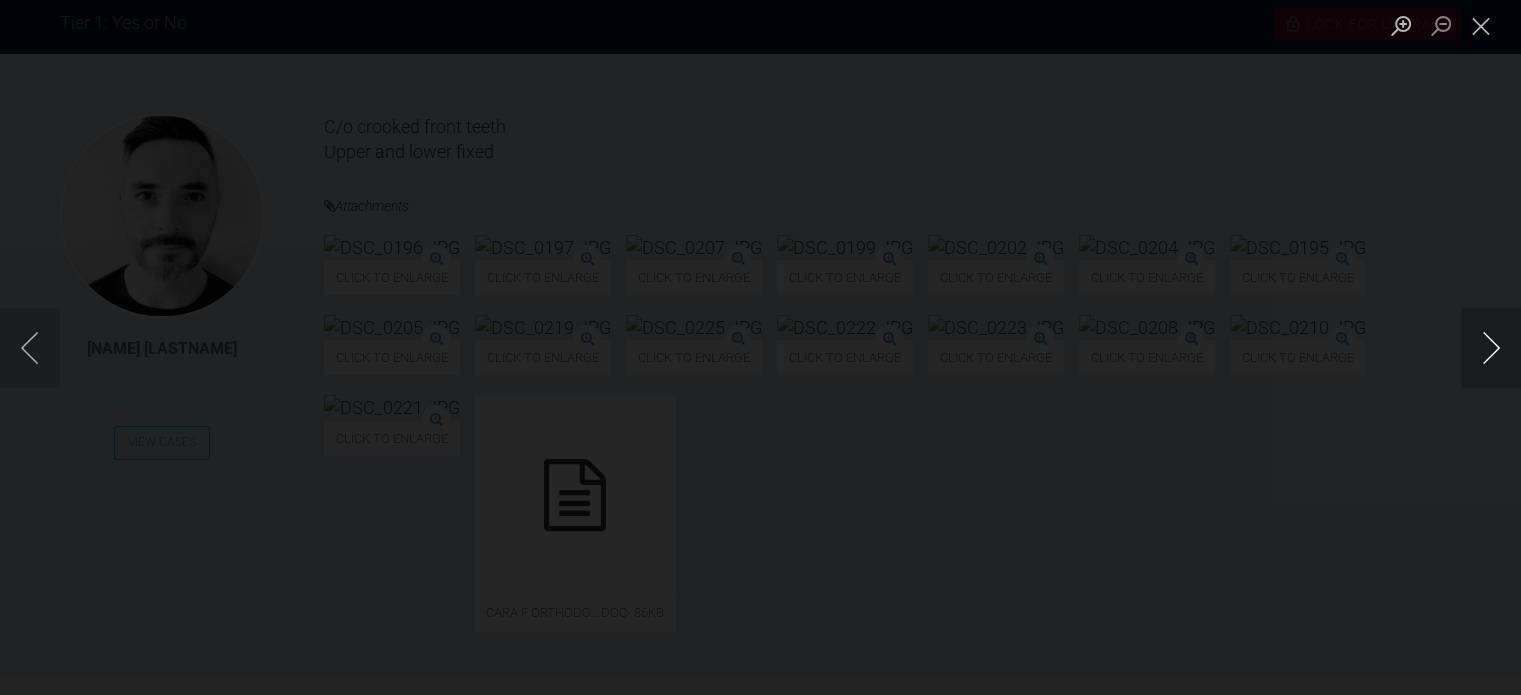 click at bounding box center [1491, 348] 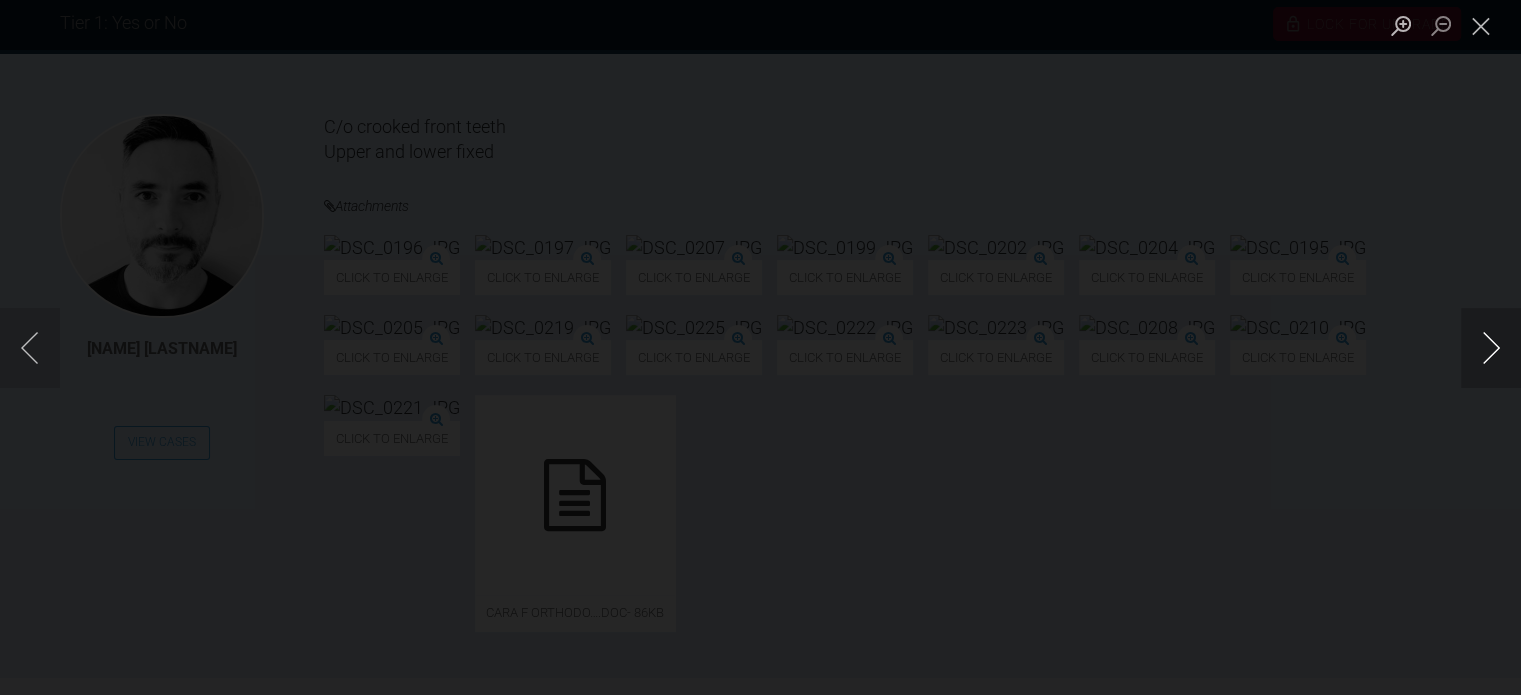 click at bounding box center (1491, 348) 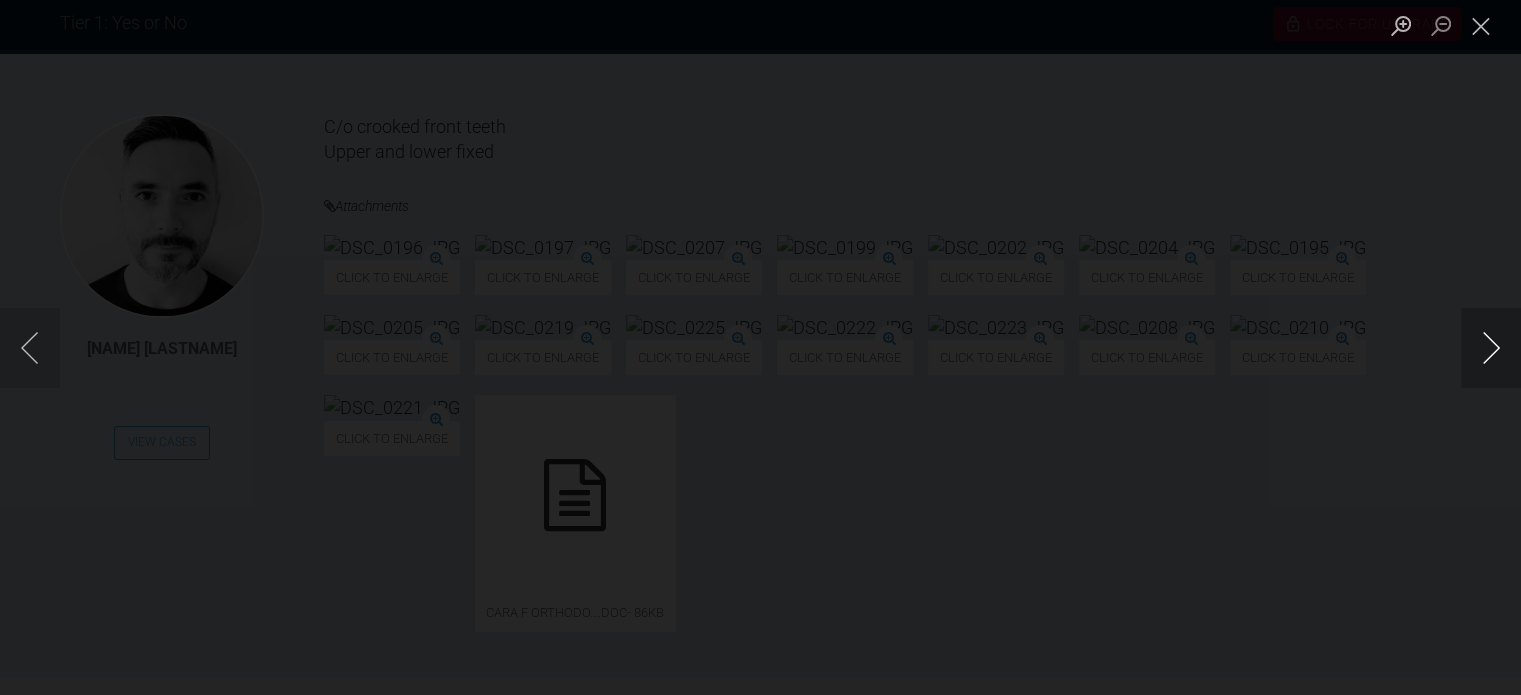 click at bounding box center (1491, 348) 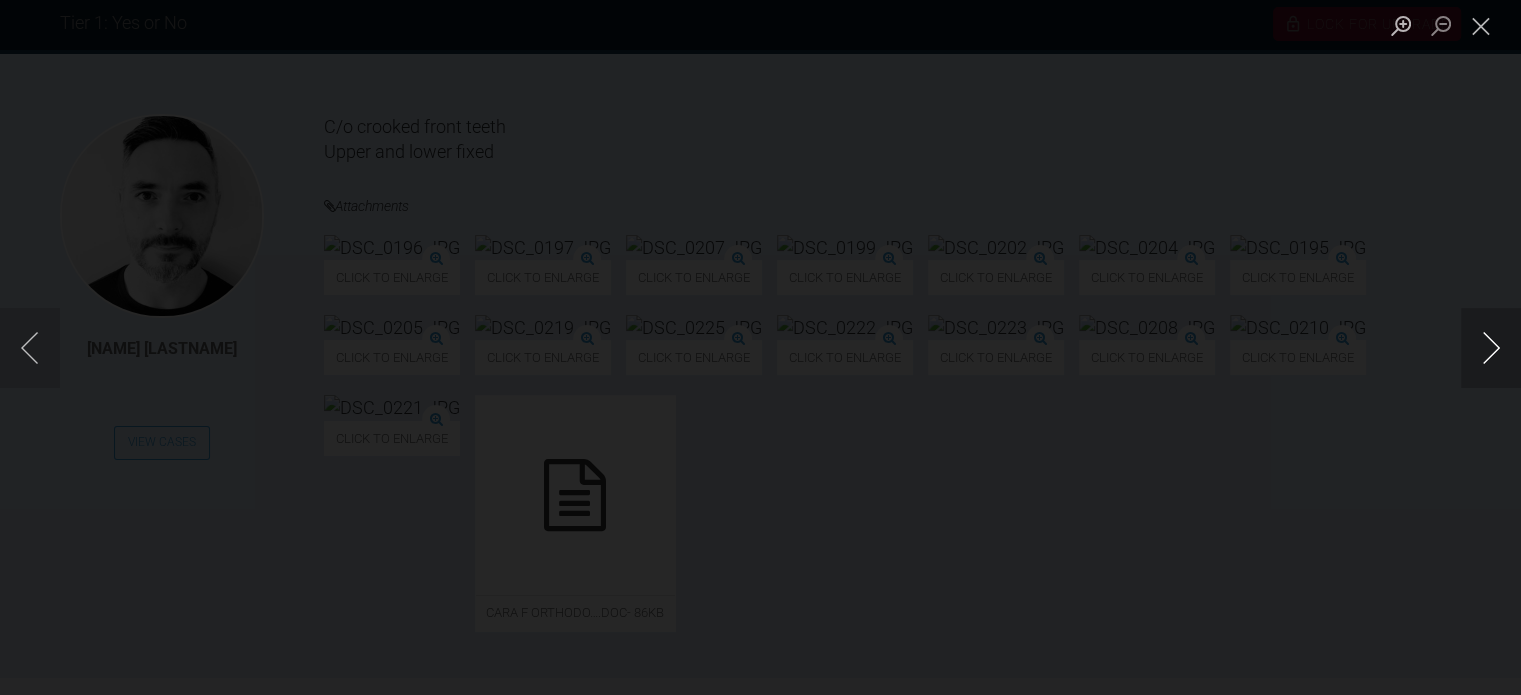 click at bounding box center (1491, 348) 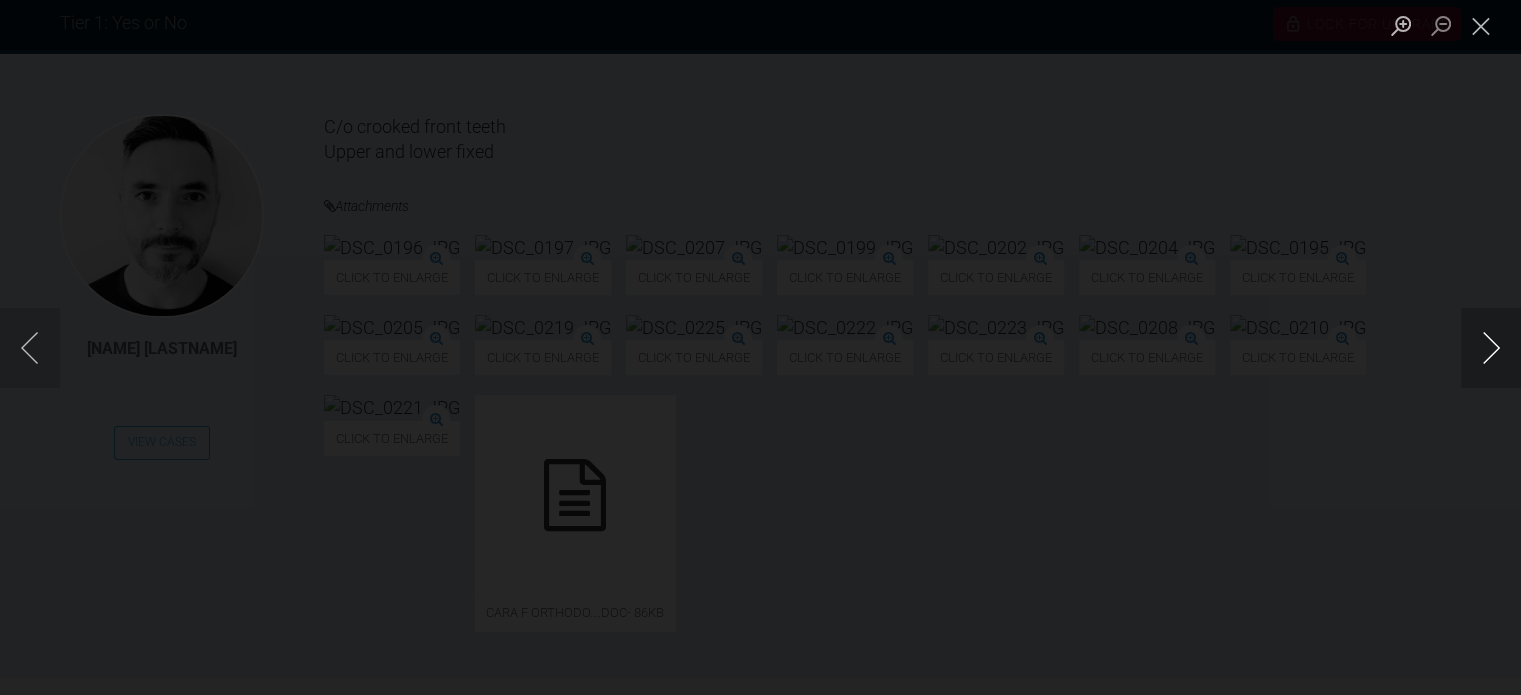 click at bounding box center (1491, 348) 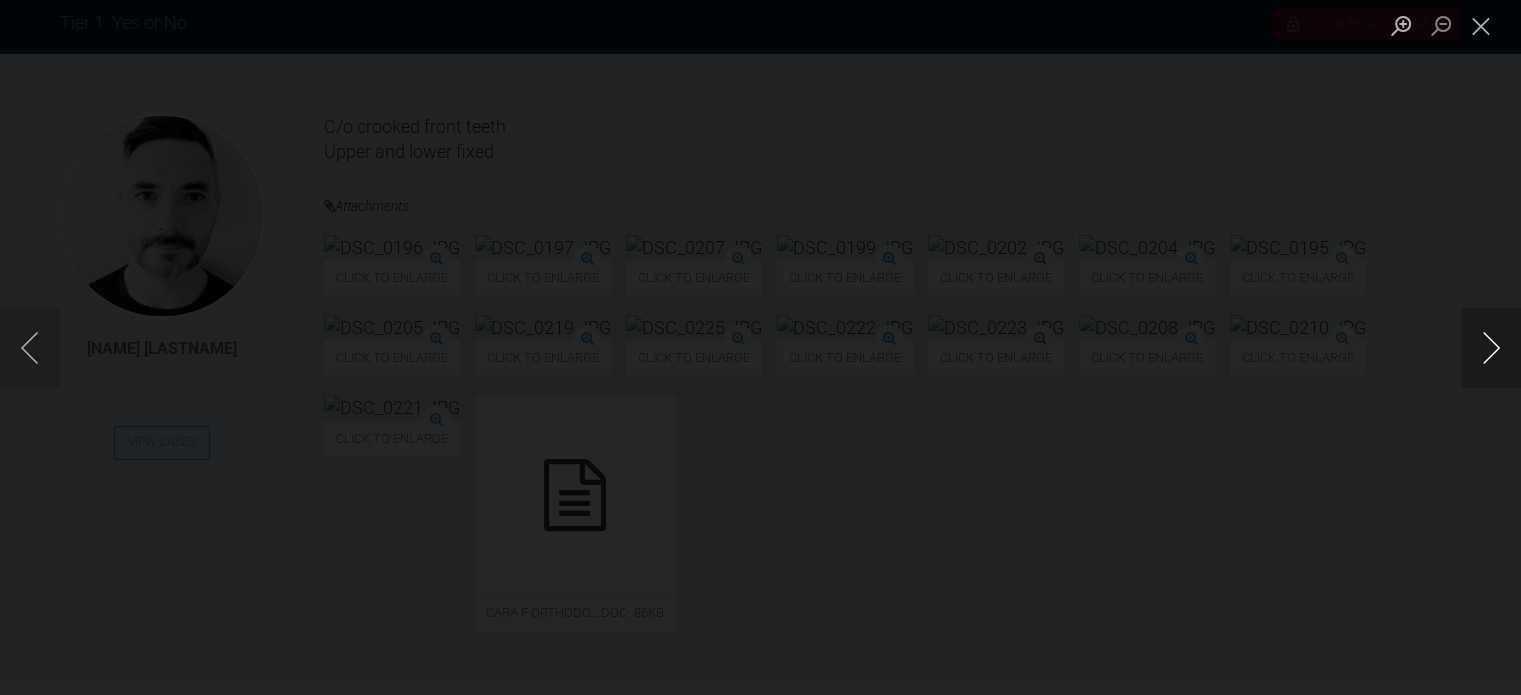 click at bounding box center (1491, 348) 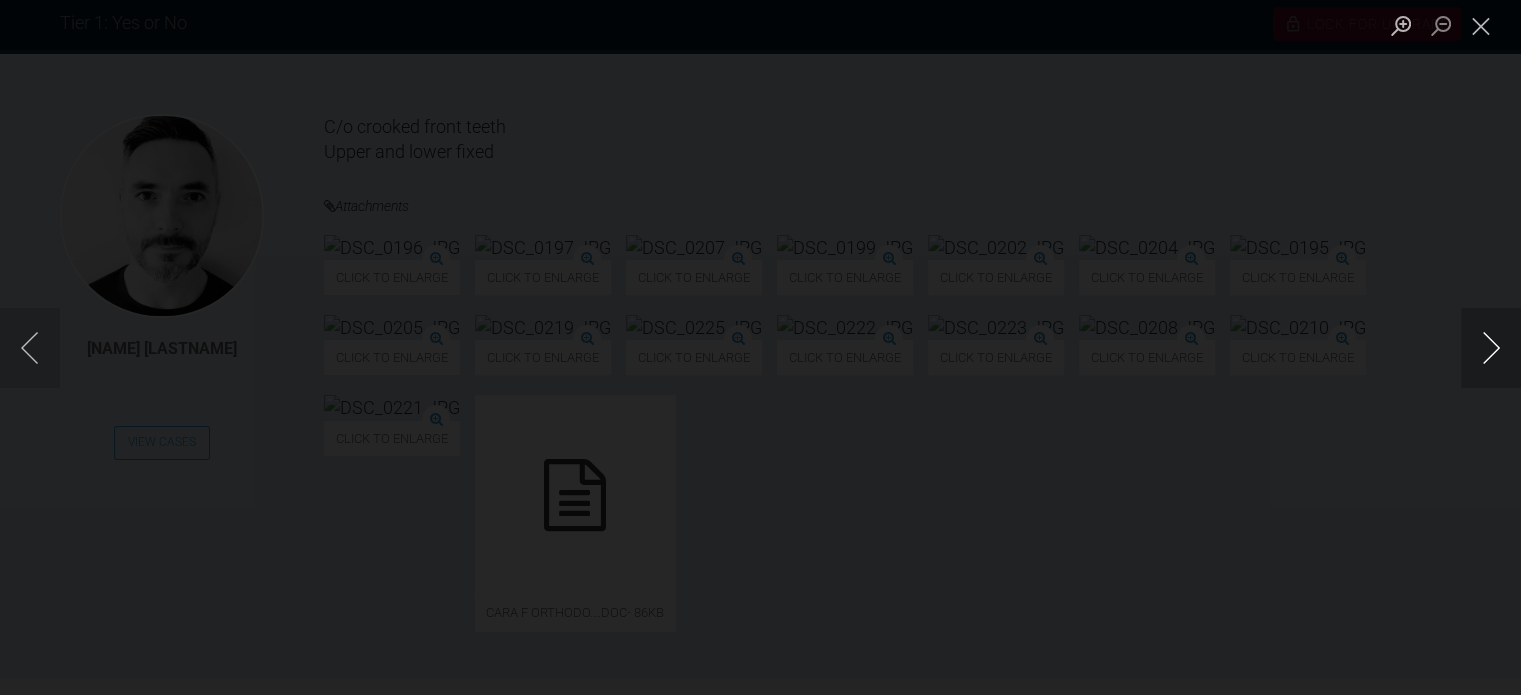 click at bounding box center [1491, 348] 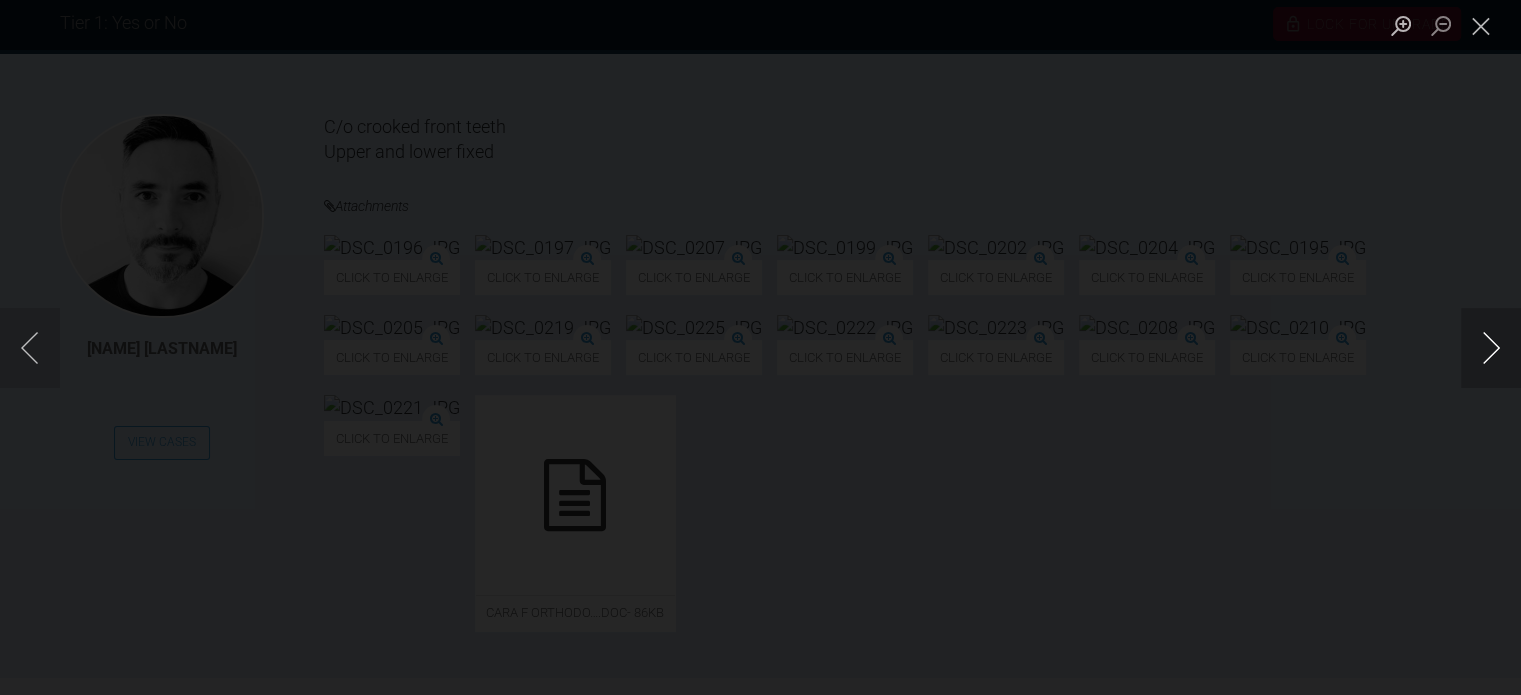 click at bounding box center [1491, 348] 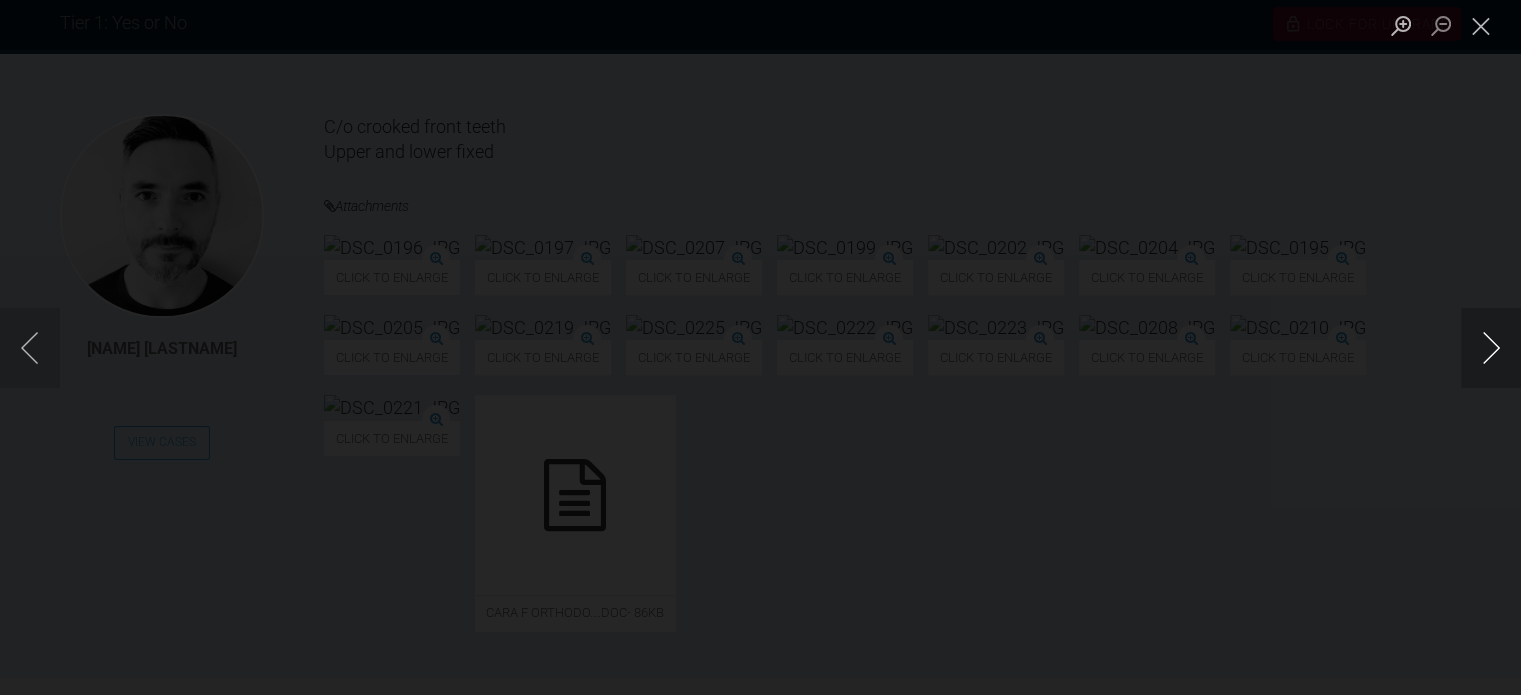click at bounding box center (1491, 348) 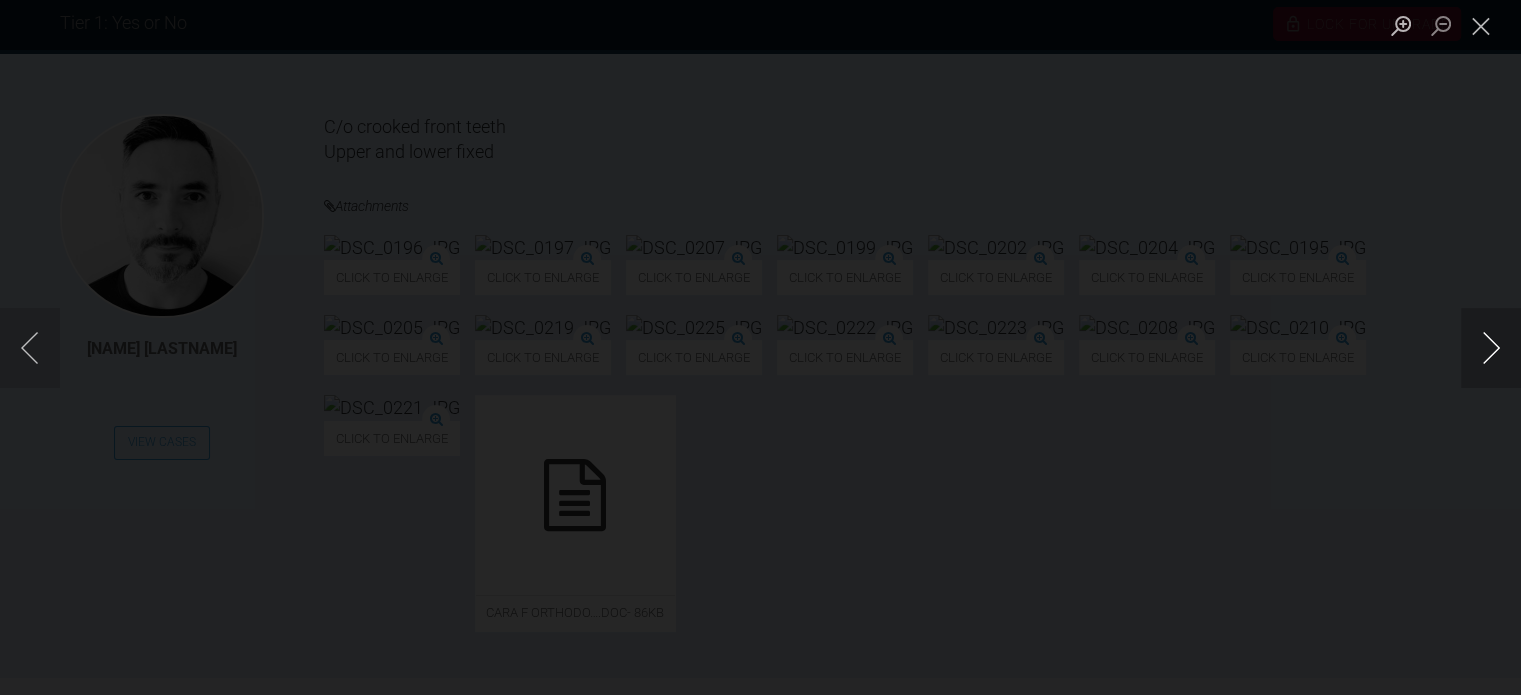 click at bounding box center (1491, 348) 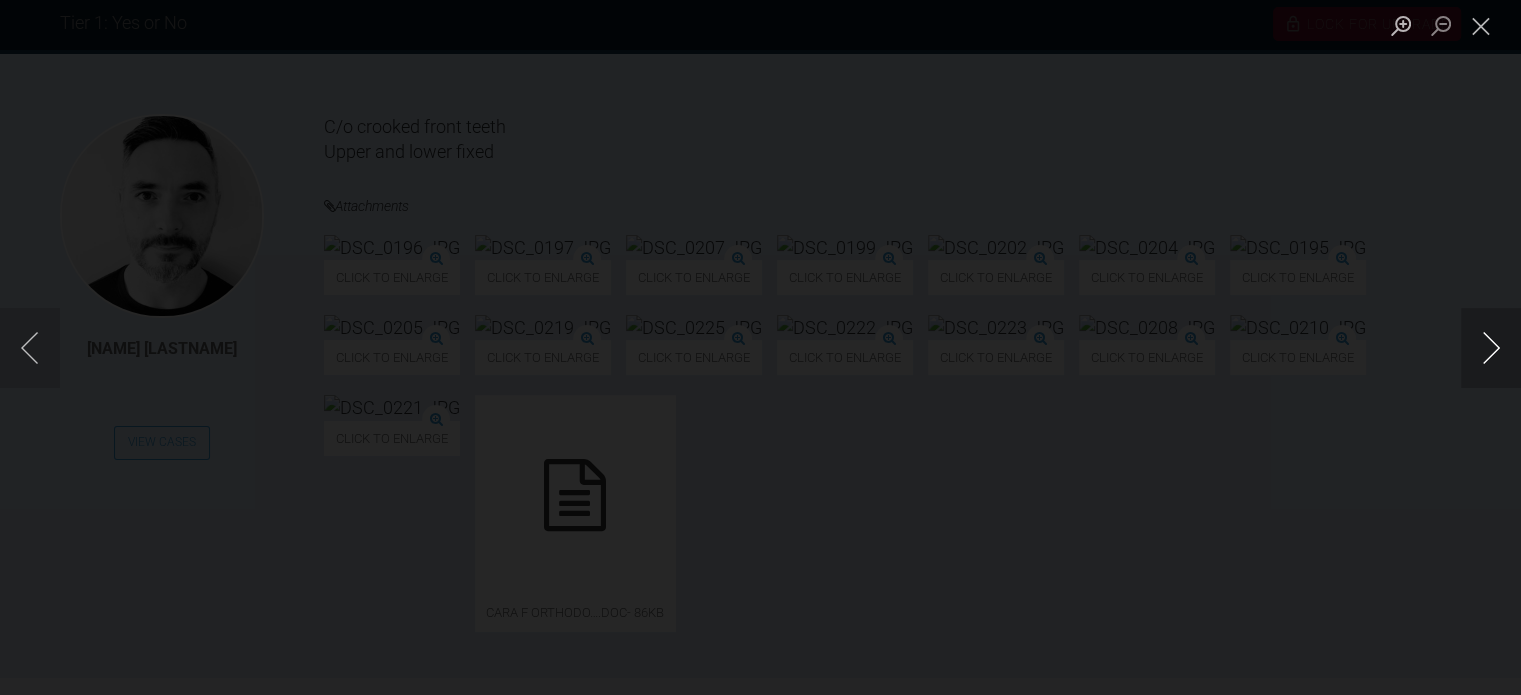 click at bounding box center [1491, 348] 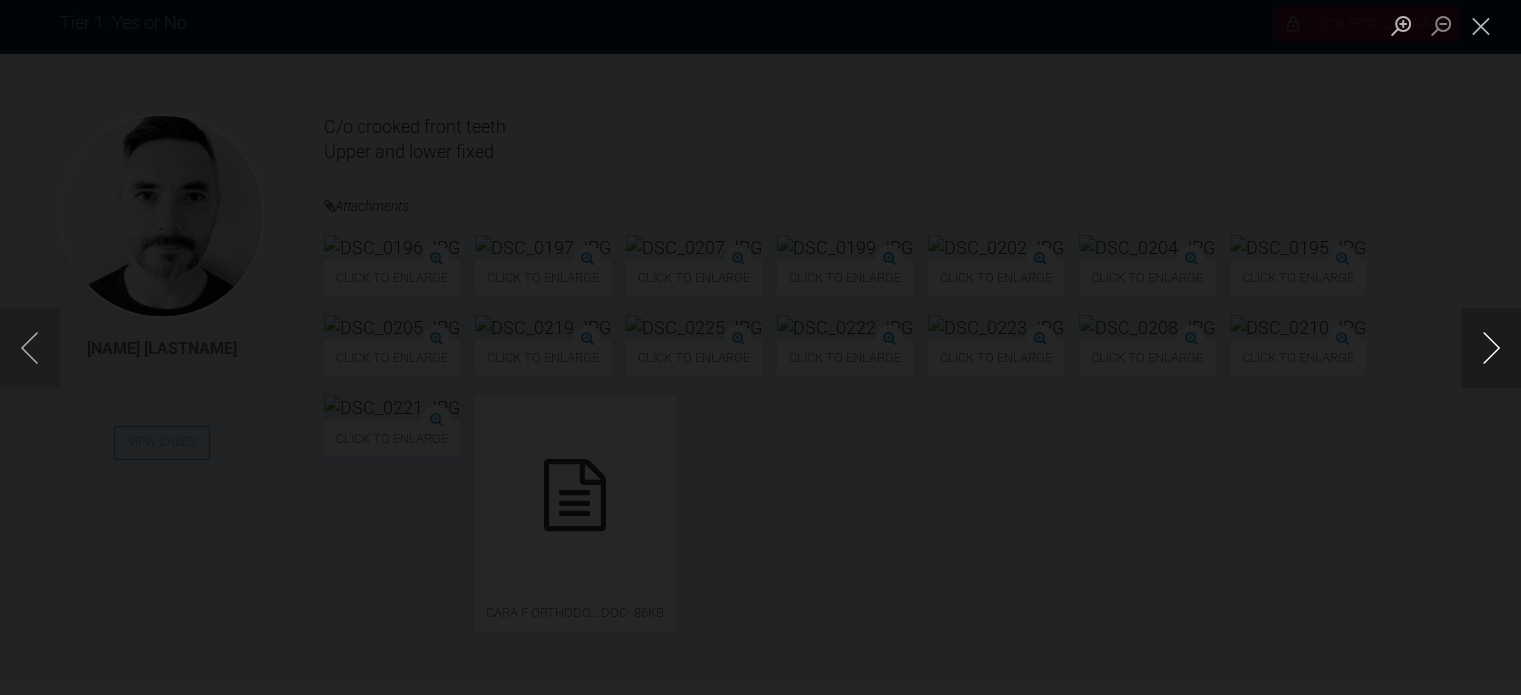 click at bounding box center (1491, 348) 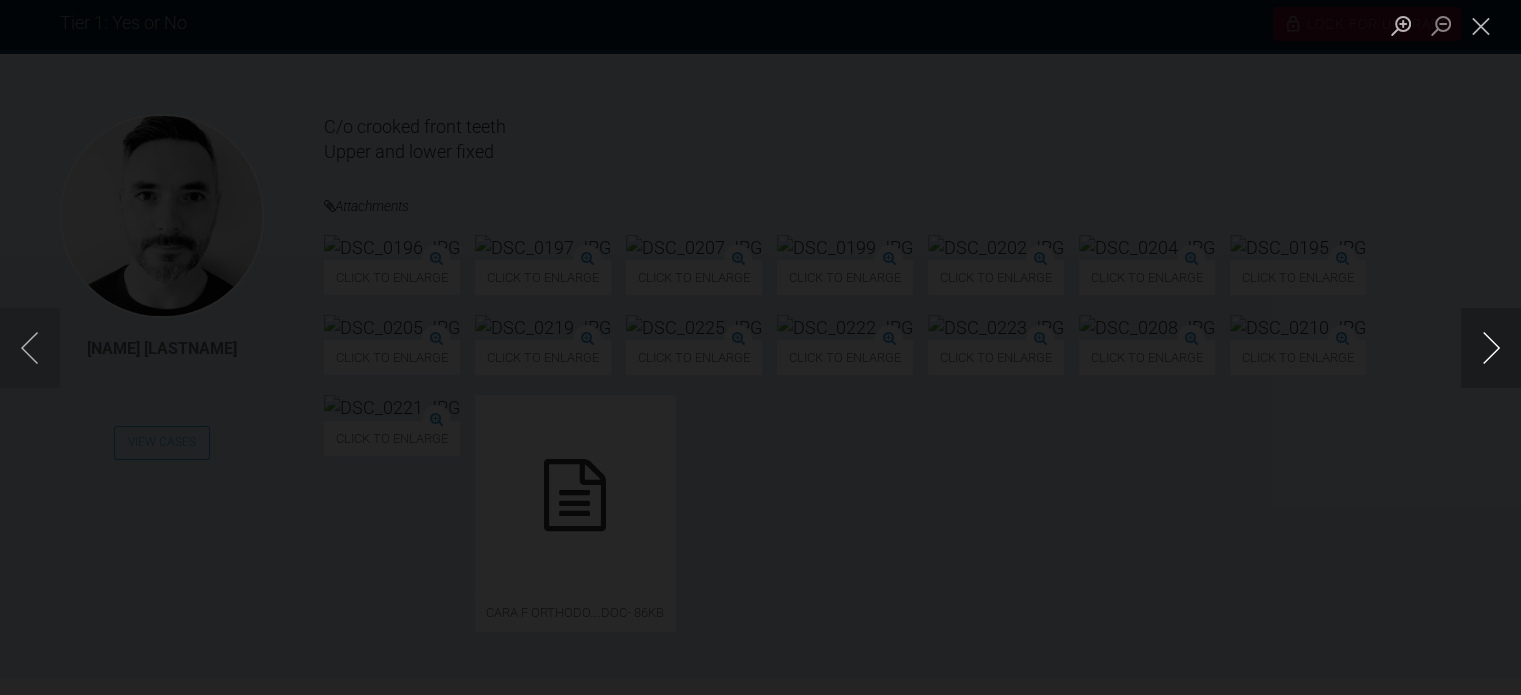 click at bounding box center (1491, 348) 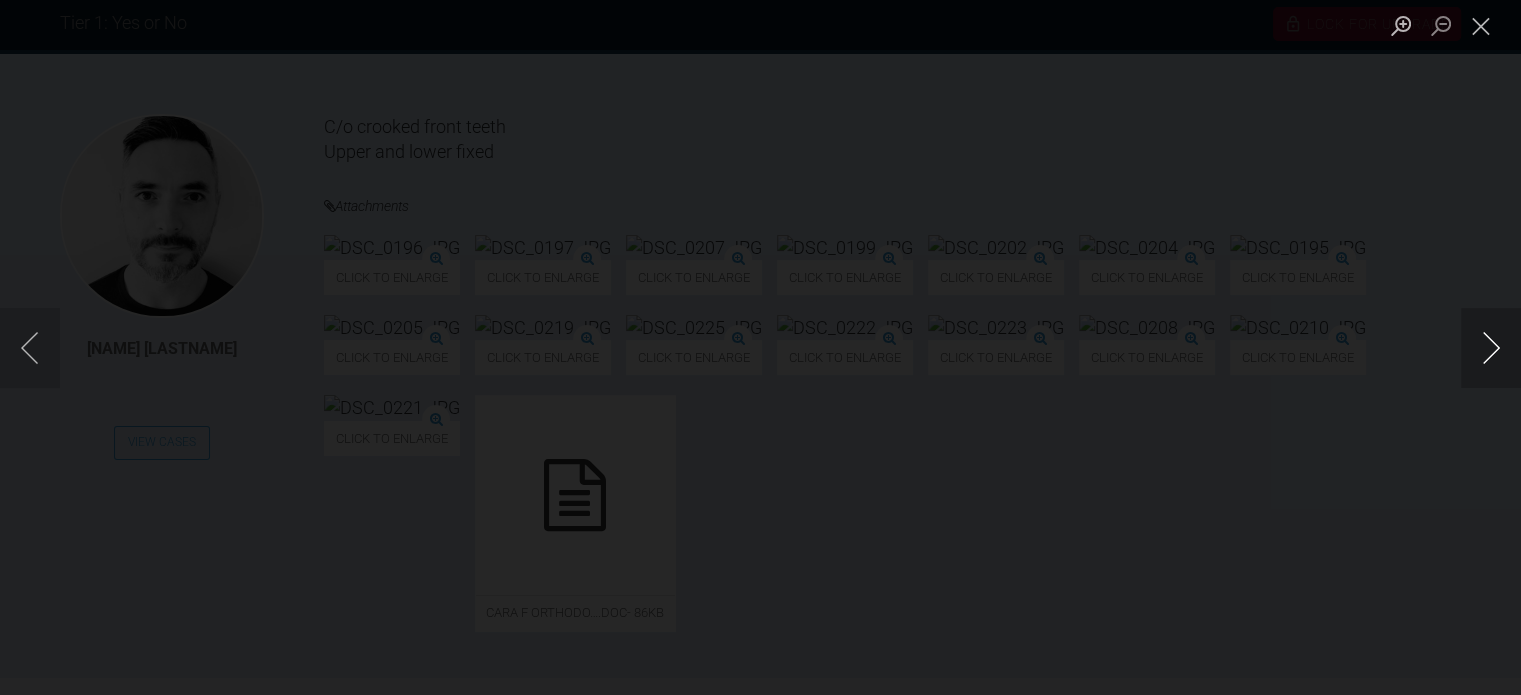 click at bounding box center (1491, 348) 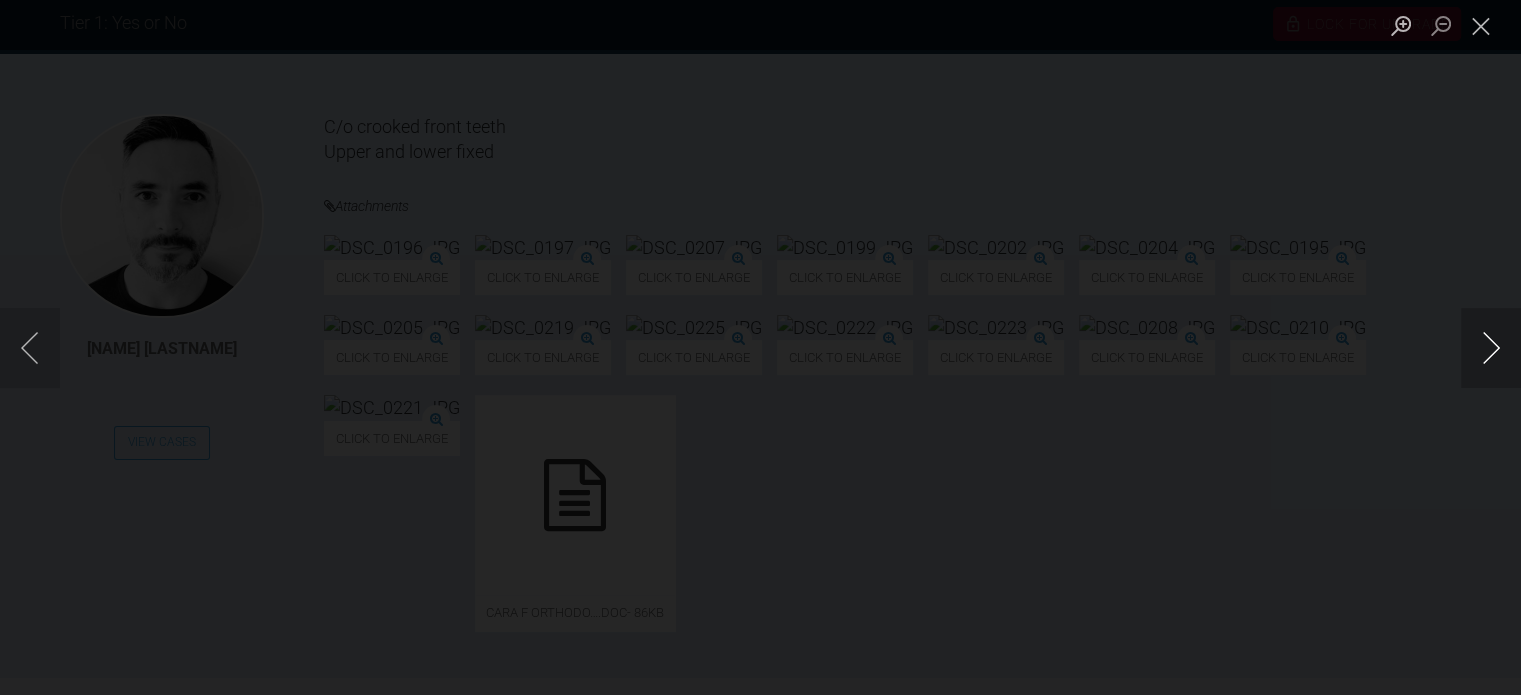 click at bounding box center [1491, 348] 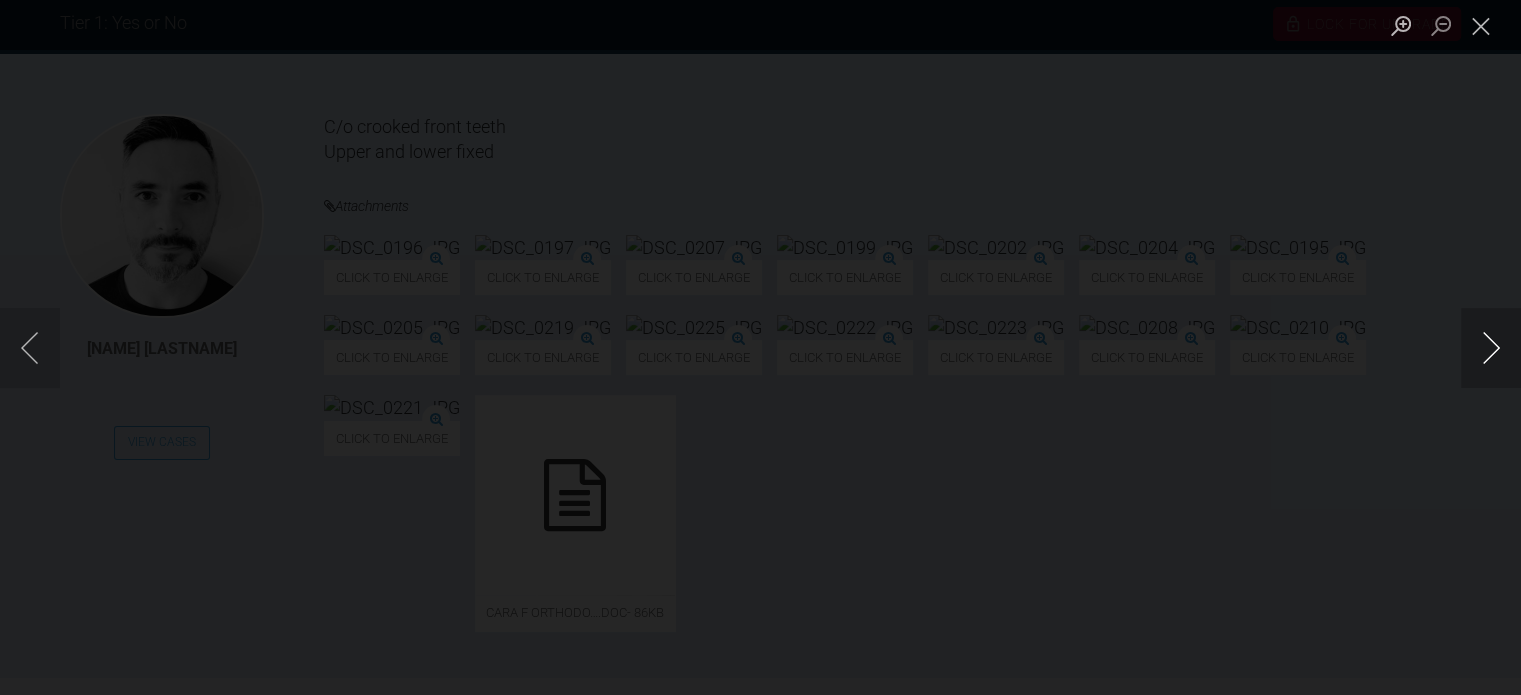 click at bounding box center (1491, 348) 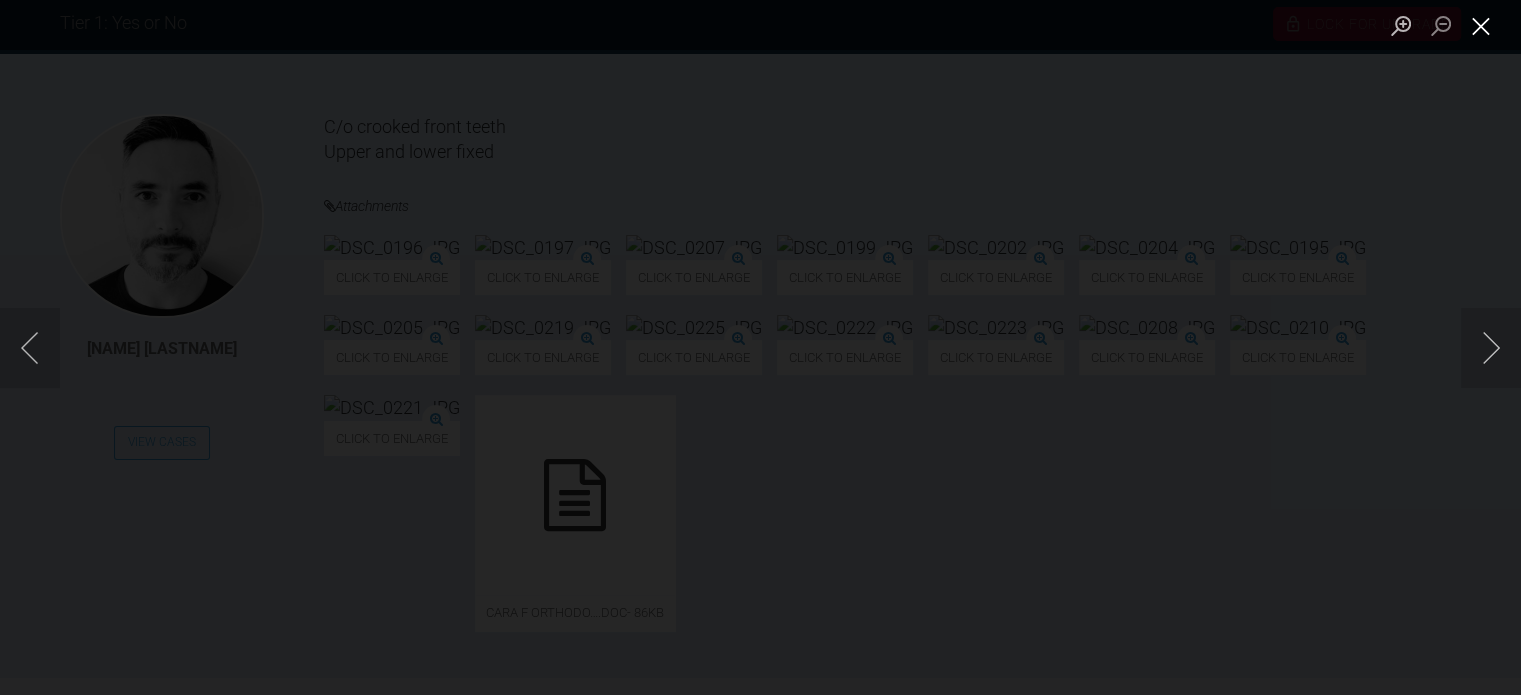 click at bounding box center [1481, 25] 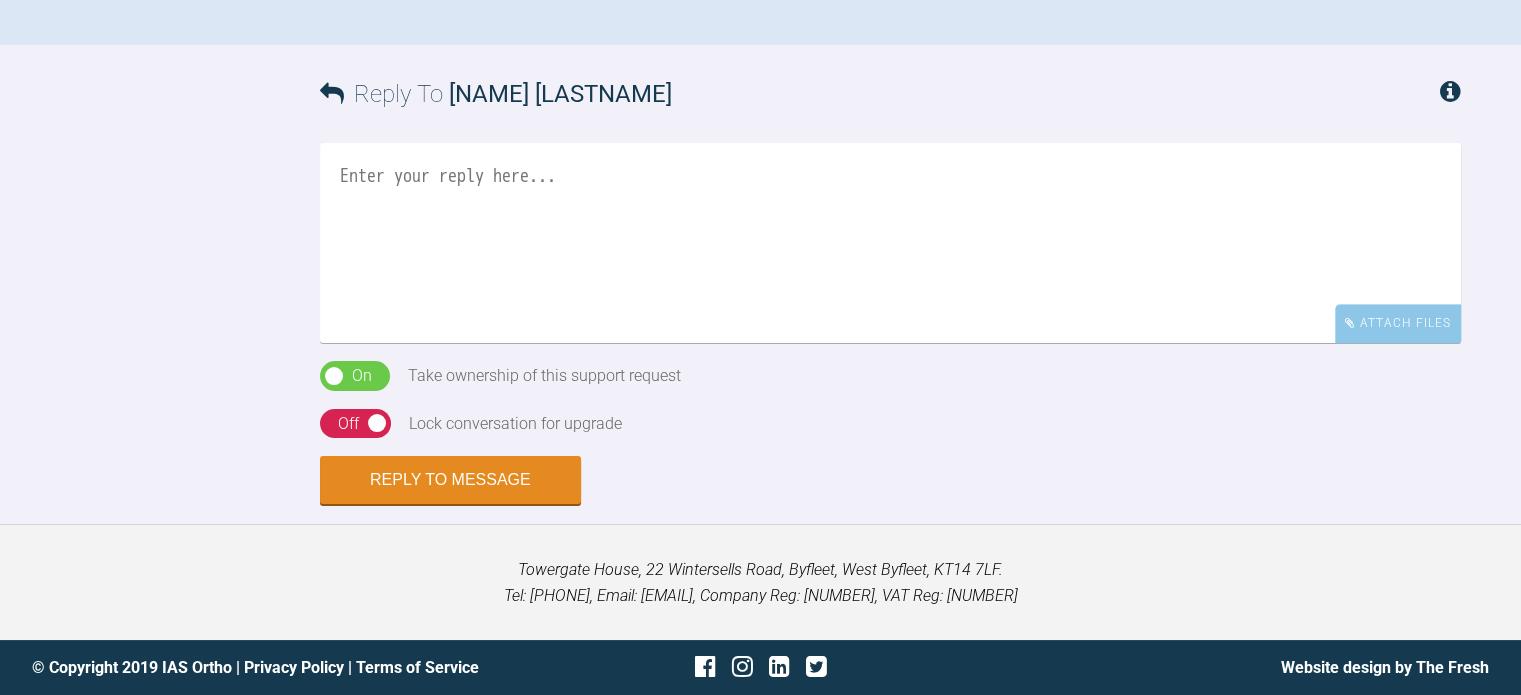 scroll, scrollTop: 1444, scrollLeft: 0, axis: vertical 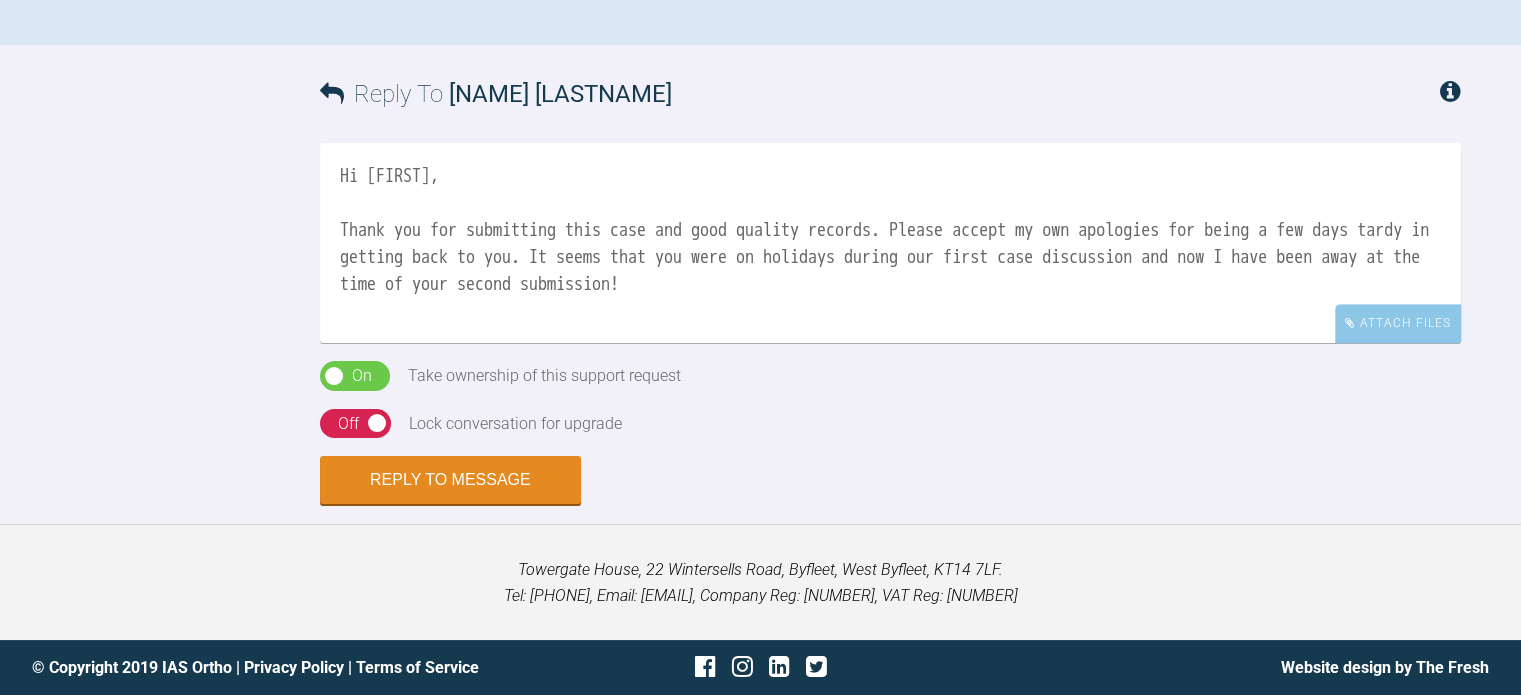 click on "Hi [FIRST],
Thank you for submitting this case and good quality records. Please accept my own apologies for being a few days tardy in getting back to you. It seems that you were on holidays during our first case discussion and now I have been away at the time of your second submission!" at bounding box center (890, 243) 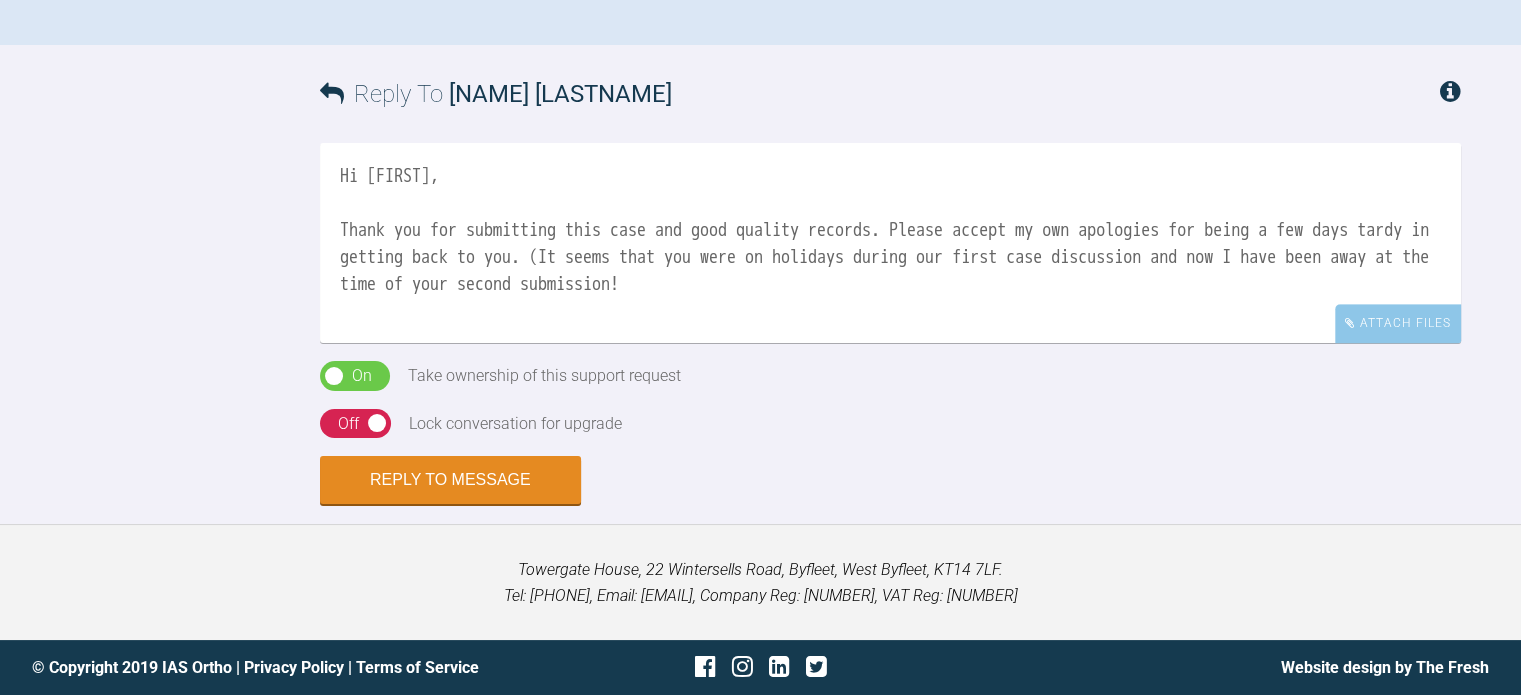 click on "Hi [FIRST],
Thank you for submitting this case and good quality records. Please accept my own apologies for being a few days tardy in getting back to you. (It seems that you were on holidays during our first case discussion and now I have been away at the time of your second submission!" at bounding box center [890, 243] 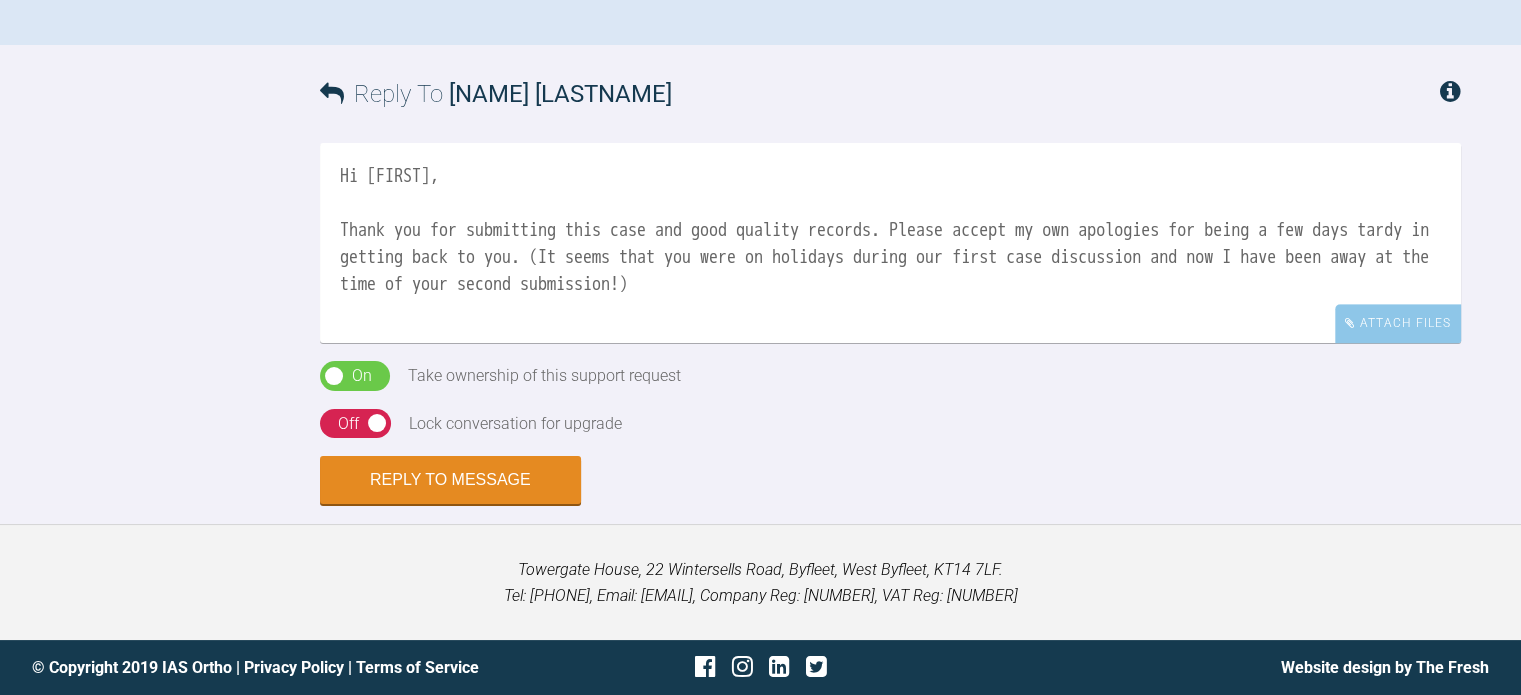 scroll, scrollTop: 0, scrollLeft: 0, axis: both 